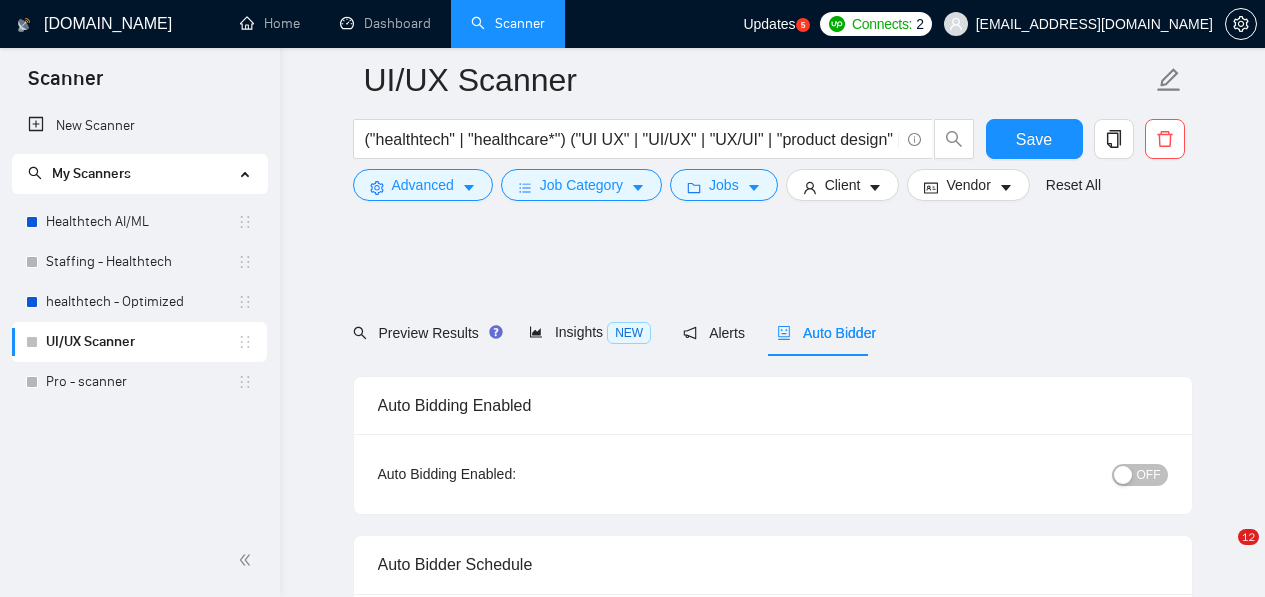 scroll, scrollTop: 974, scrollLeft: 0, axis: vertical 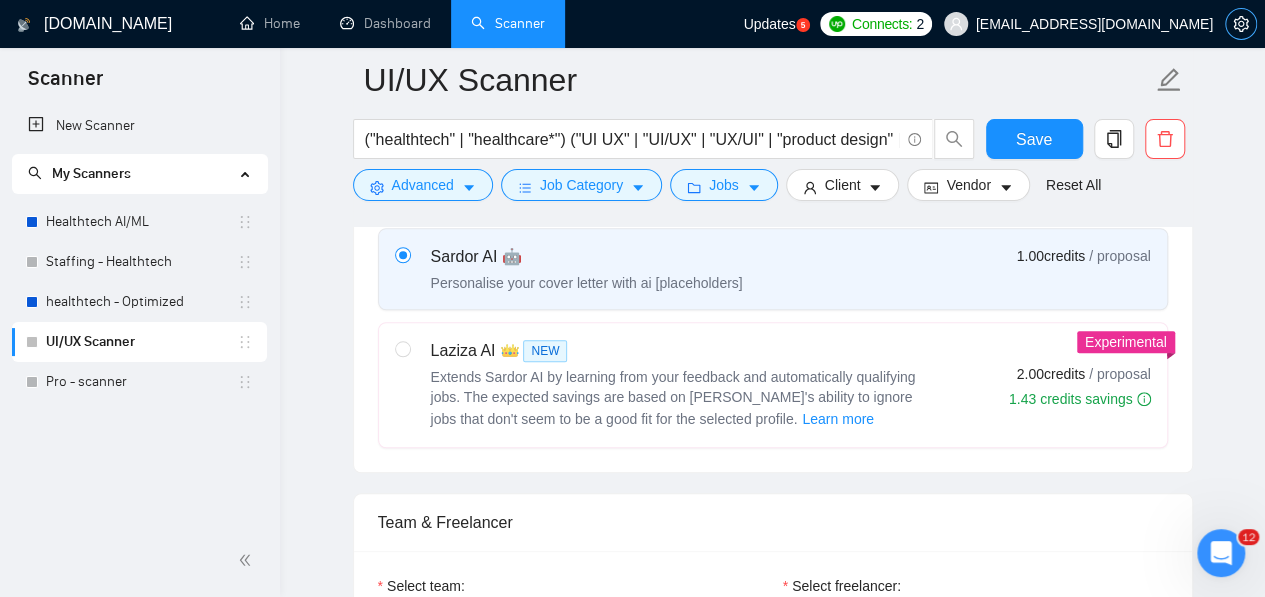 click 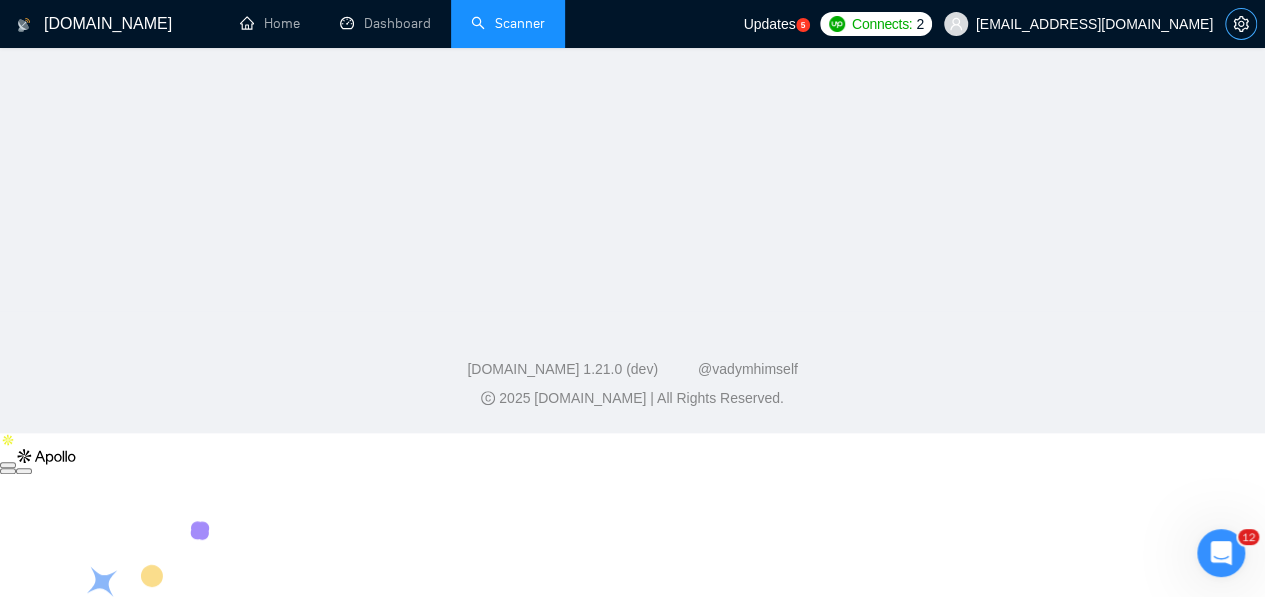 scroll, scrollTop: 0, scrollLeft: 0, axis: both 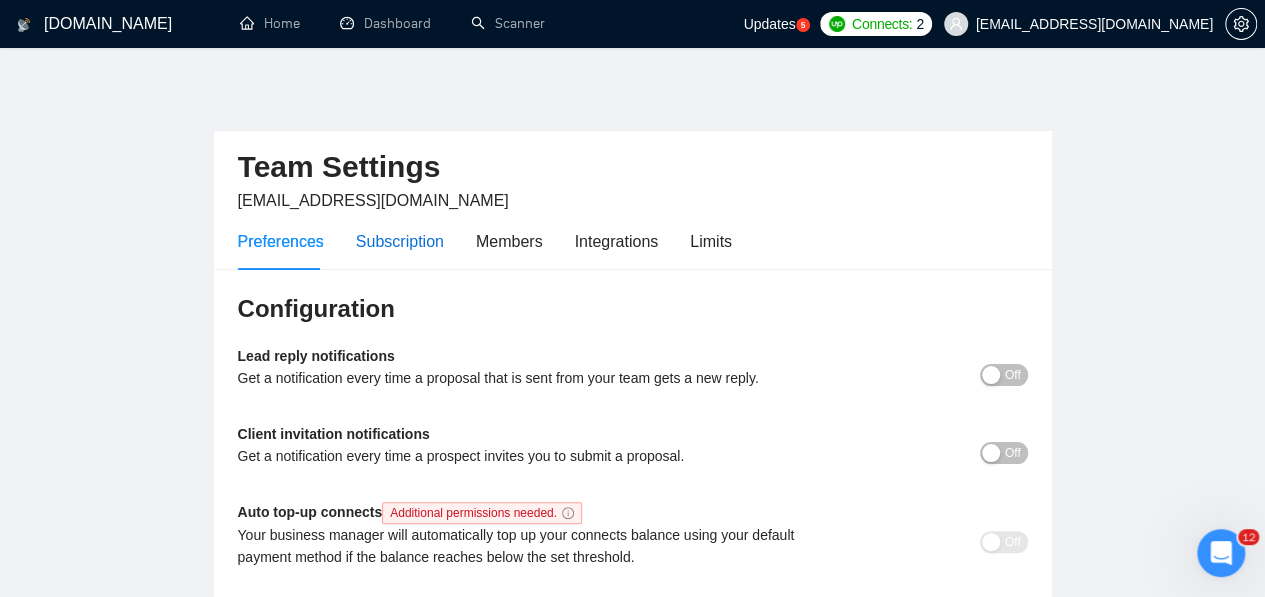 click on "Subscription" at bounding box center (400, 241) 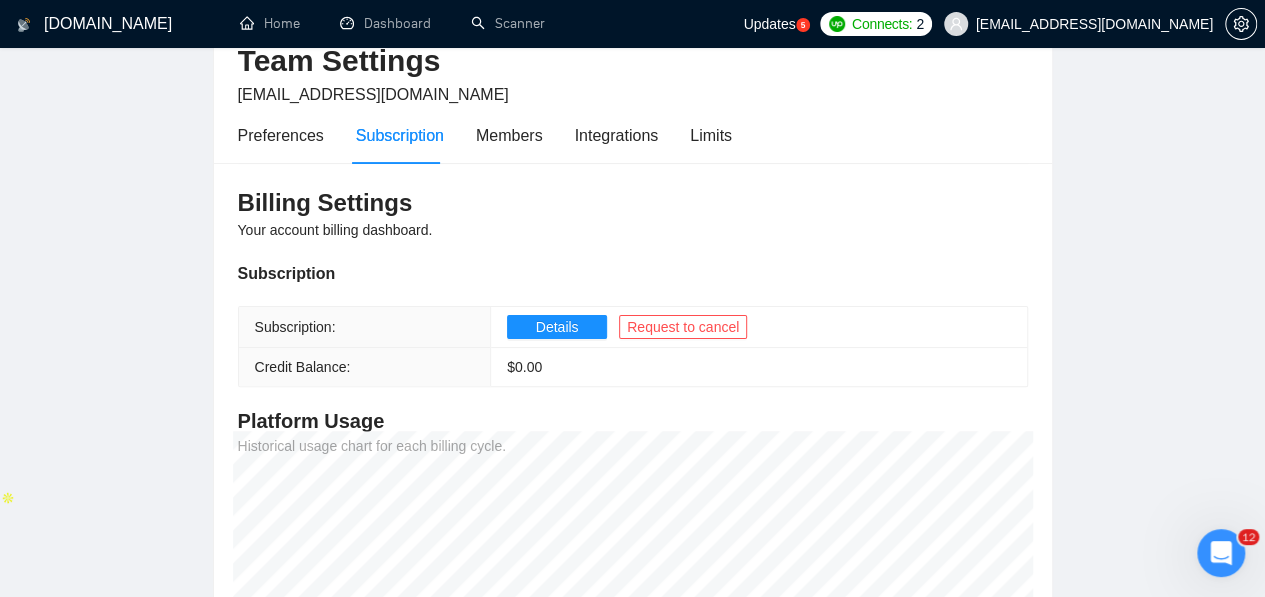scroll, scrollTop: 104, scrollLeft: 0, axis: vertical 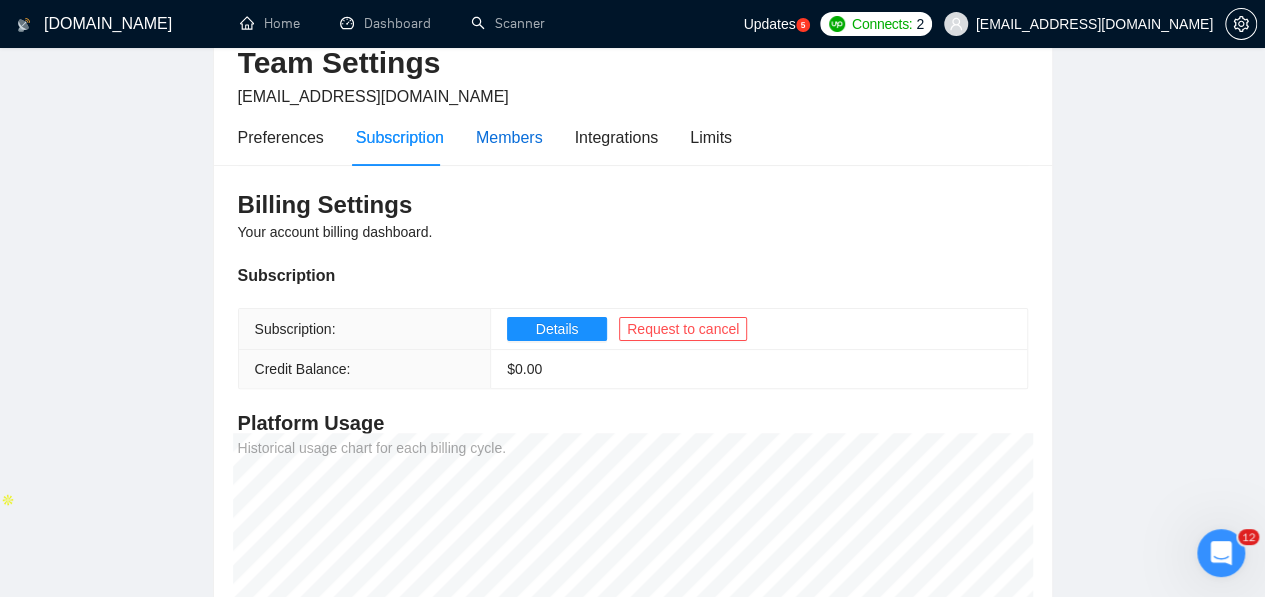 click on "Members" at bounding box center (509, 137) 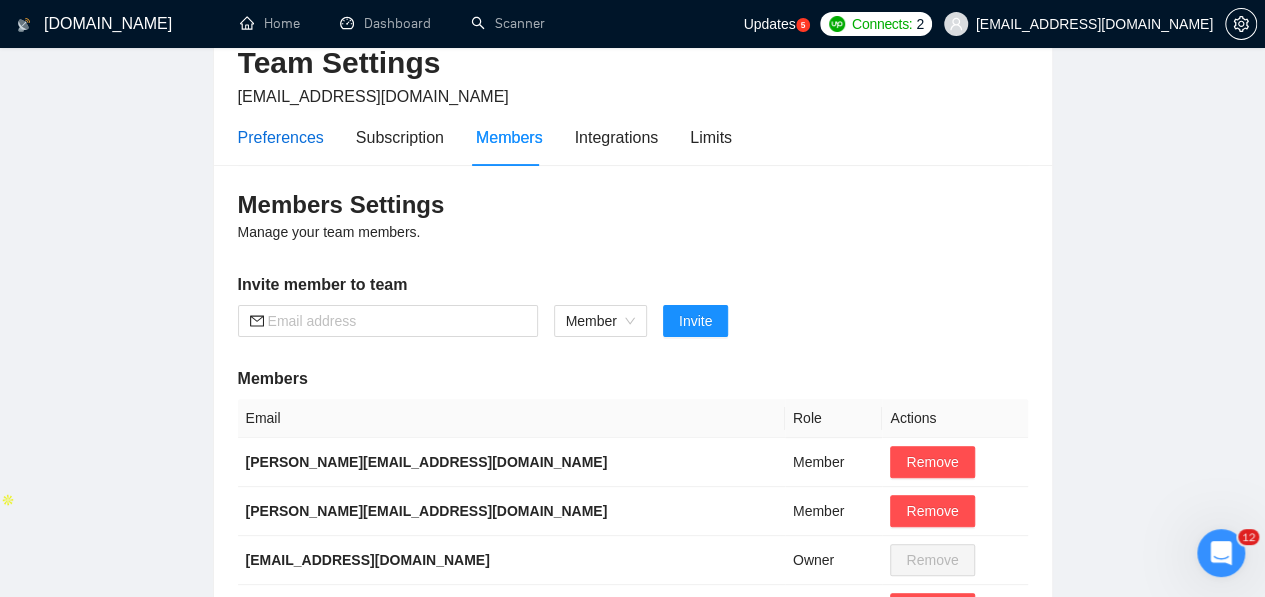 click on "Preferences" at bounding box center (281, 137) 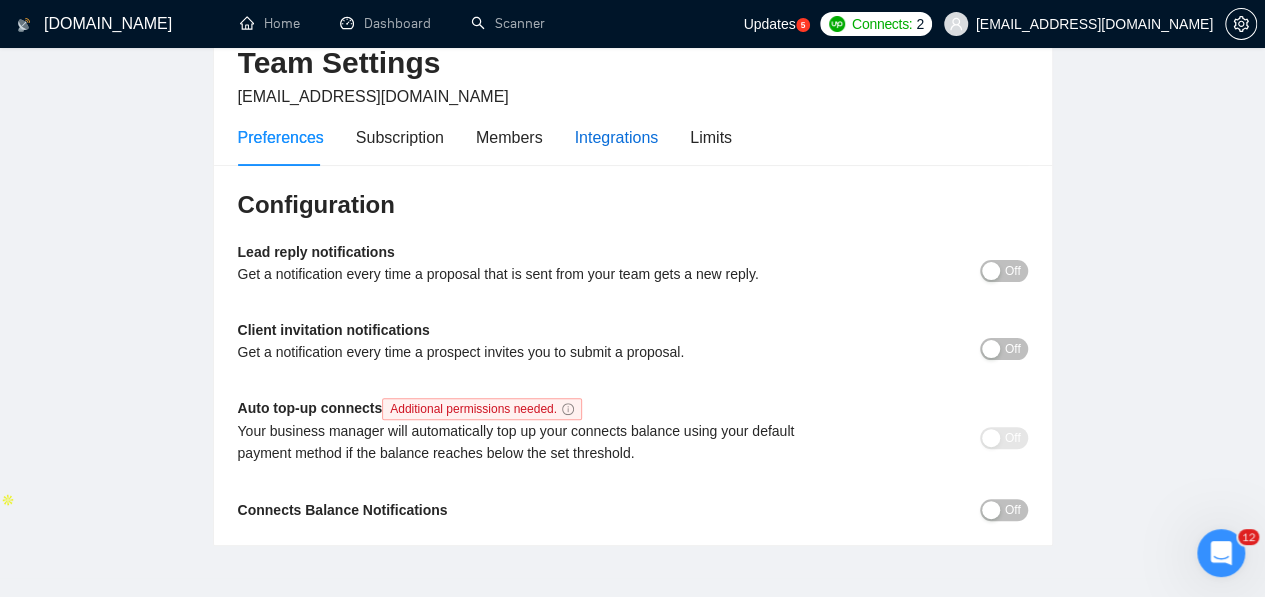 click on "Integrations" at bounding box center (617, 137) 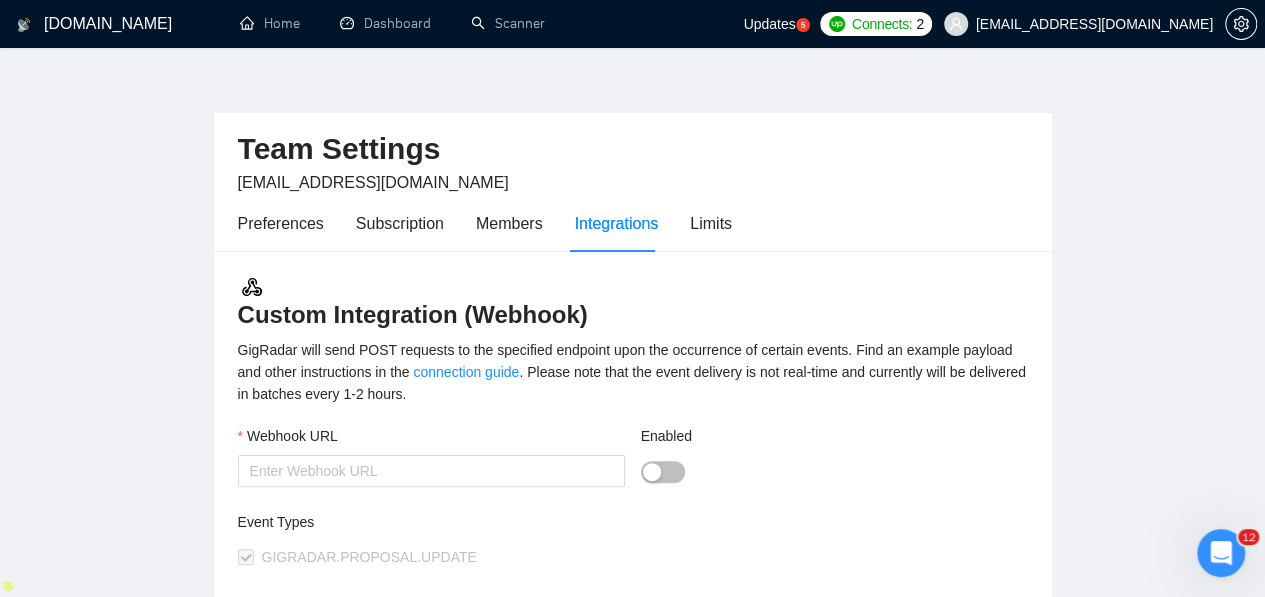scroll, scrollTop: 16, scrollLeft: 0, axis: vertical 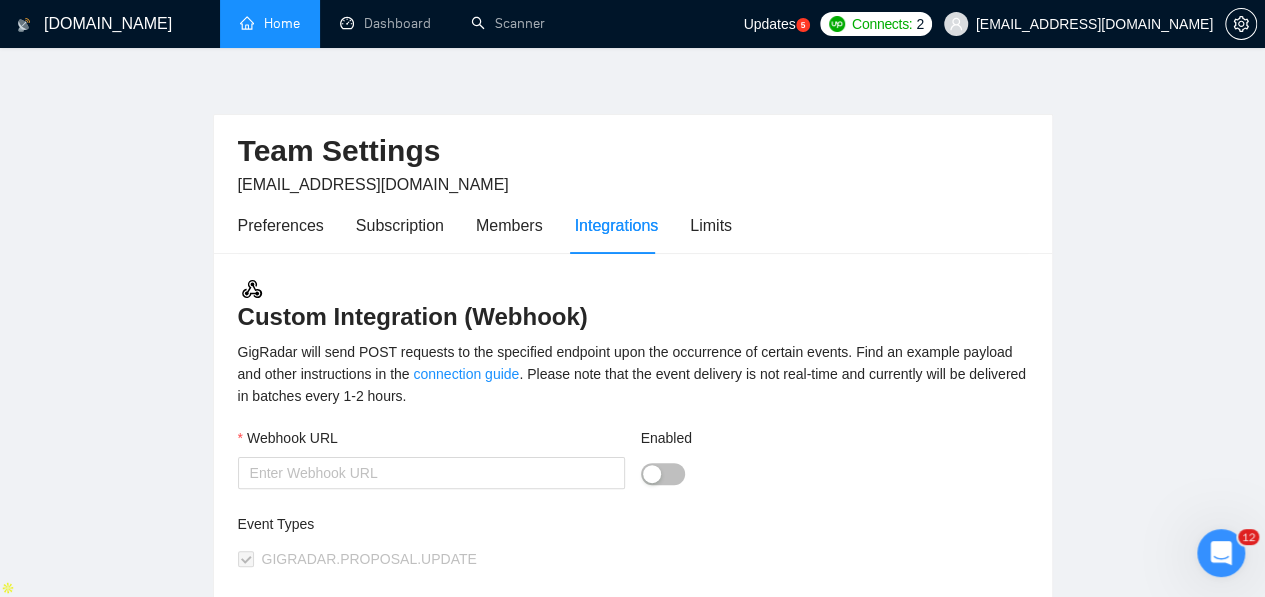 click on "Home" at bounding box center [270, 23] 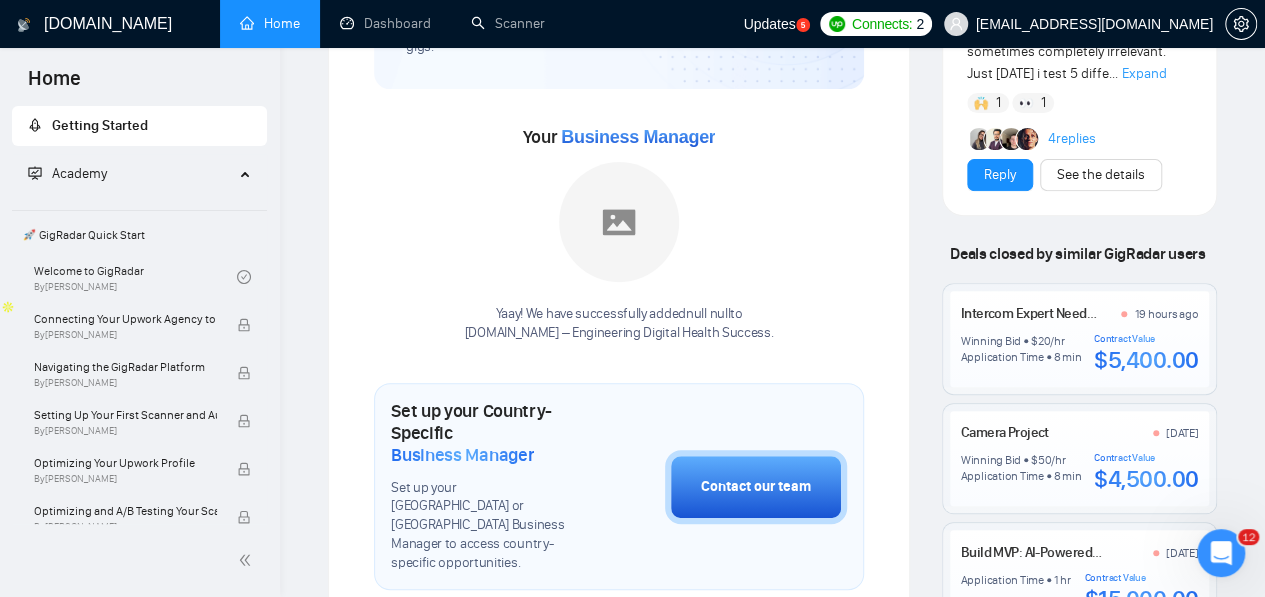 scroll, scrollTop: 296, scrollLeft: 0, axis: vertical 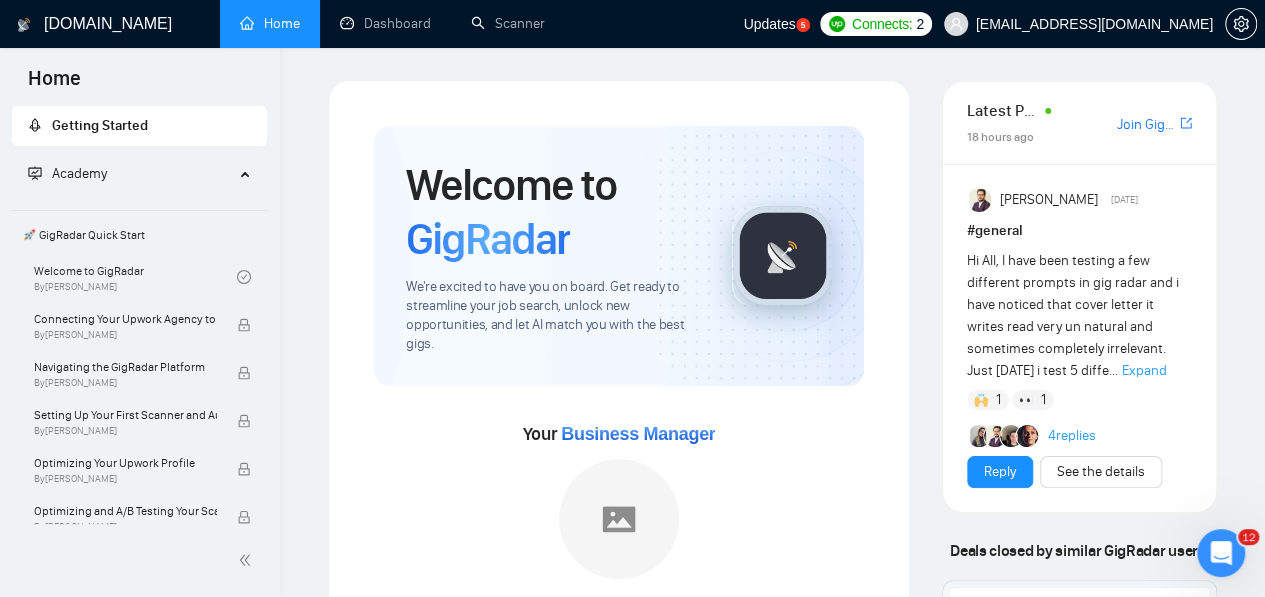drag, startPoint x: 366, startPoint y: 240, endPoint x: 899, endPoint y: 77, distance: 557.367 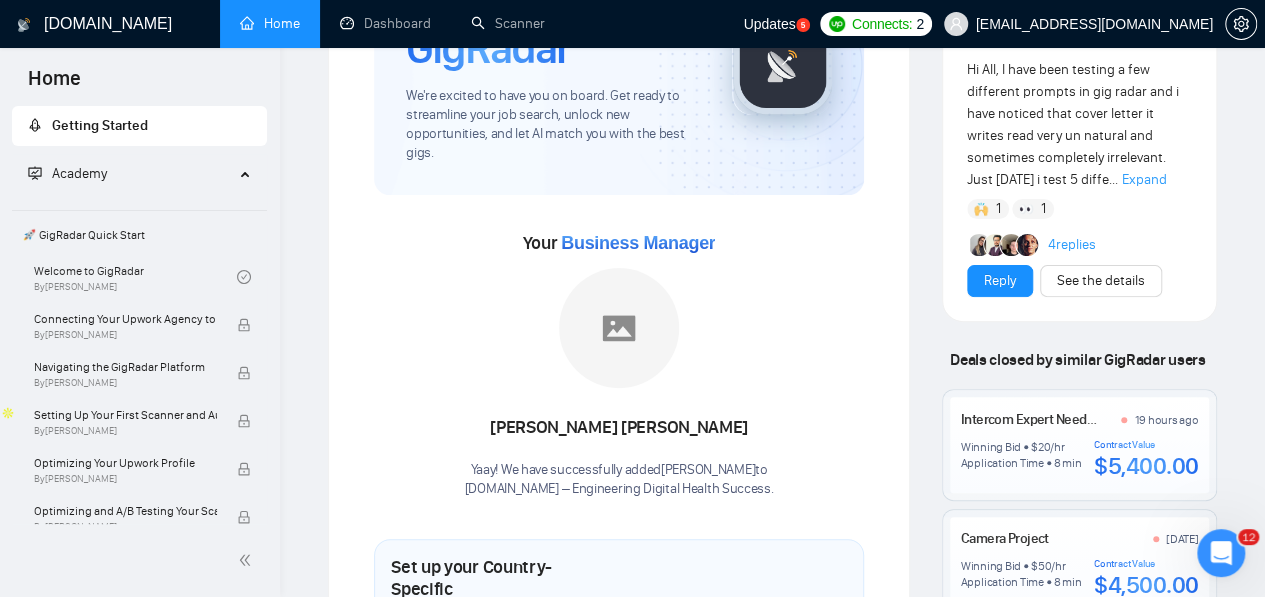 scroll, scrollTop: 0, scrollLeft: 0, axis: both 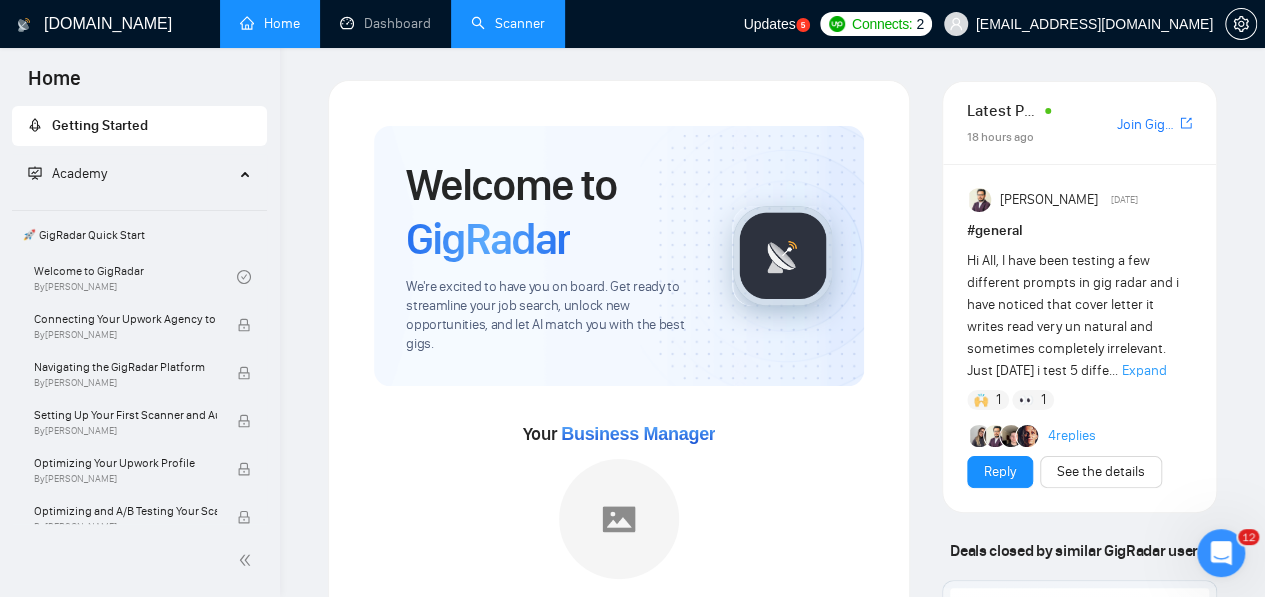 click on "Scanner" at bounding box center (508, 23) 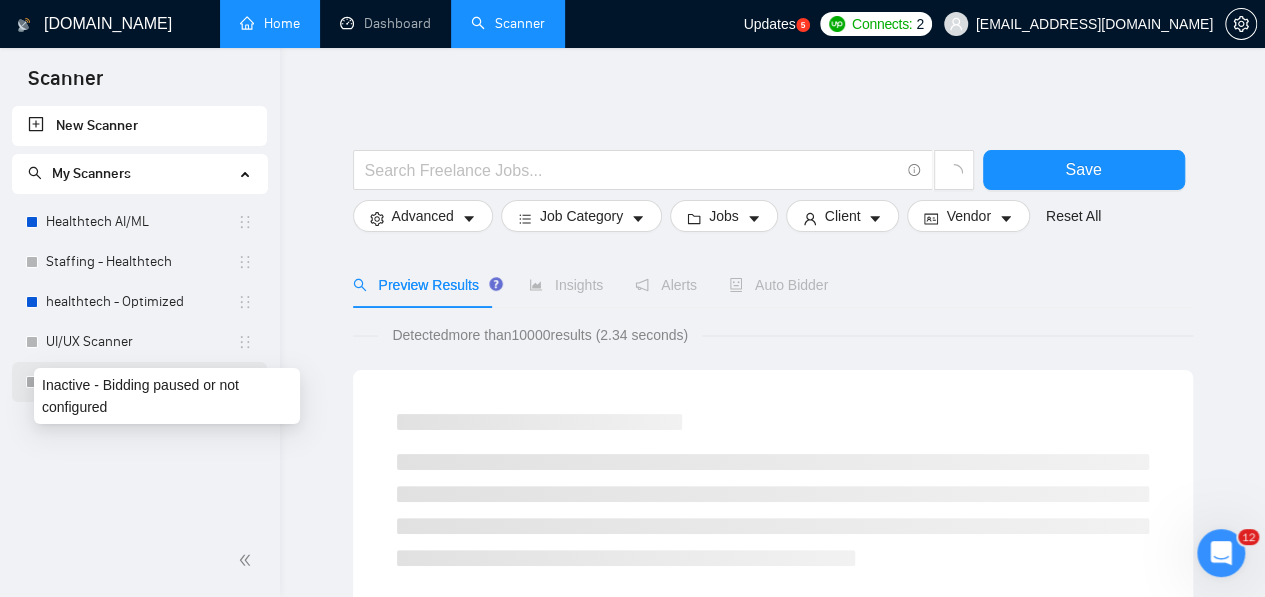 click at bounding box center [32, 382] 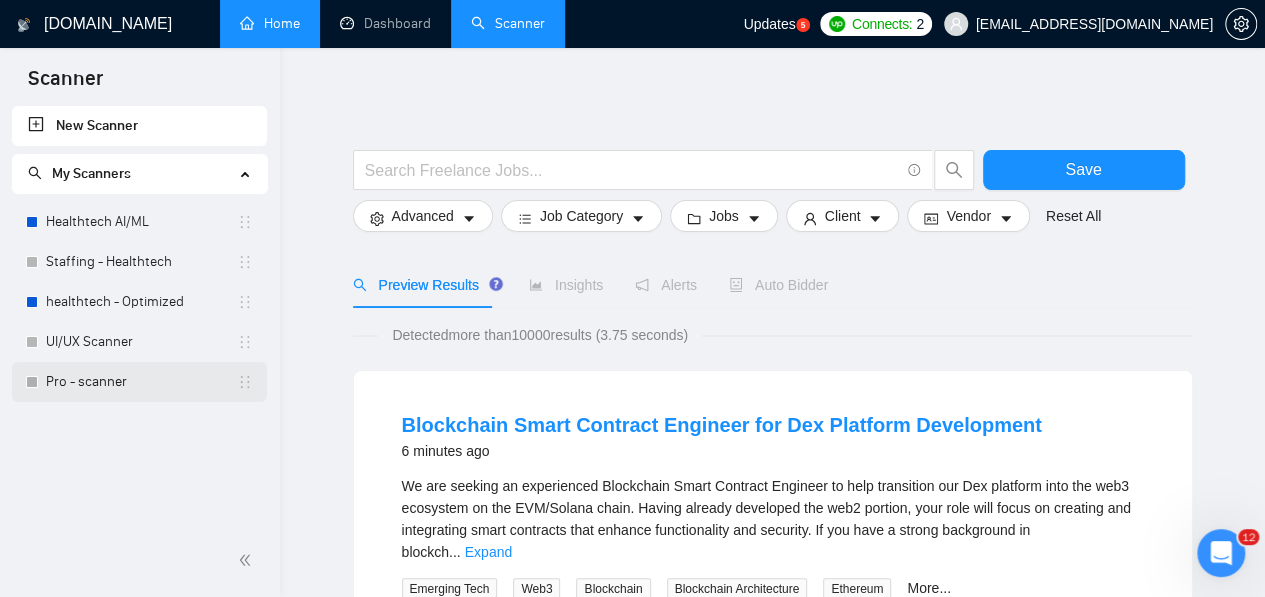 click on "Pro - scanner" at bounding box center (141, 382) 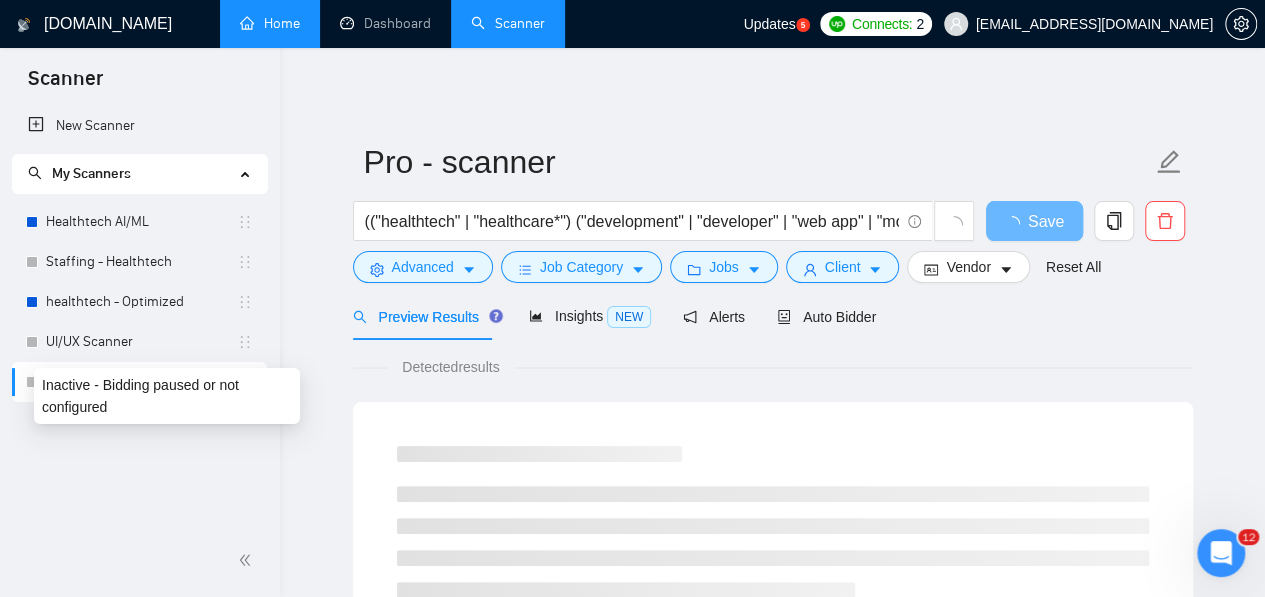 click at bounding box center [32, 382] 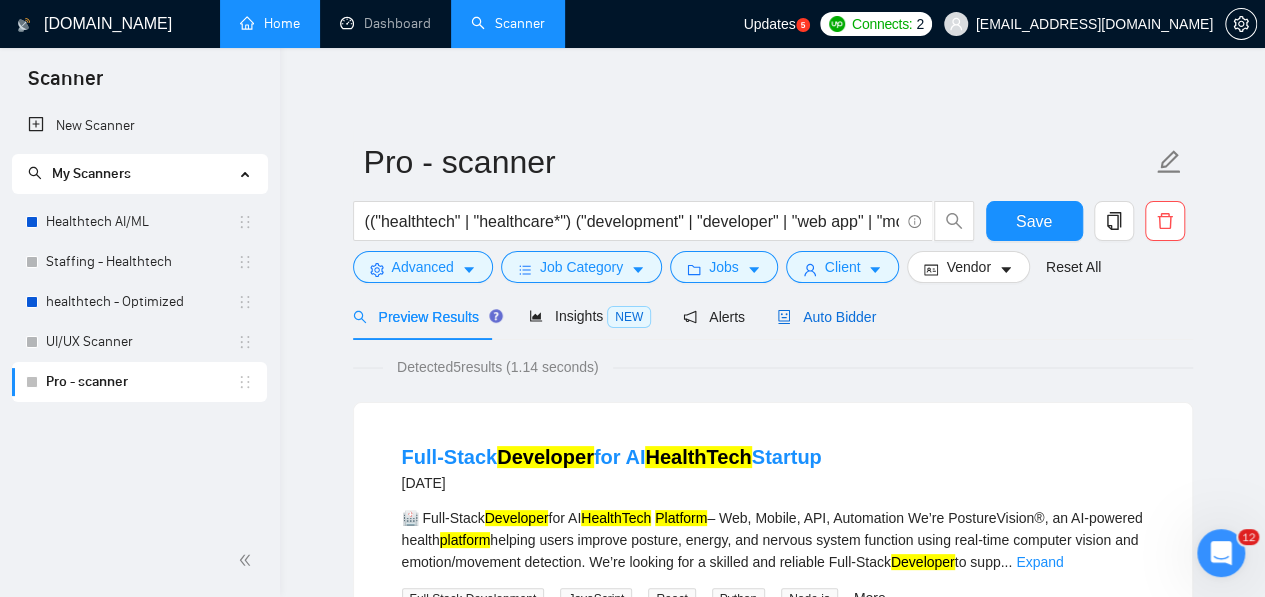 click on "Auto Bidder" at bounding box center [826, 317] 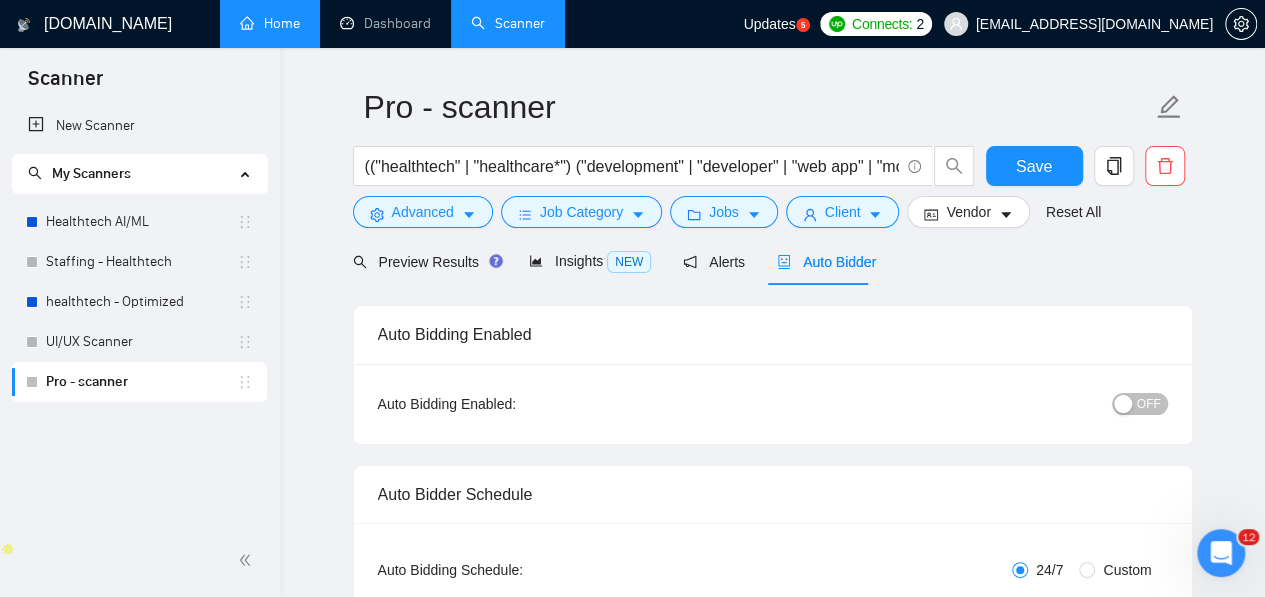 scroll, scrollTop: 56, scrollLeft: 0, axis: vertical 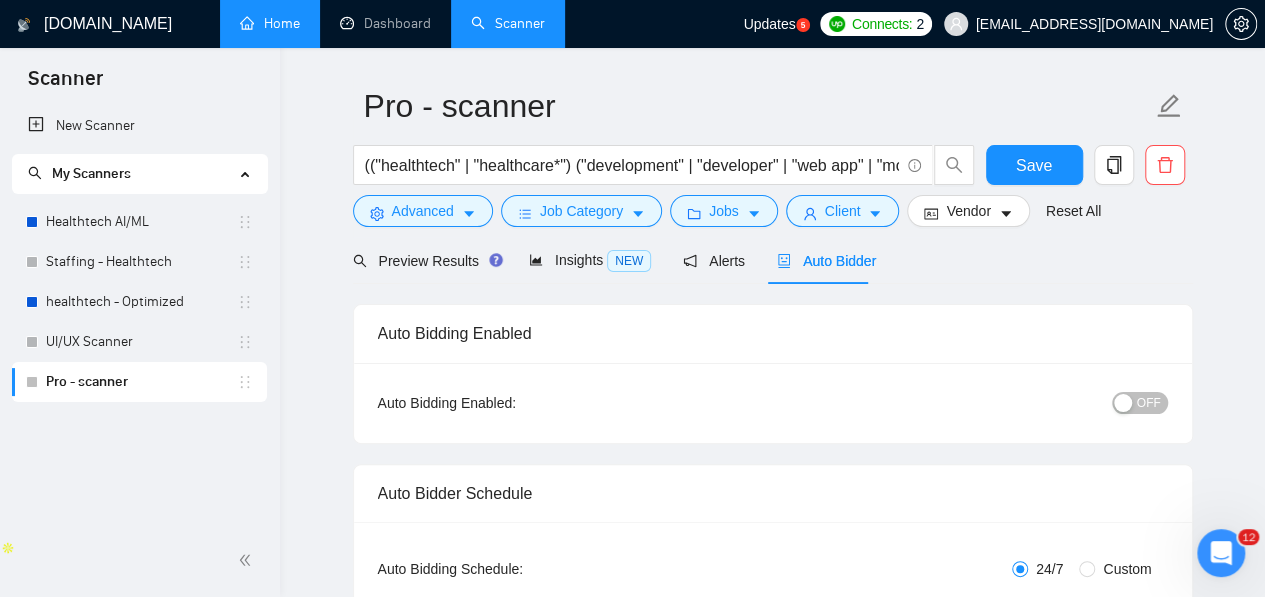 click on "OFF" at bounding box center (1149, 403) 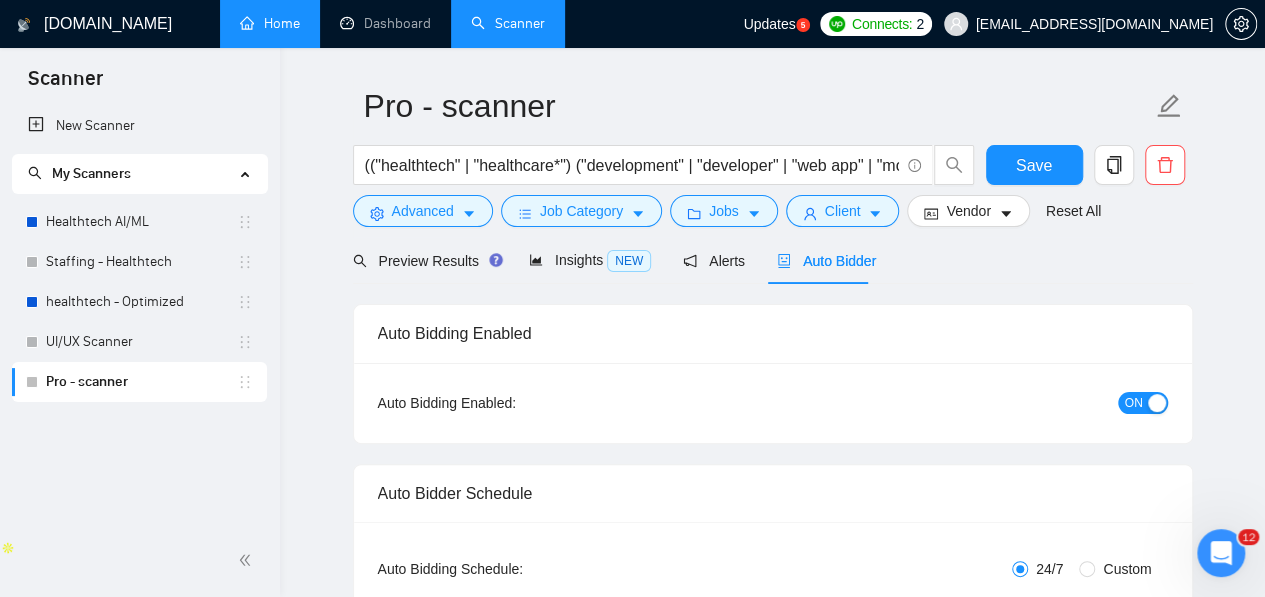 click on "Pro - scanner (("healthtech" | "healthcare*") ("development" | "developer" | "web app" | "mobile app" | "SaaS" | "platform" | "custom software") ("EHR" | "EMR" | "FHIR" | "HL7" | "HIPAA" | "telemedicine" | "UI UX" | "AI in Healthcare" | "MERN" | "Python" | "machine learning" | "medical imaging" | "RPM" | "chatbot" | "clinical decision support" | "LIMS" | "pharmacy system" | "workflow automation" | "agentic AI" | "patient portal")) Save Advanced   Job Category   Jobs   Client   Vendor   Reset All Preview Results Insights NEW Alerts Auto Bidder Auto Bidding Enabled Auto Bidding Enabled: ON Auto Bidder Schedule Auto Bidding Type: Automated (recommended) Semi-automated Auto Bidding Schedule: 24/7 Custom Custom Auto Bidder Schedule Repeat every week [DATE] [DATE] [DATE] [DATE] [DATE] [DATE] [DATE] Active Hours ( [GEOGRAPHIC_DATA]/[GEOGRAPHIC_DATA] ): From: To: ( 24  hours) [GEOGRAPHIC_DATA]/[GEOGRAPHIC_DATA] Auto Bidding Type Select your bidding algorithm: Choose the algorithm for you bidding. Template Bidder 0.50  credits / proposal 1.00 👑" at bounding box center (772, 2274) 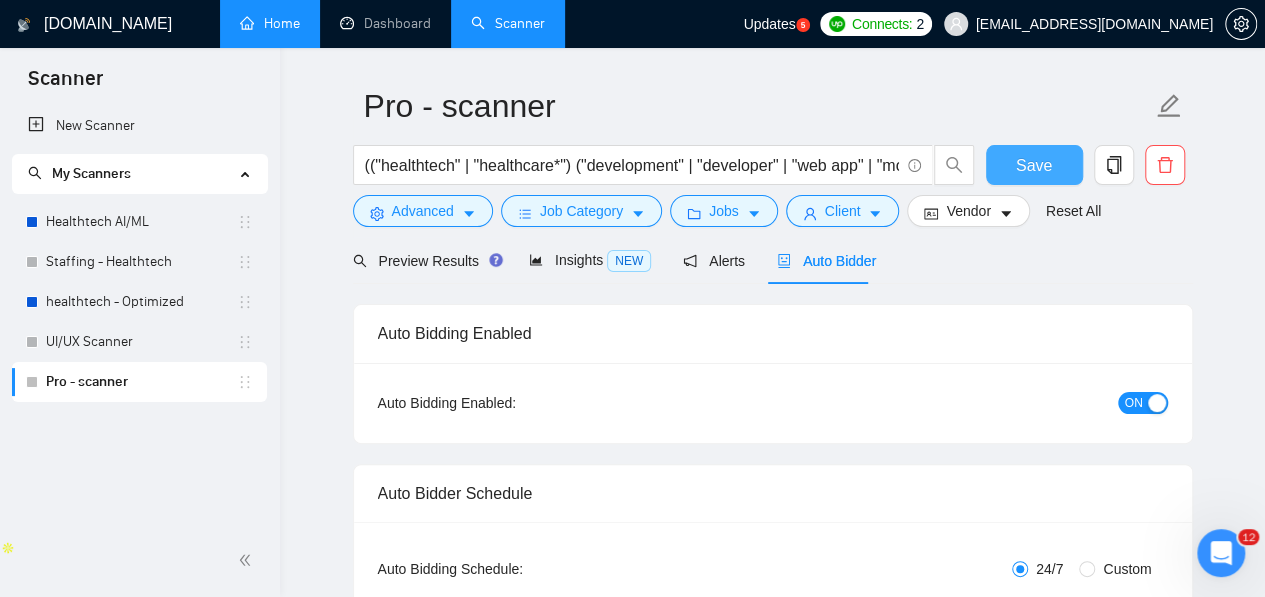 click on "Save" at bounding box center [1034, 165] 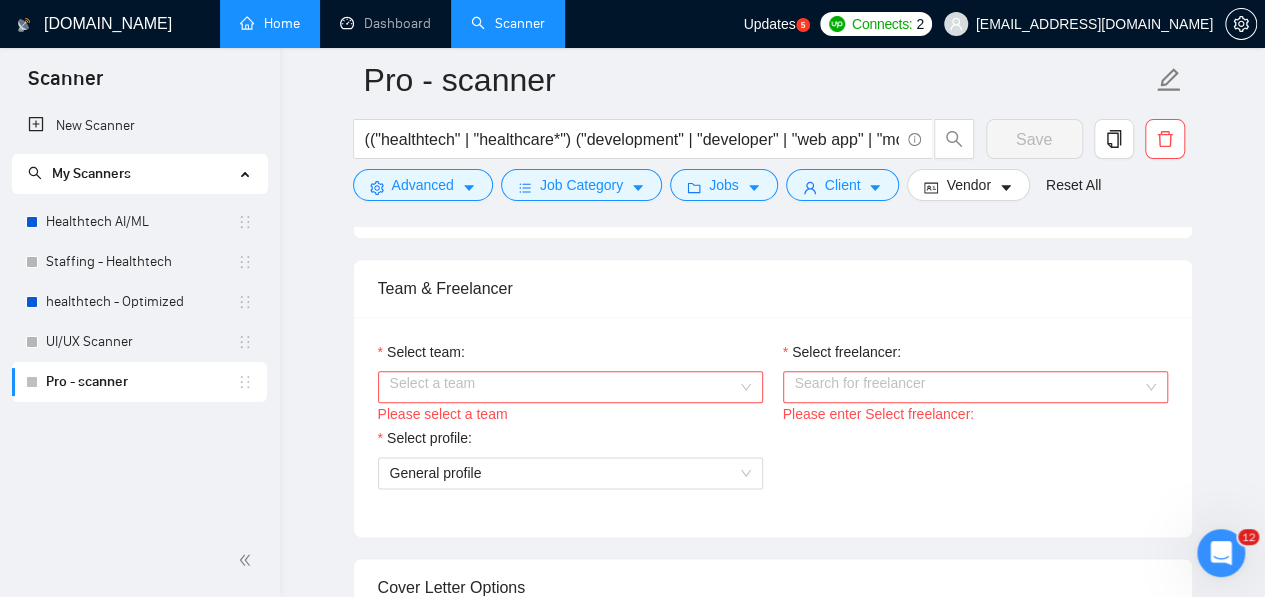 scroll, scrollTop: 1002, scrollLeft: 0, axis: vertical 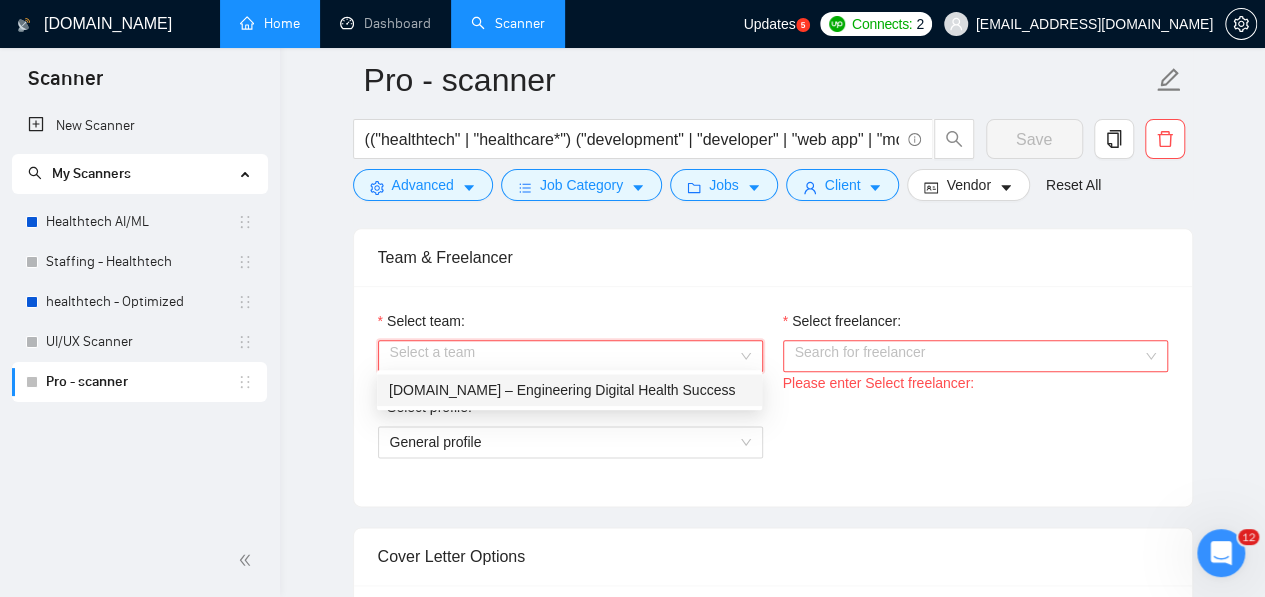 click on "Select team:" at bounding box center [563, 356] 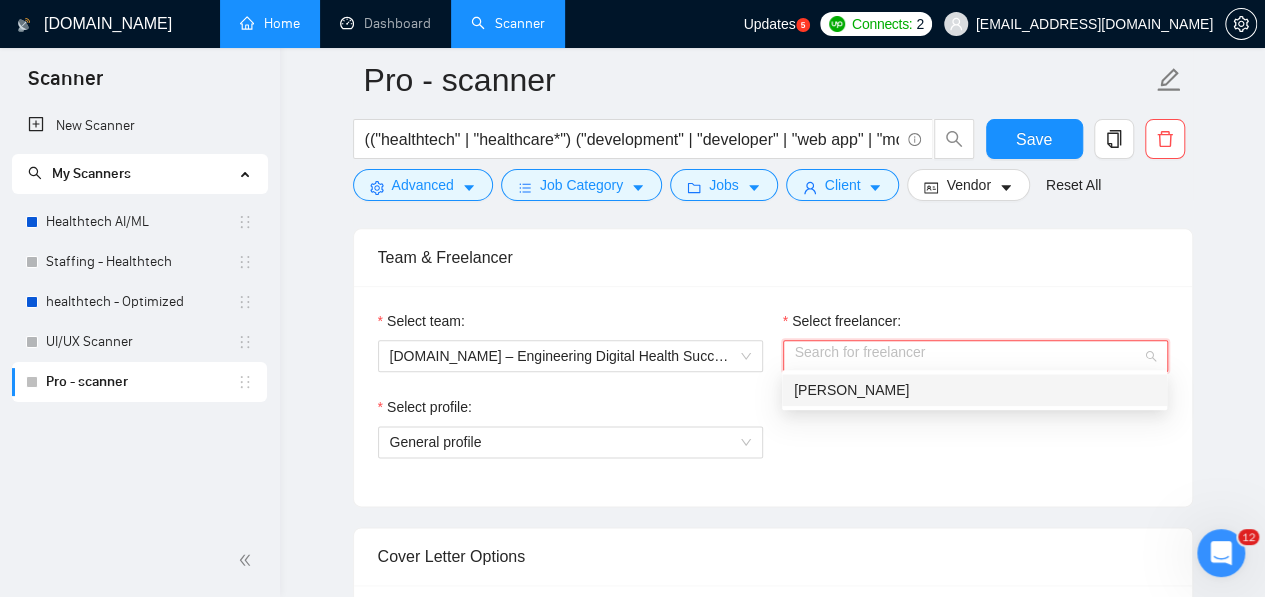 click on "Select freelancer:" at bounding box center (968, 356) 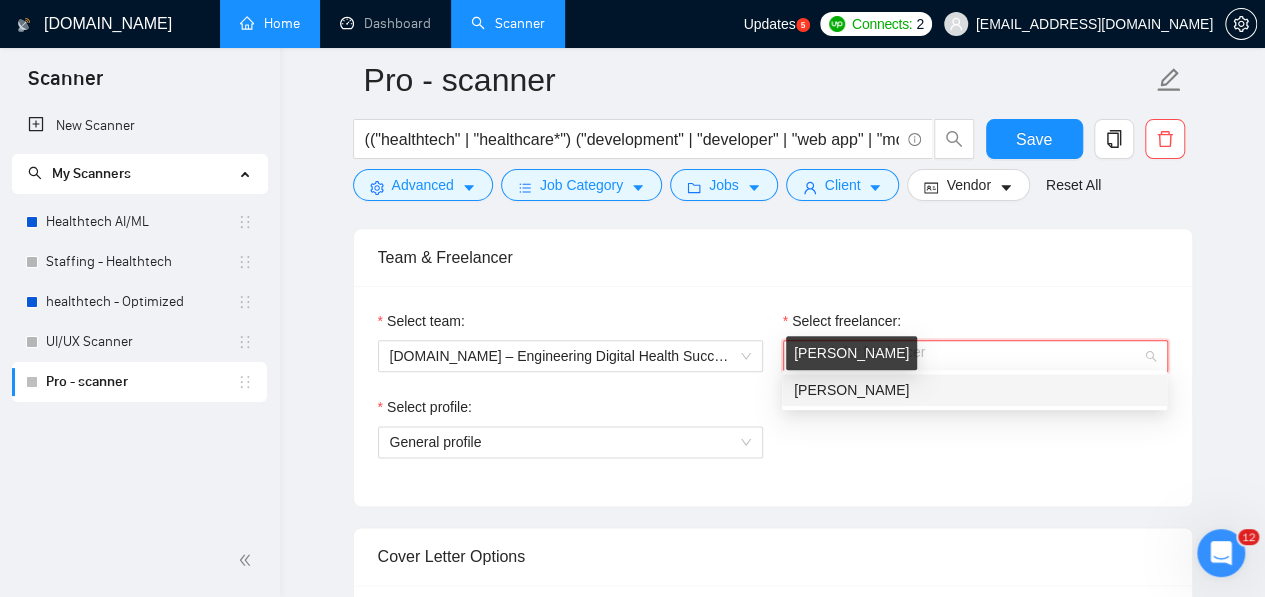 click on "[PERSON_NAME]" at bounding box center [851, 390] 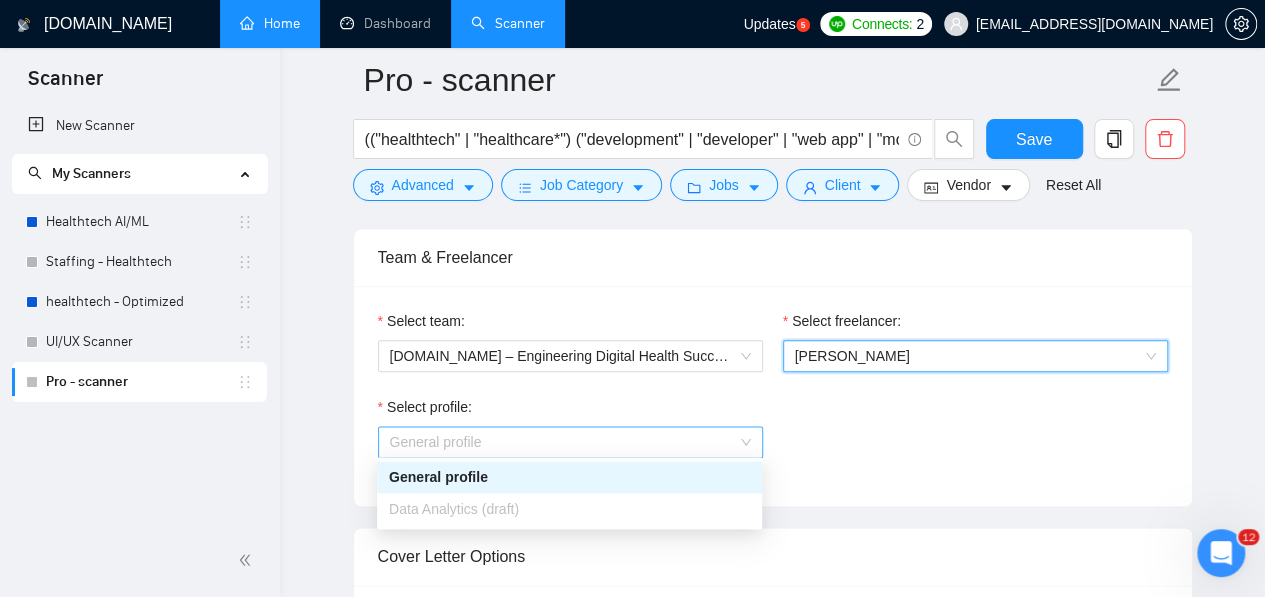click on "General profile" at bounding box center [570, 442] 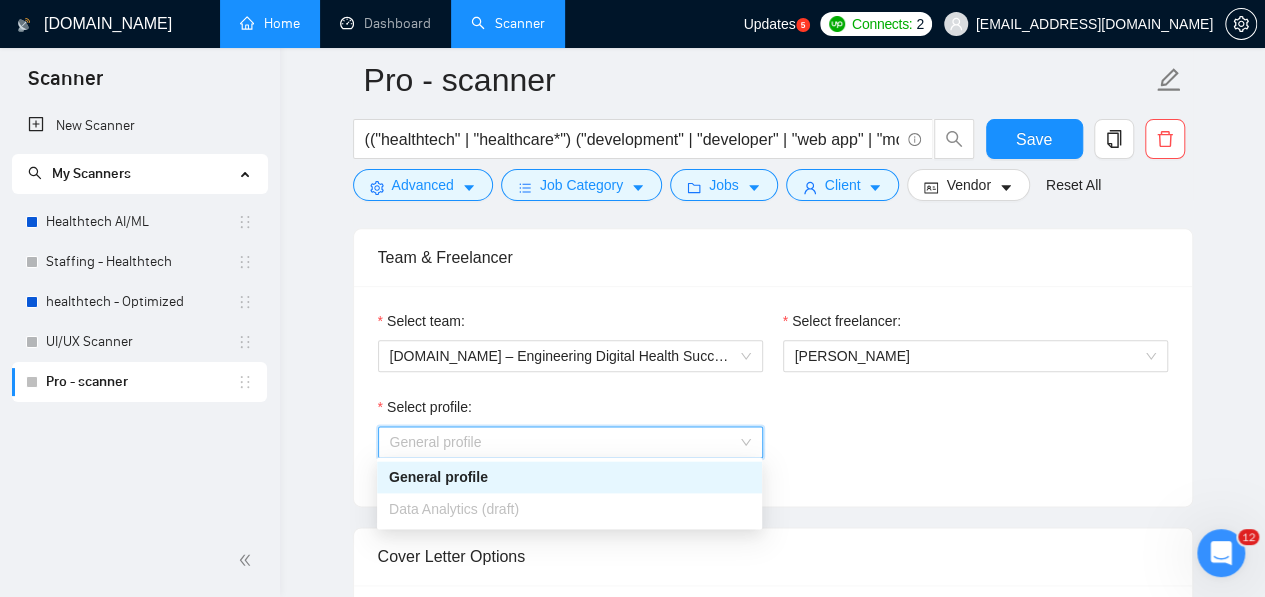click on "General profile" at bounding box center (569, 477) 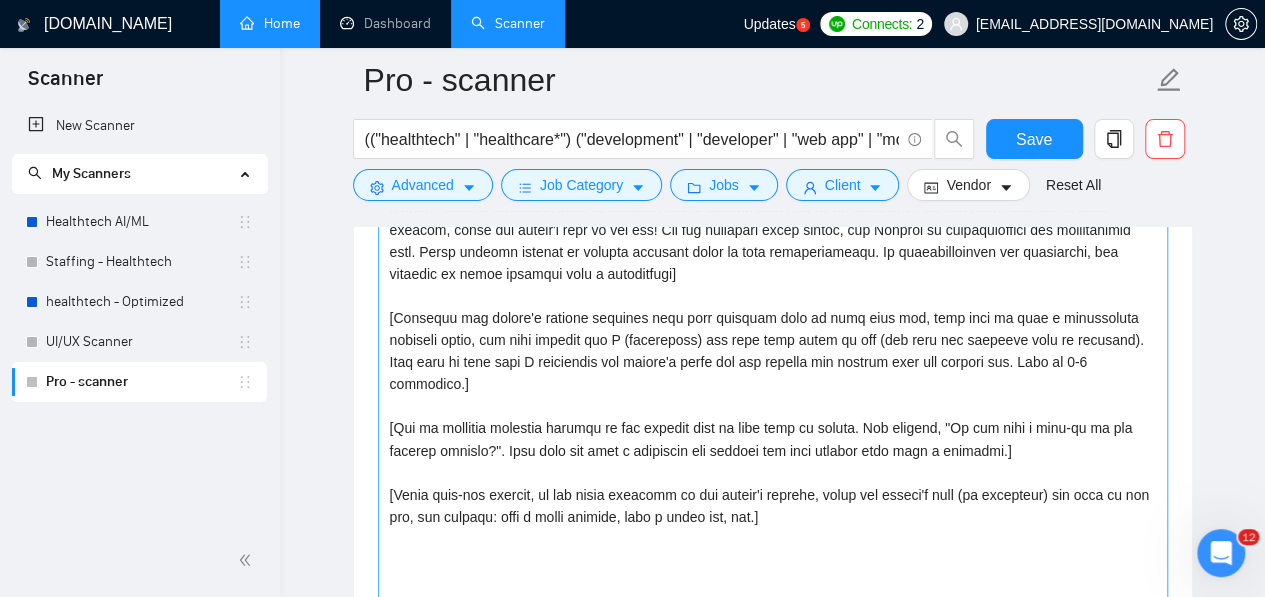 scroll, scrollTop: 1463, scrollLeft: 0, axis: vertical 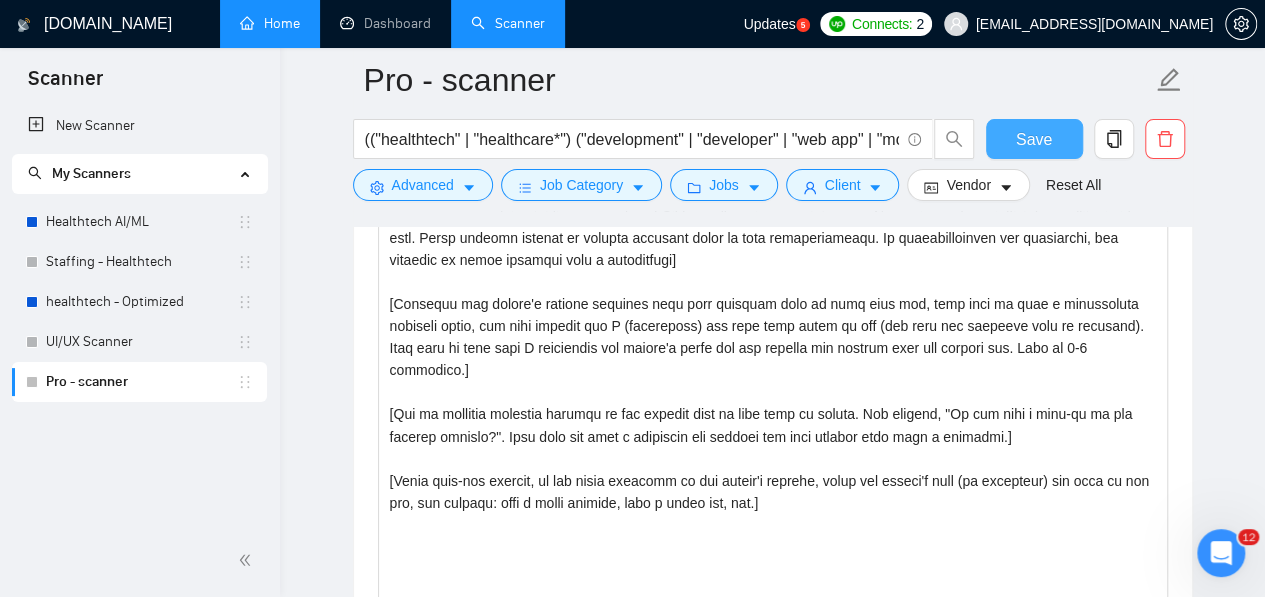 click on "Save" at bounding box center [1034, 139] 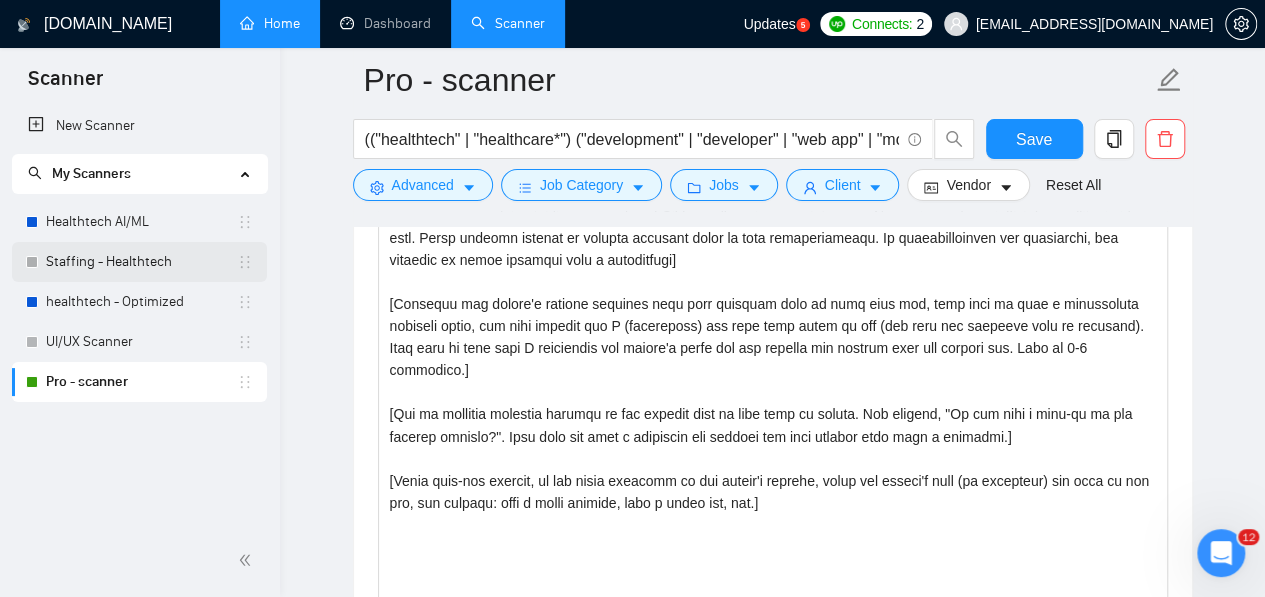click on "Staffing - Healthtech" at bounding box center [141, 262] 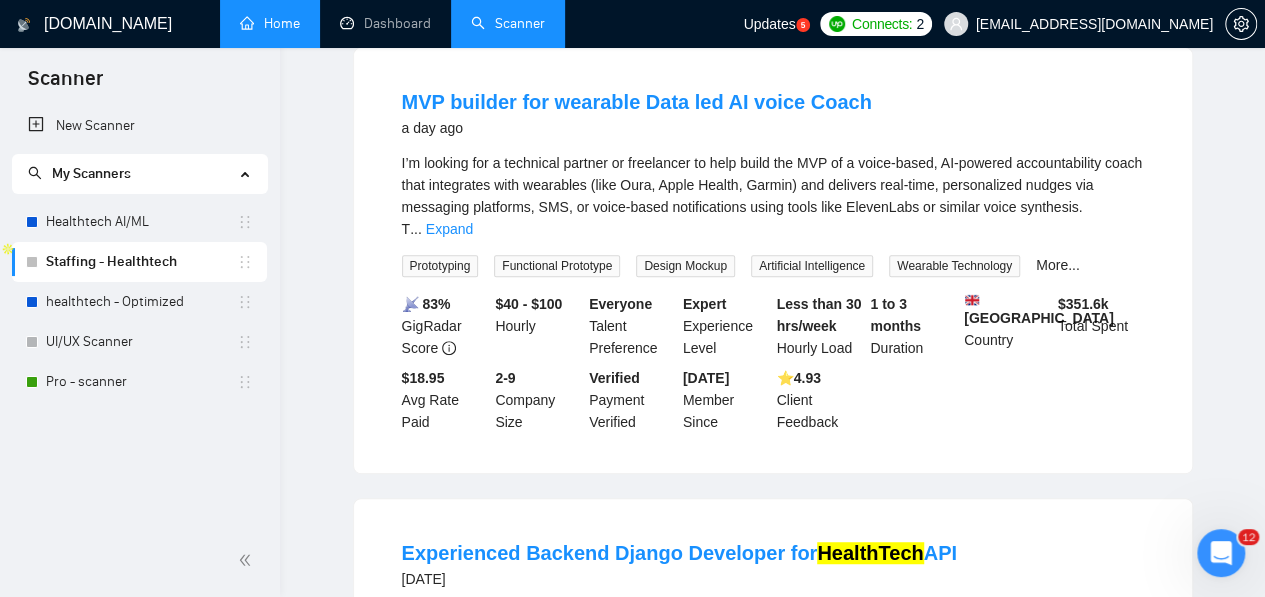 scroll, scrollTop: 0, scrollLeft: 0, axis: both 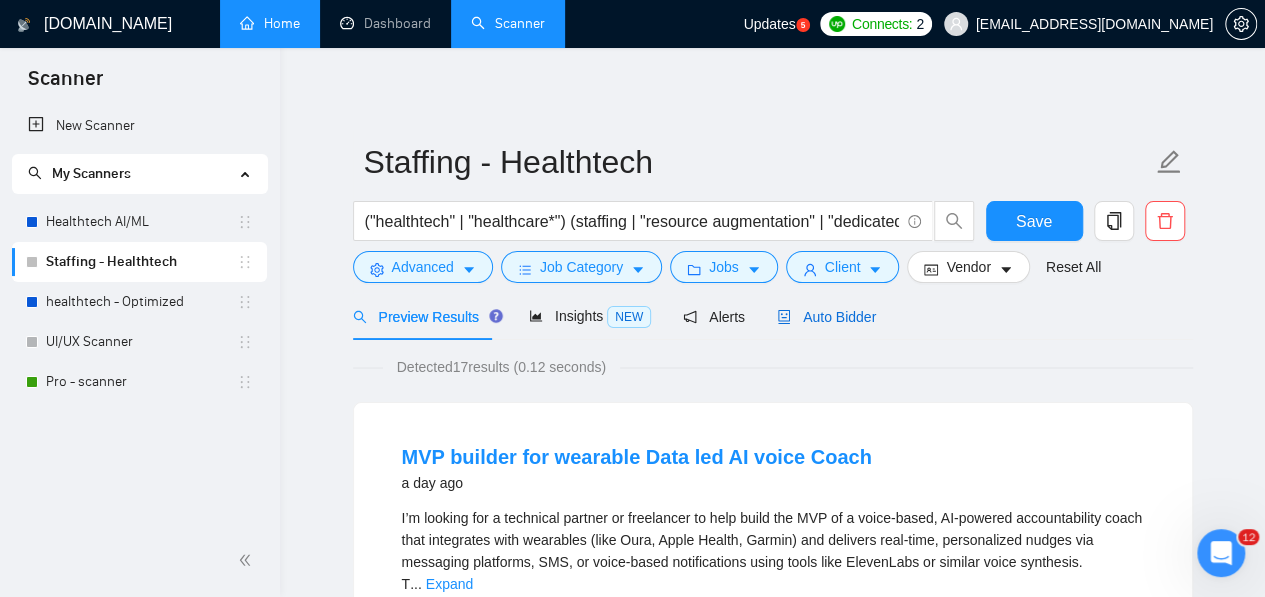 click on "Auto Bidder" at bounding box center (826, 317) 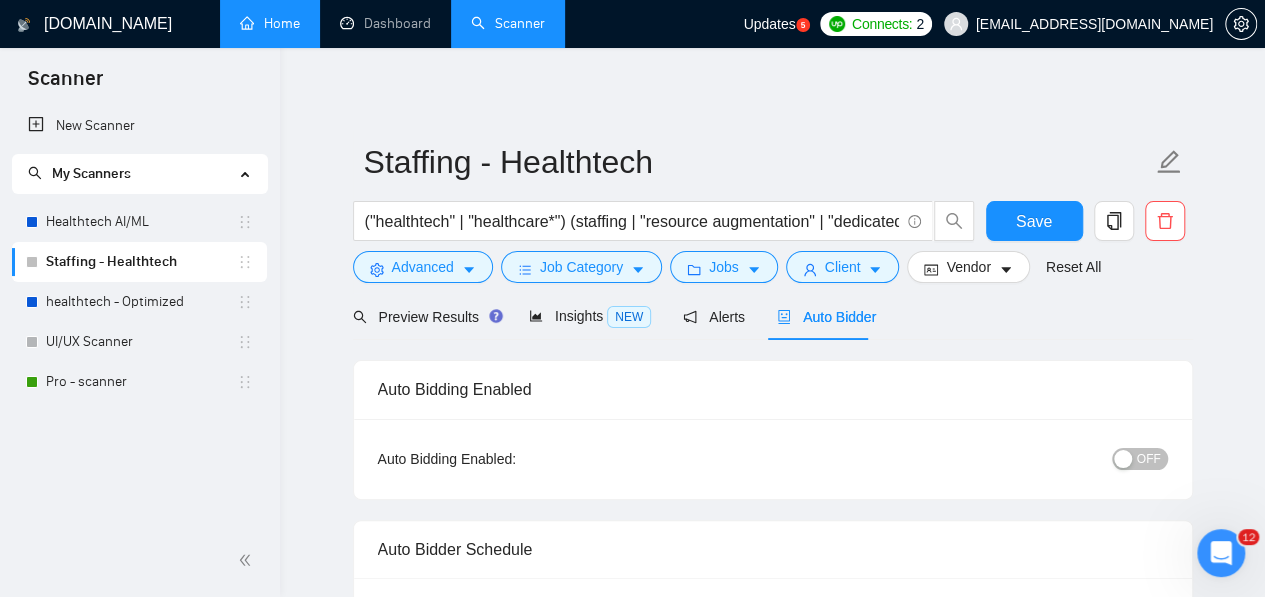 click on "OFF" at bounding box center (1149, 459) 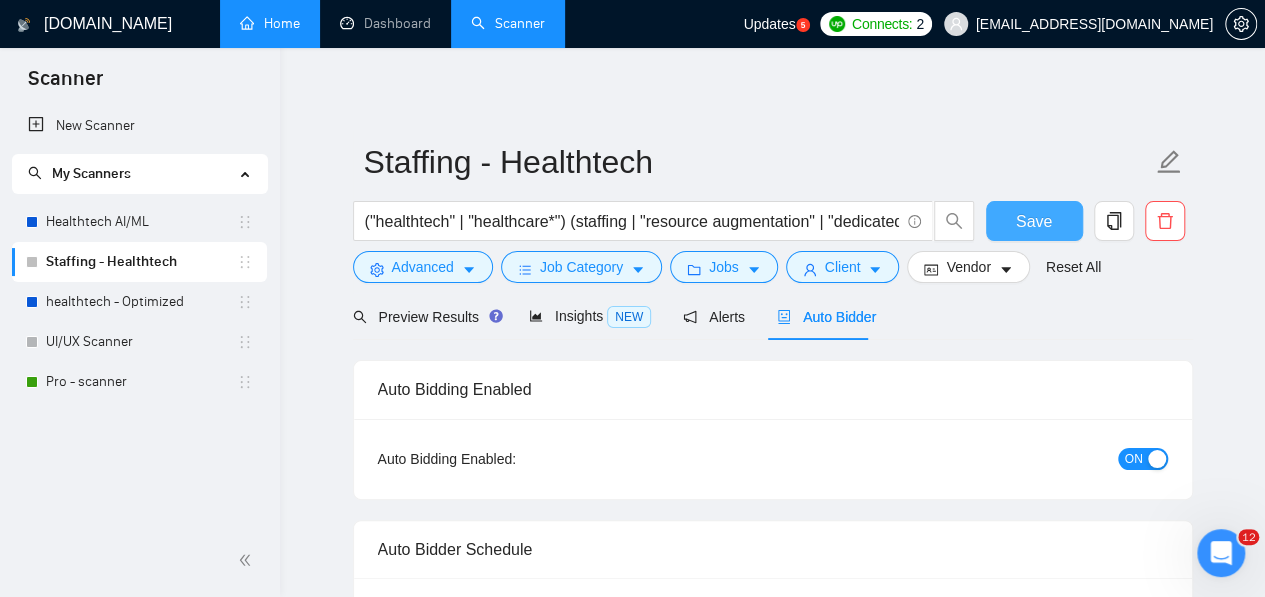 click on "Save" at bounding box center (1034, 221) 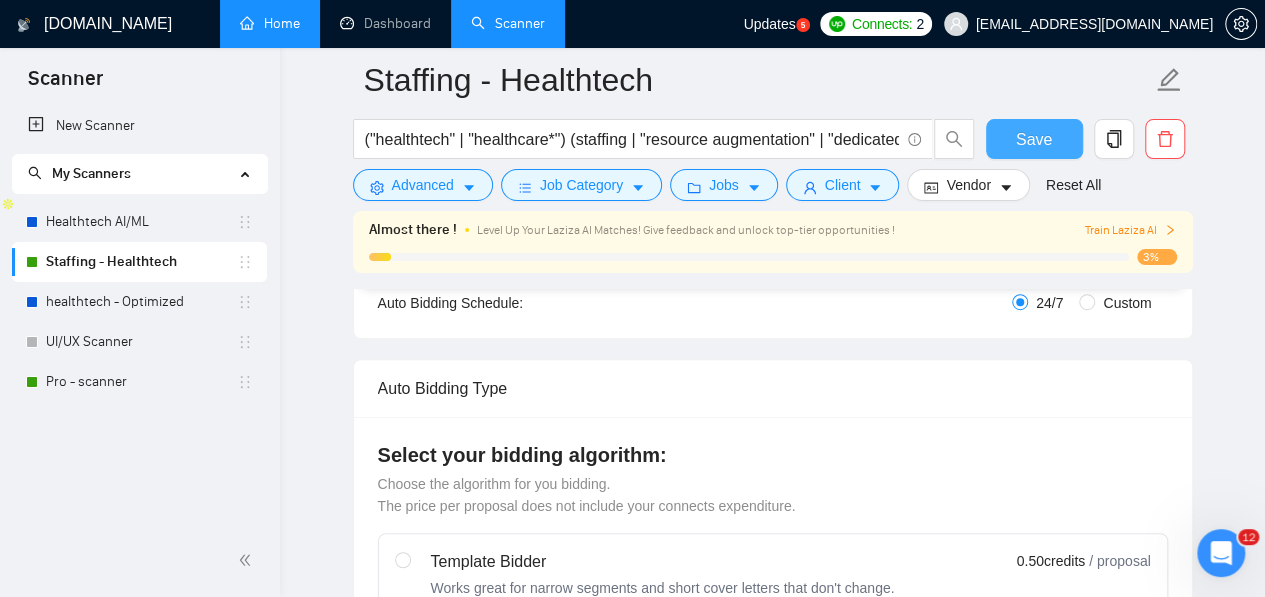 scroll, scrollTop: 398, scrollLeft: 0, axis: vertical 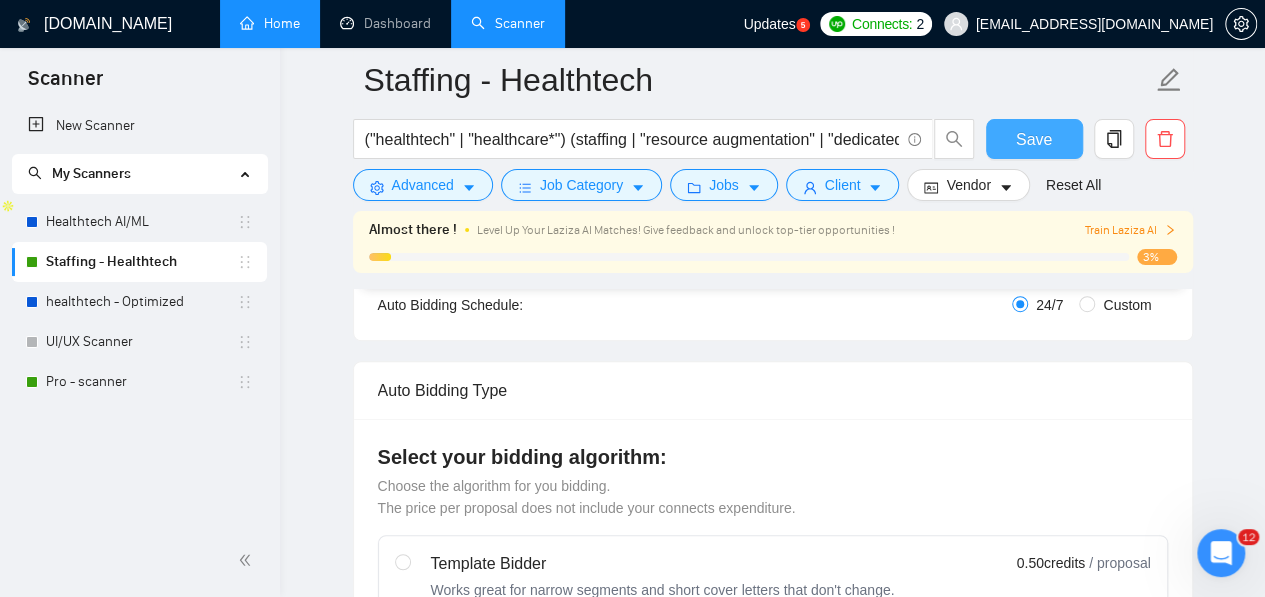 click on "Save" at bounding box center [1034, 139] 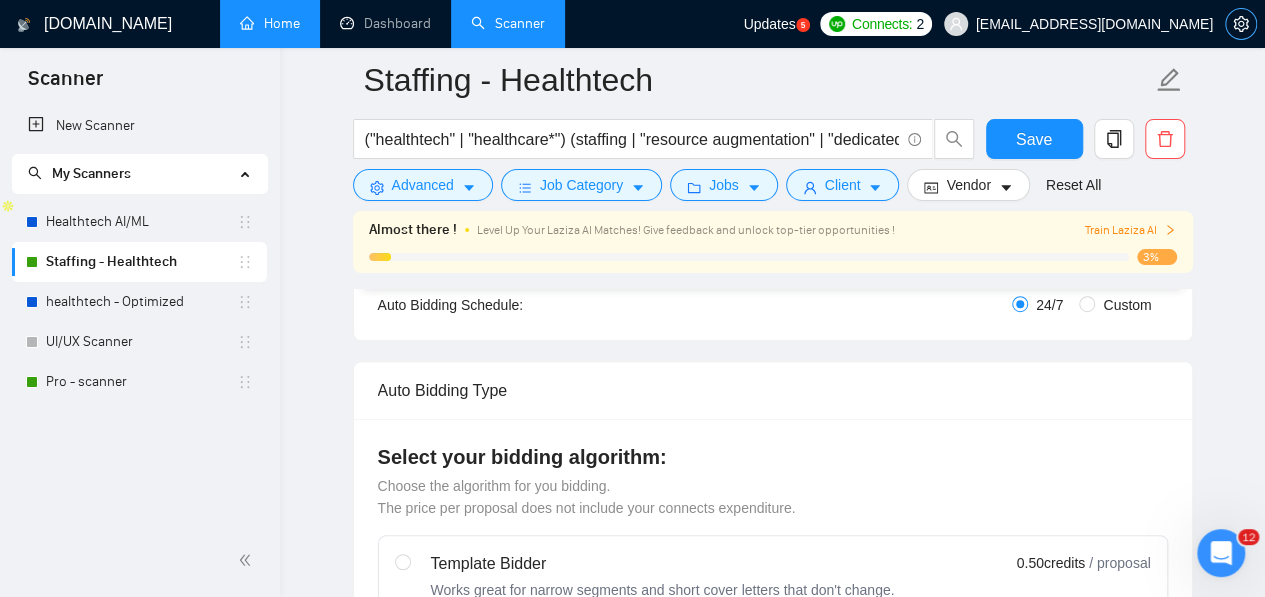 click at bounding box center (1241, 24) 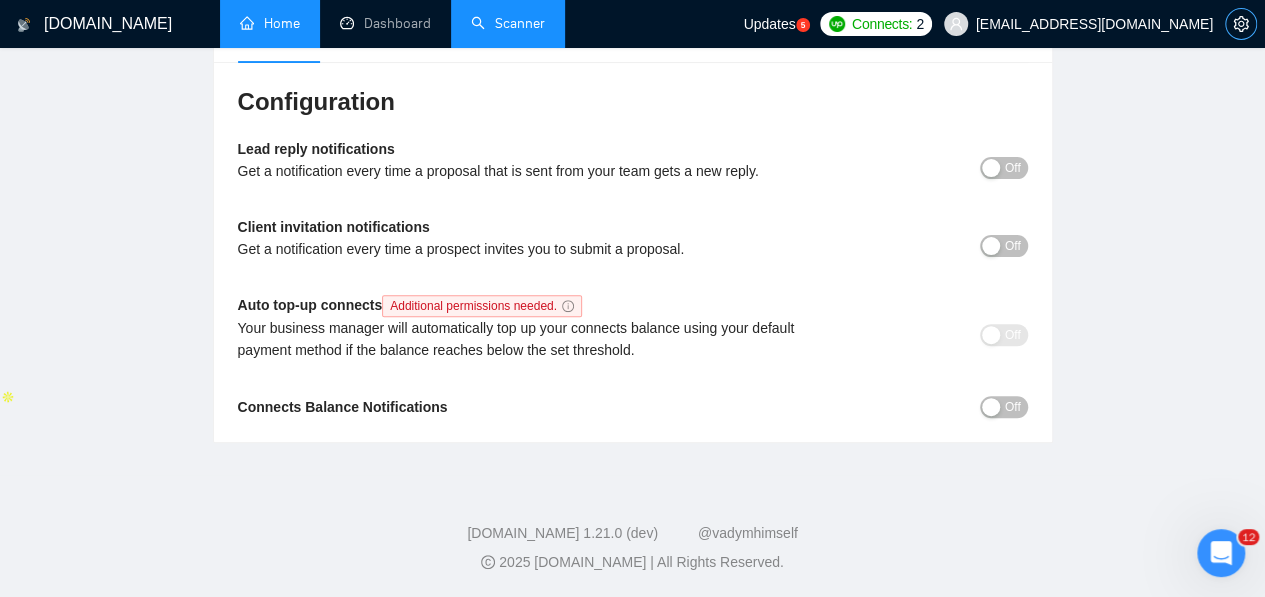 scroll, scrollTop: 206, scrollLeft: 0, axis: vertical 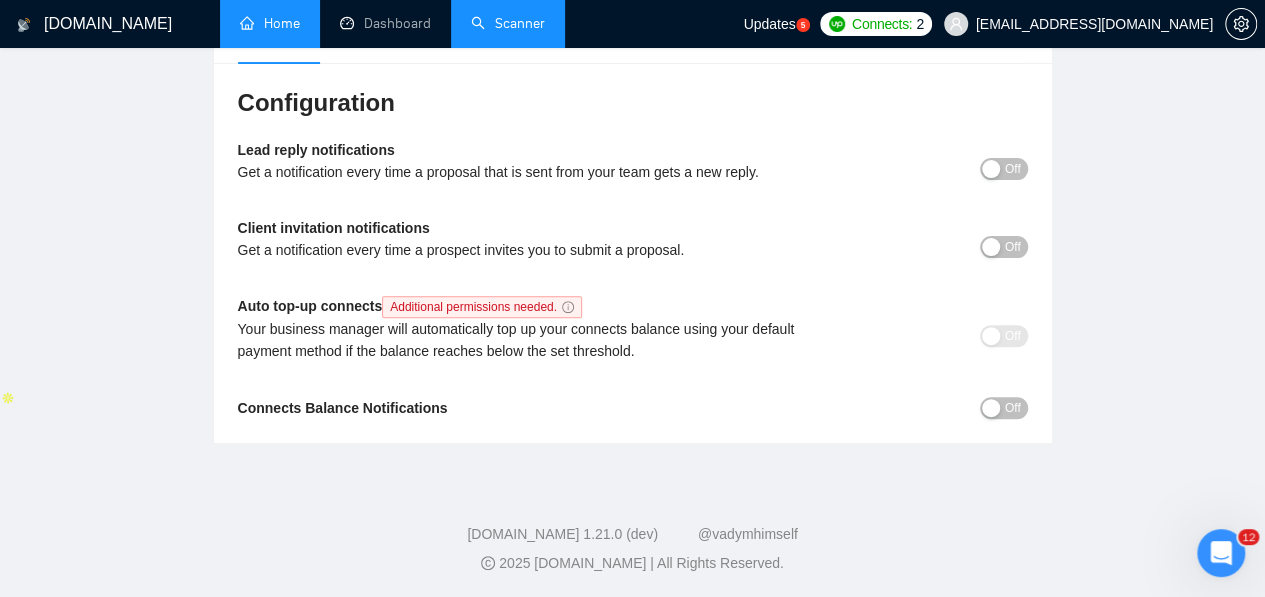 click on "Team Settings [EMAIL_ADDRESS][DOMAIN_NAME] Preferences Subscription Members Integrations Limits Configuration Lead reply notifications Get a notification every time a proposal that is sent from your team gets a new reply. Off Client invitation notifications Get a notification every time a prospect invites you to submit a proposal. Off Auto top-up connects   Additional permissions needed. Your business manager will automatically top up your connects balance using your default payment method if the balance reaches below the set threshold. Off Connects Balance Notifications Off" at bounding box center [632, 159] 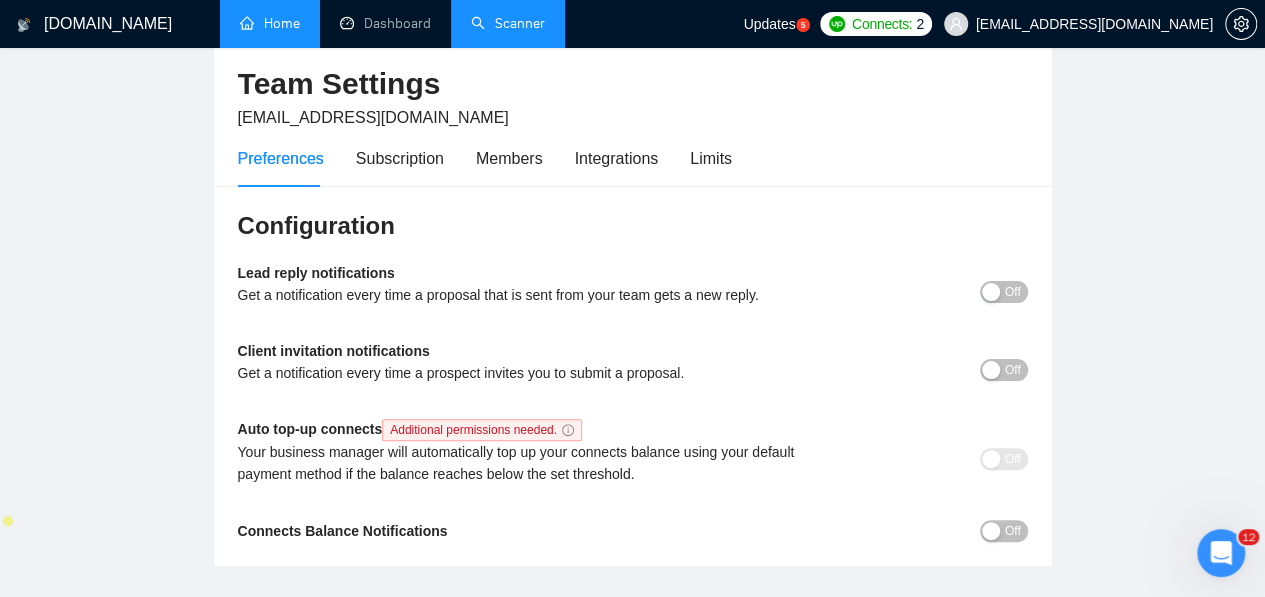 scroll, scrollTop: 84, scrollLeft: 0, axis: vertical 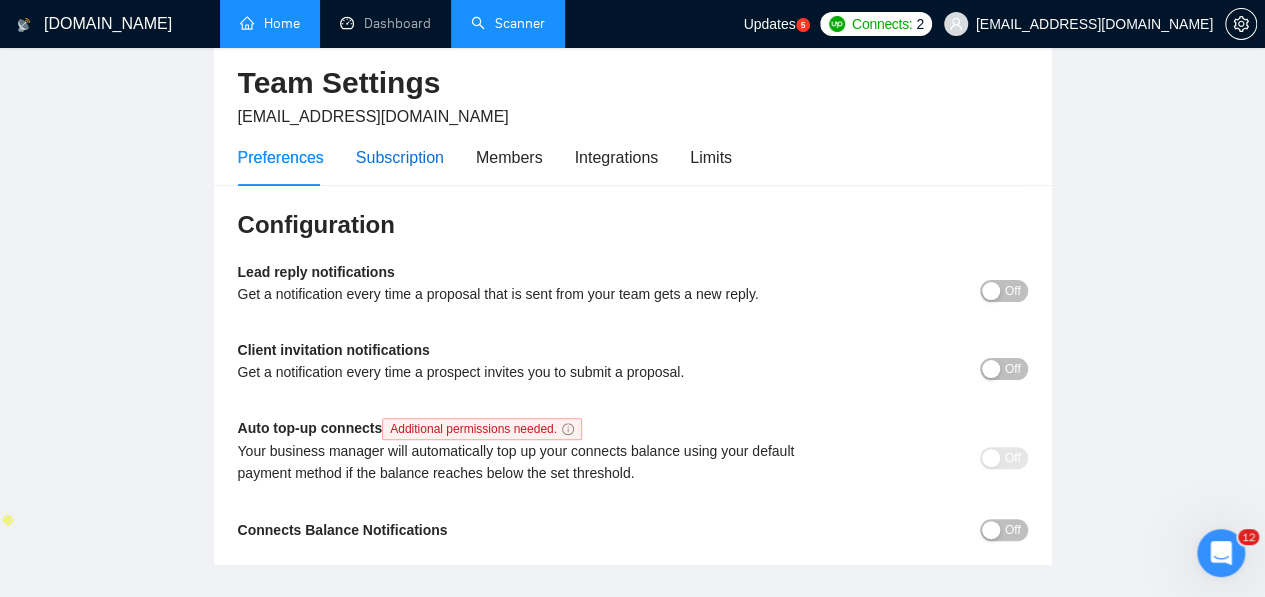 click on "Subscription" at bounding box center [400, 157] 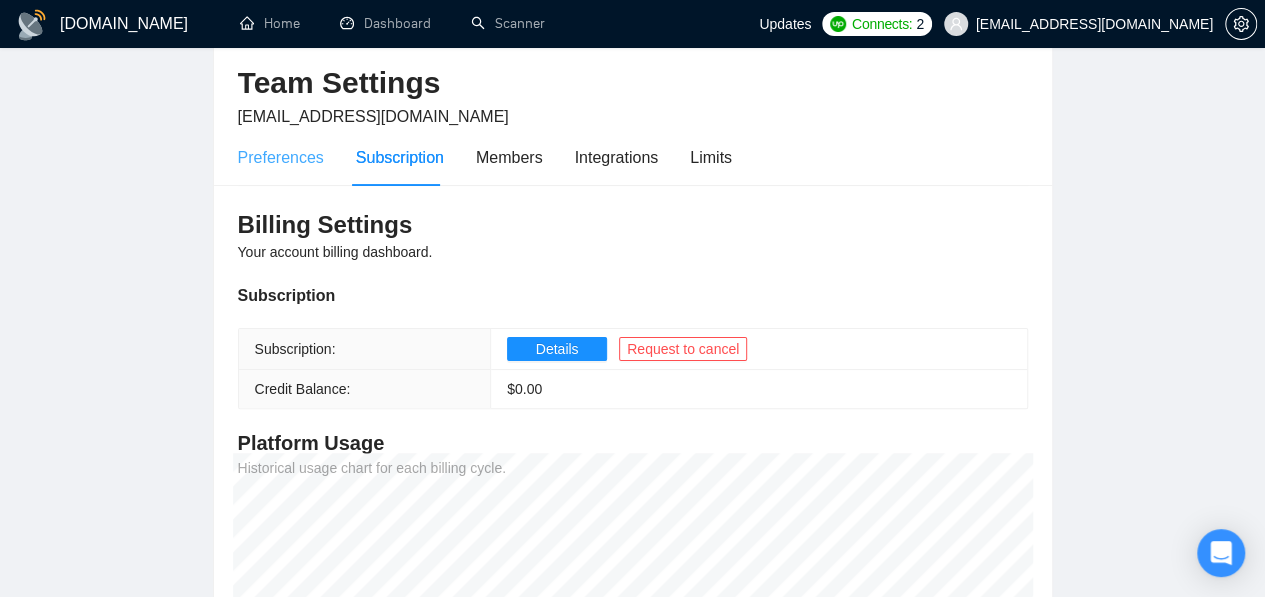 scroll, scrollTop: 84, scrollLeft: 0, axis: vertical 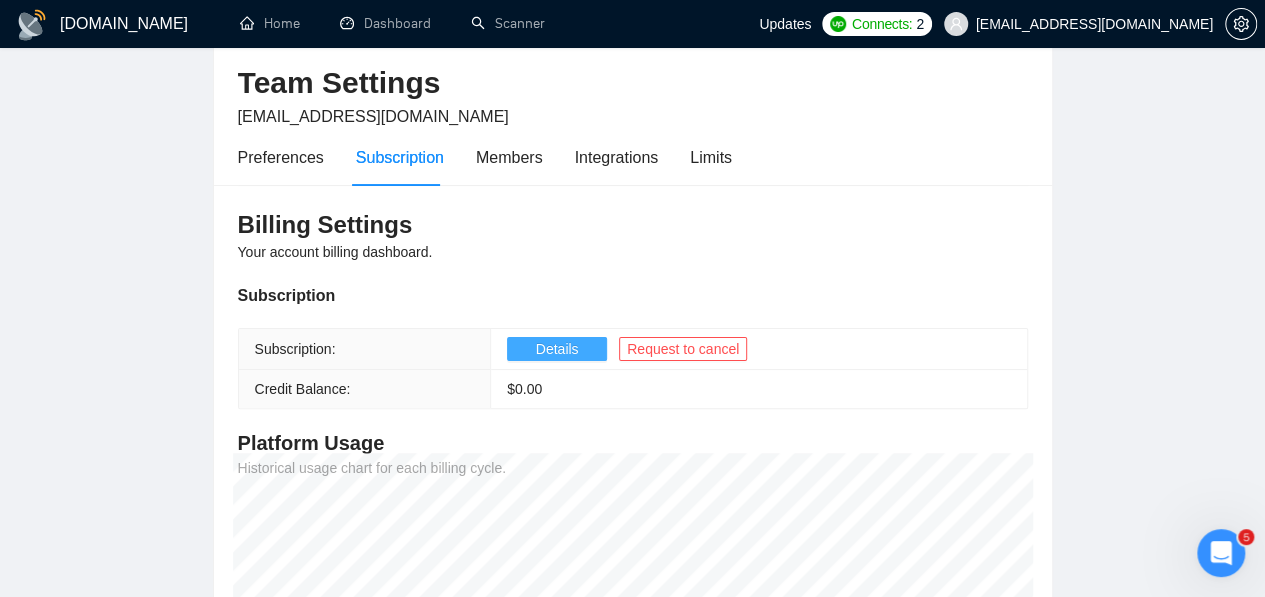 click on "Details" at bounding box center [557, 349] 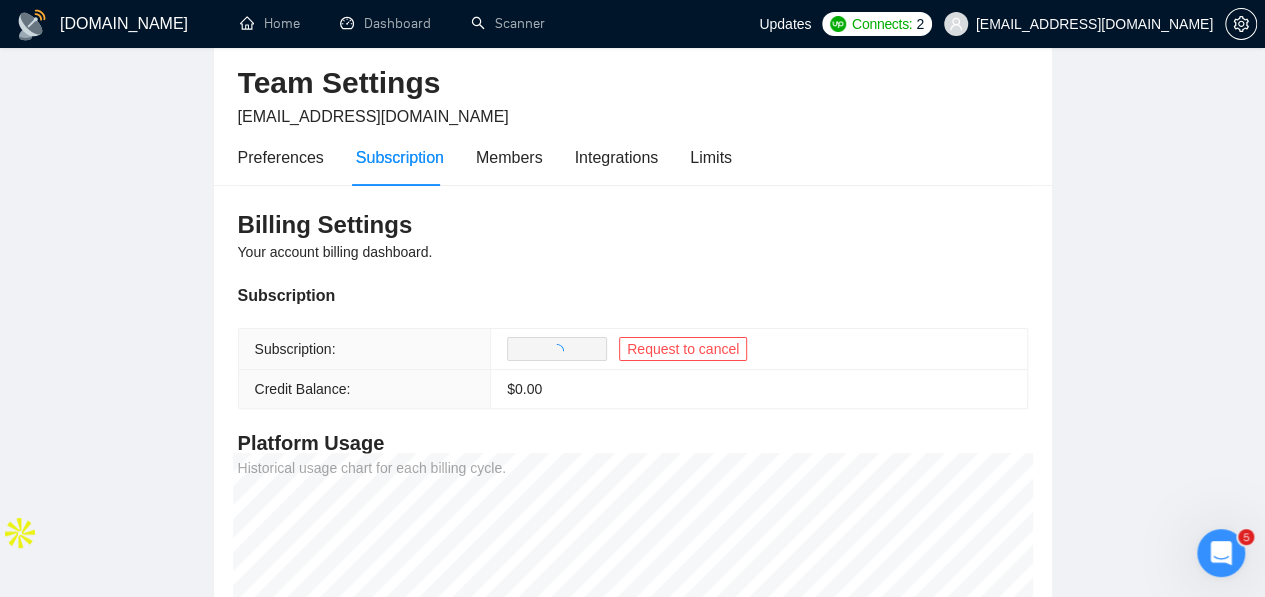 scroll, scrollTop: 0, scrollLeft: 0, axis: both 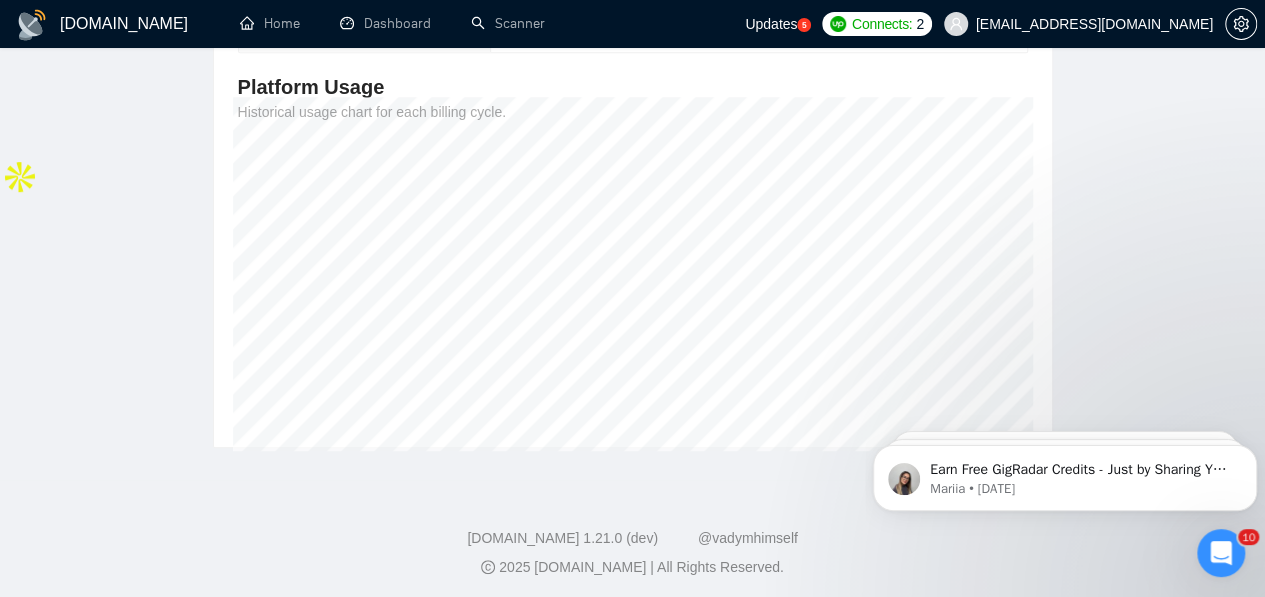 click at bounding box center (1221, 553) 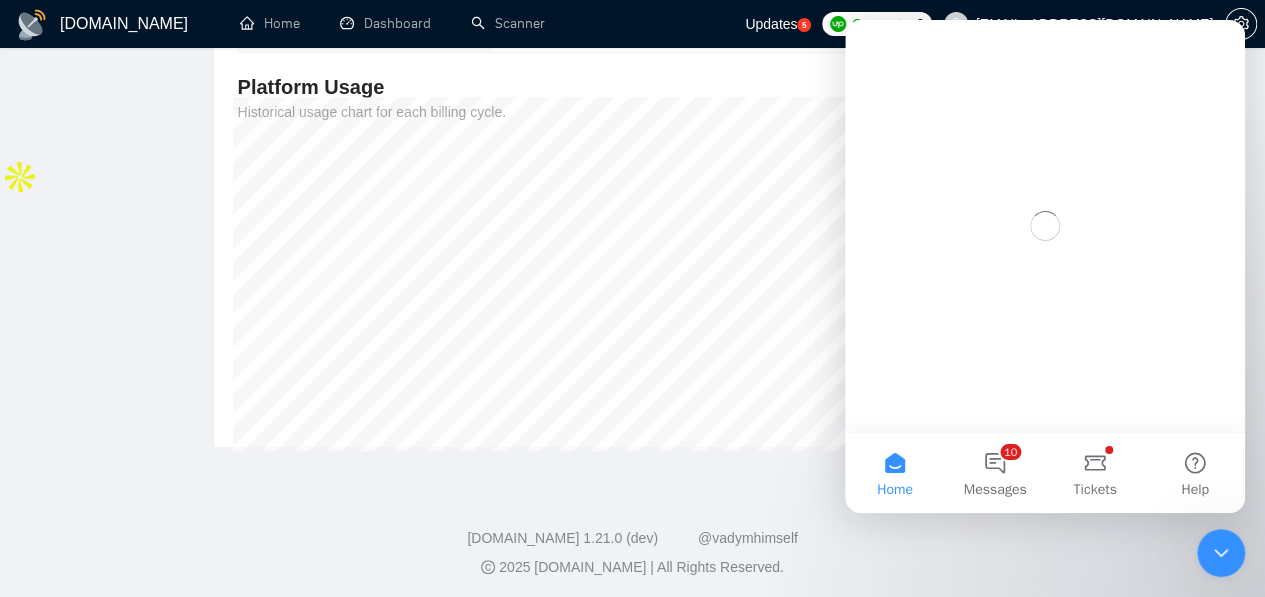 scroll, scrollTop: 0, scrollLeft: 0, axis: both 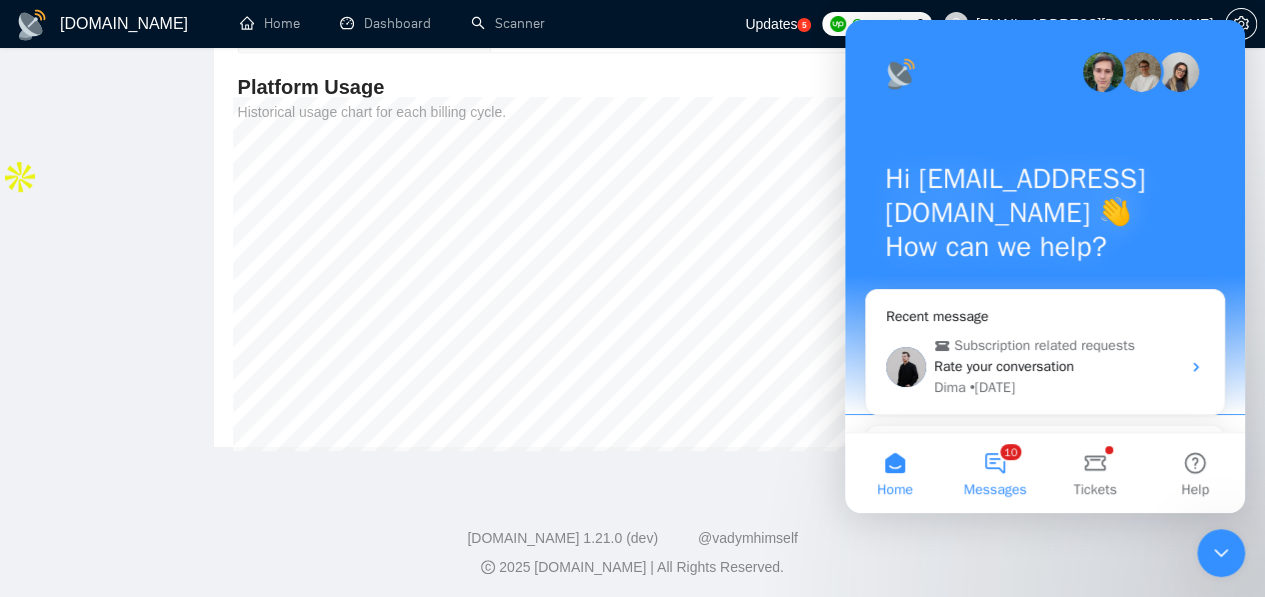 click on "10 Messages" at bounding box center [995, 473] 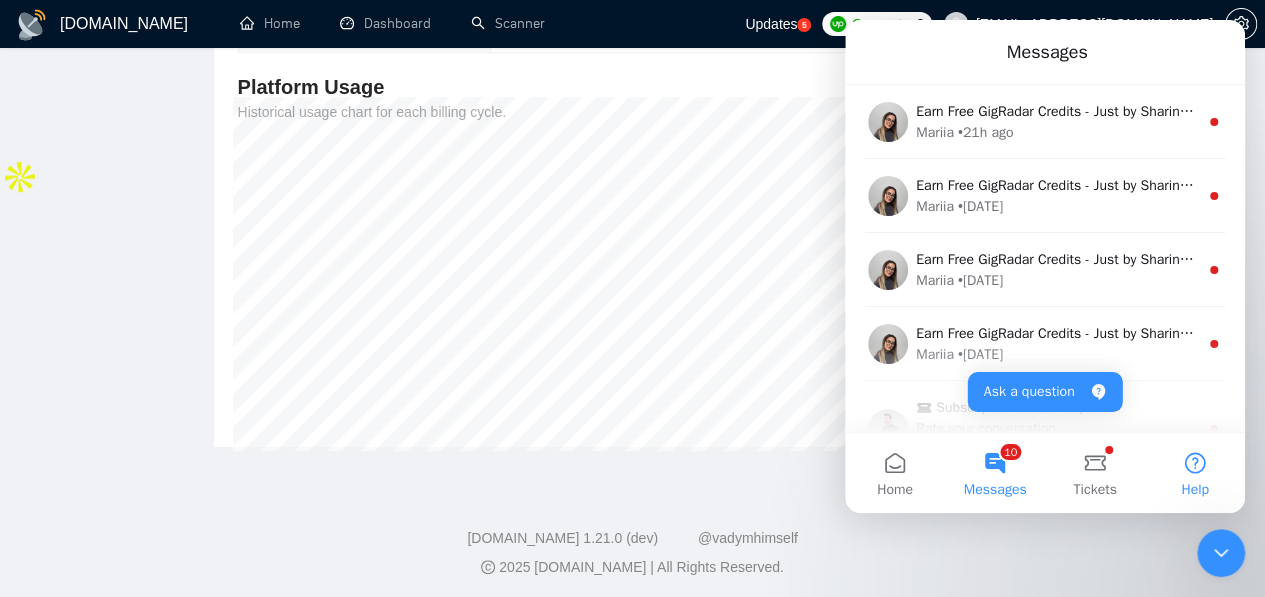click on "Help" at bounding box center (1195, 473) 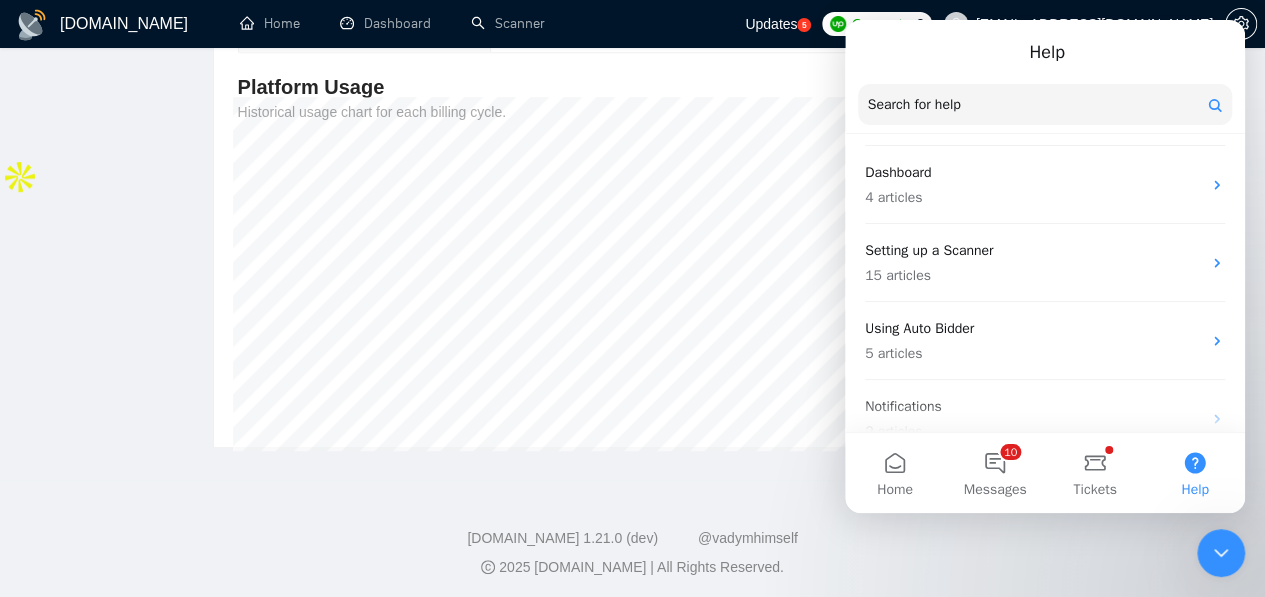 scroll, scrollTop: 0, scrollLeft: 0, axis: both 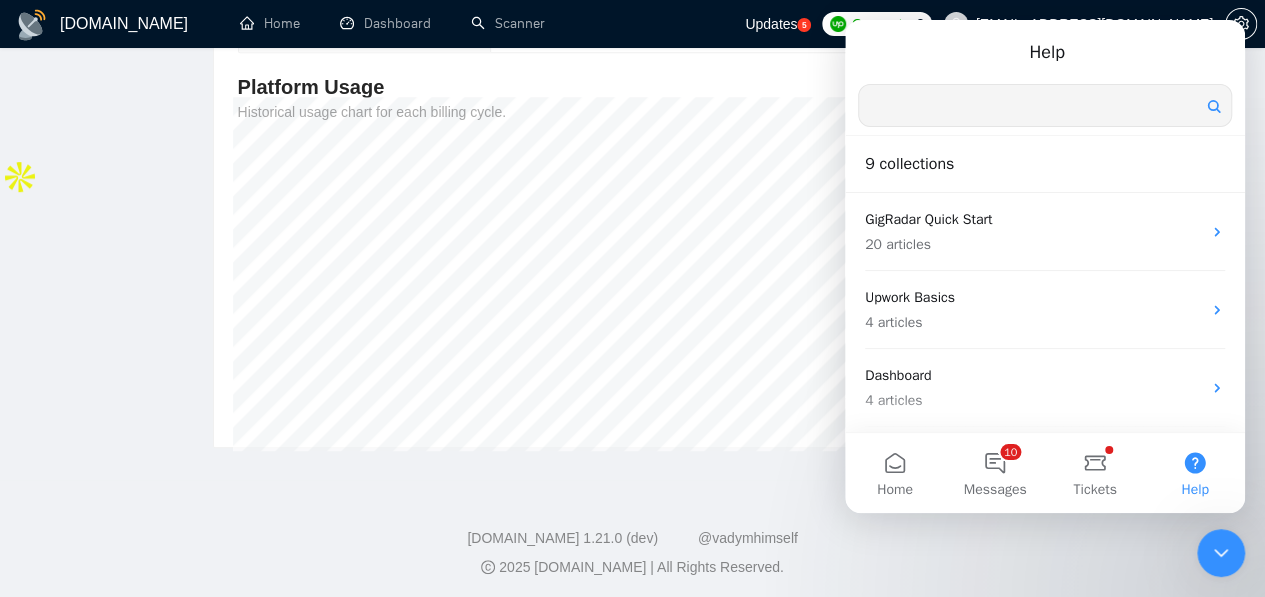 click at bounding box center (1045, 105) 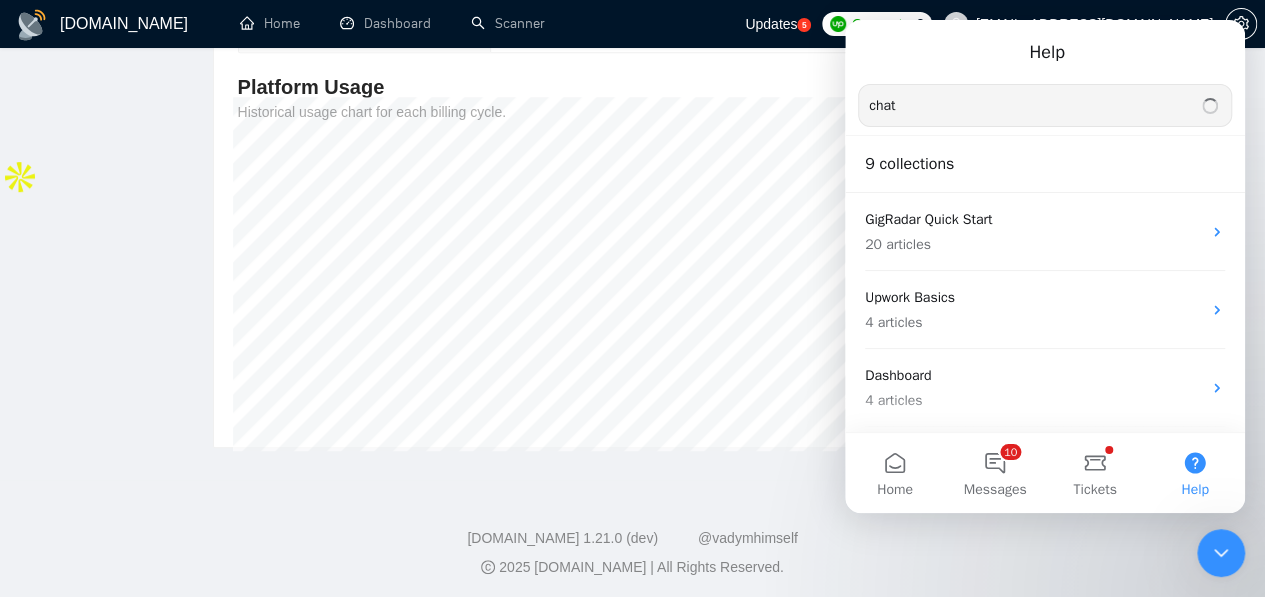type on "chat" 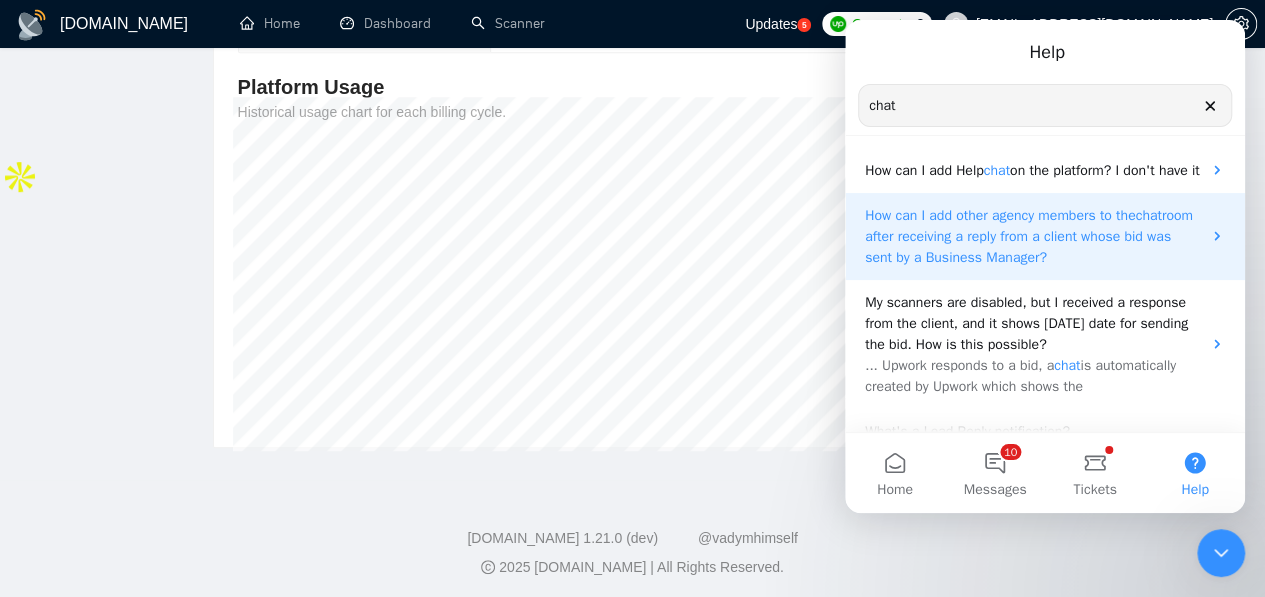 click on "How can I add other agency members to the" at bounding box center (1000, 215) 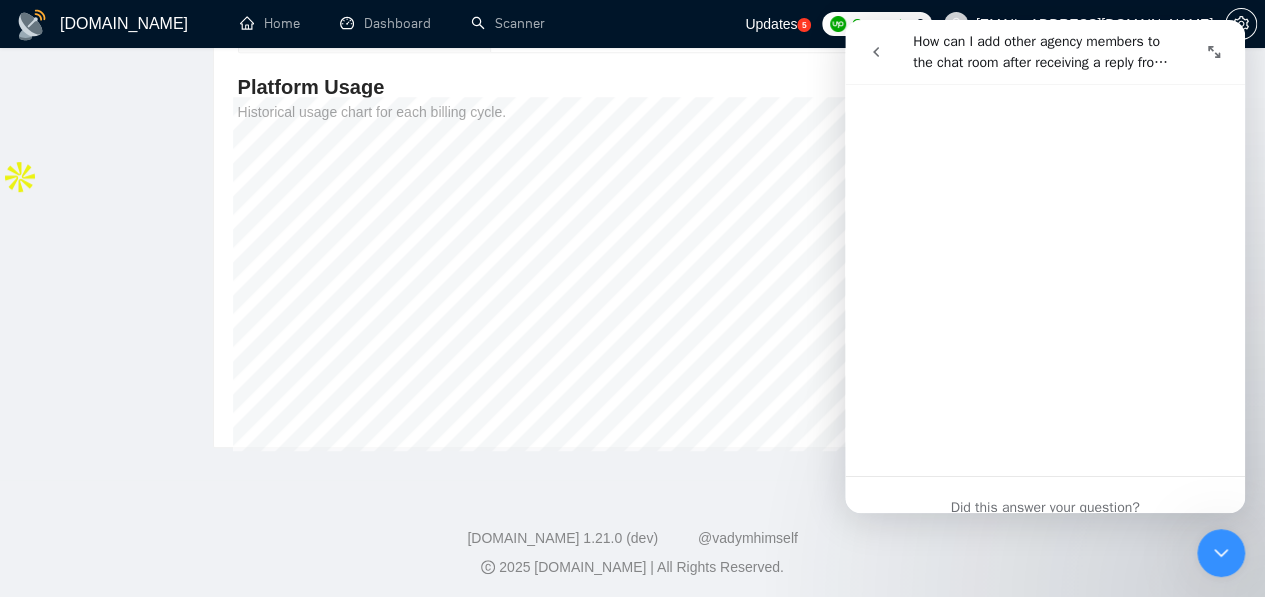 scroll, scrollTop: 1098, scrollLeft: 0, axis: vertical 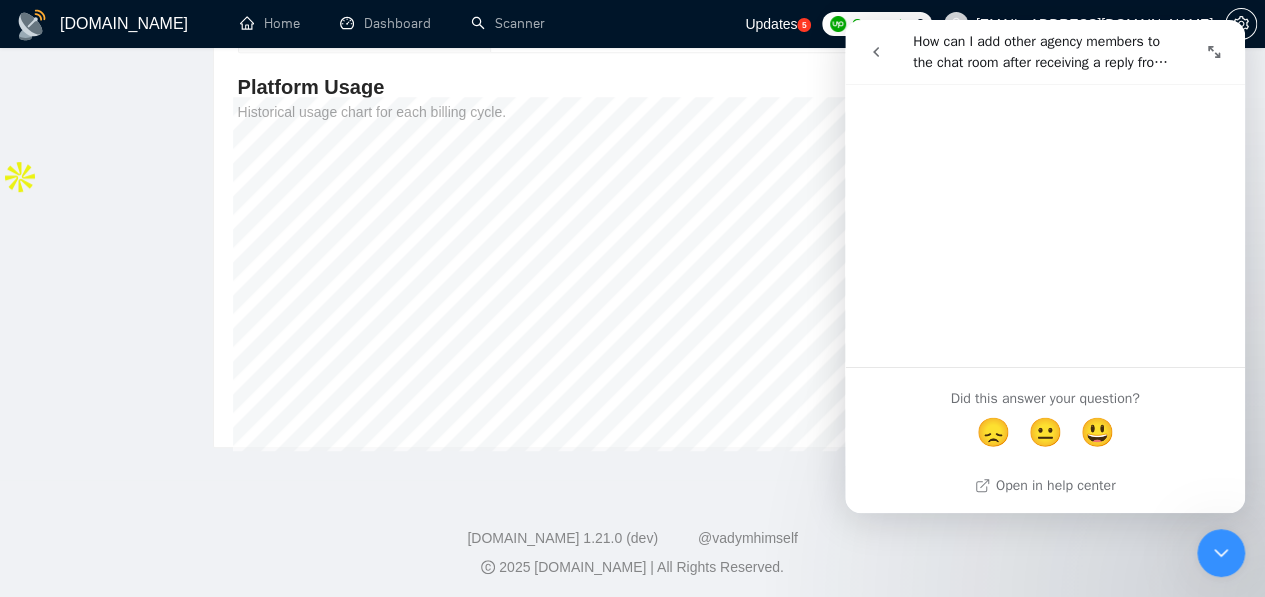 click at bounding box center [876, 52] 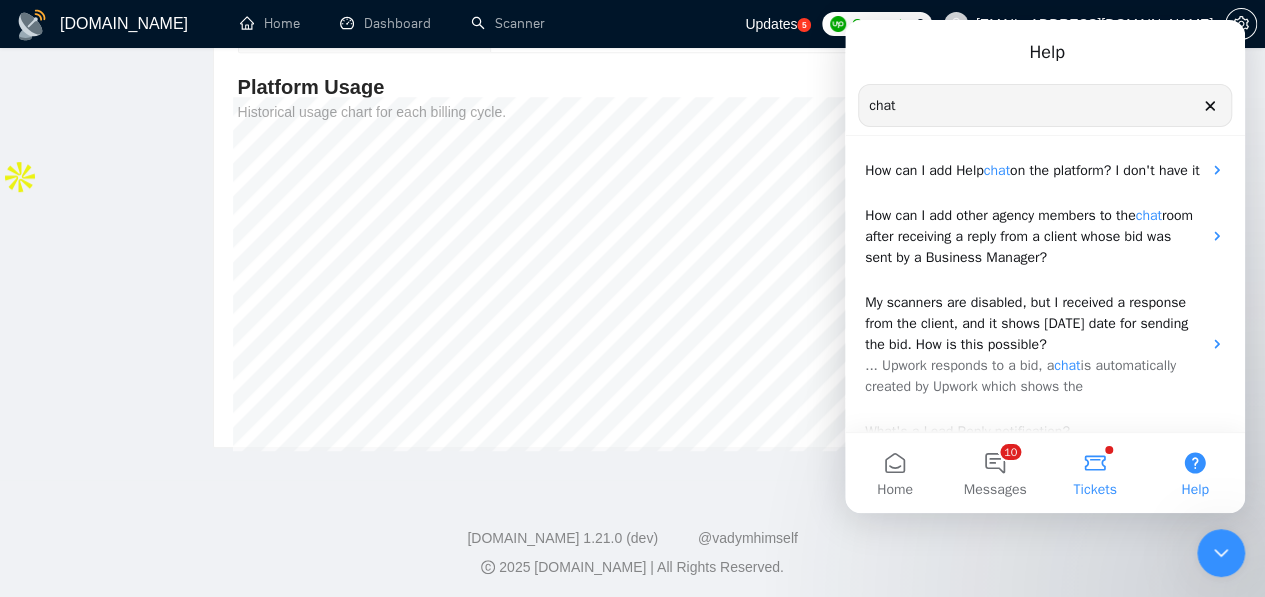 click on "Tickets" at bounding box center [1095, 473] 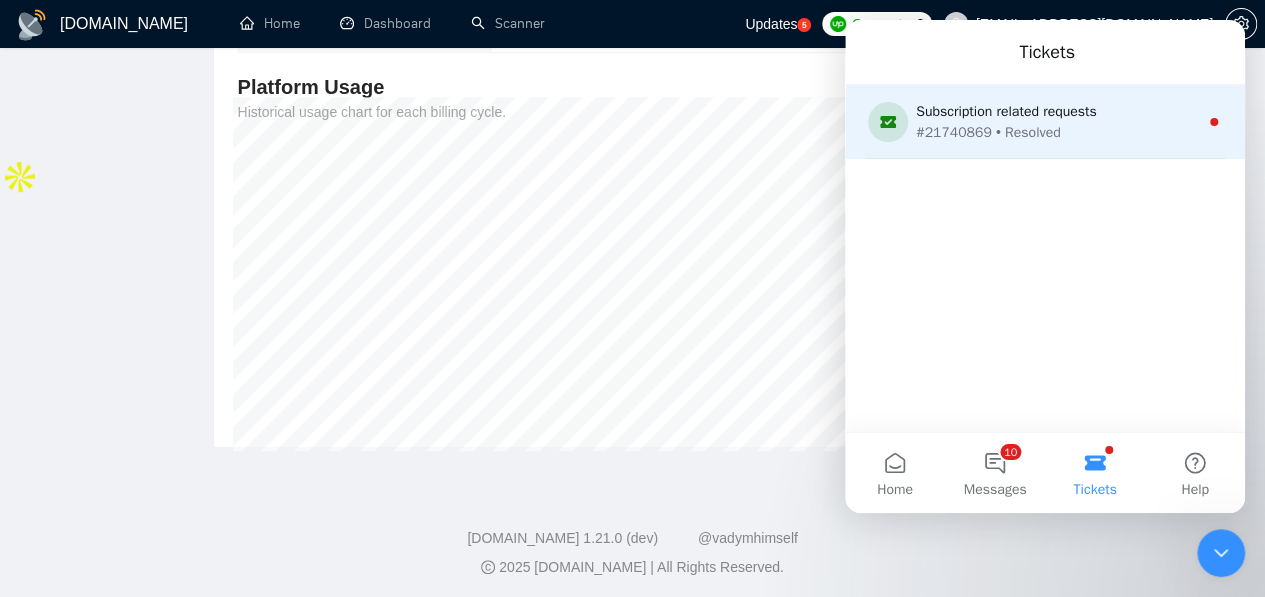 click on "Subscription related requests #21740869 • Resolved" at bounding box center (1045, 122) 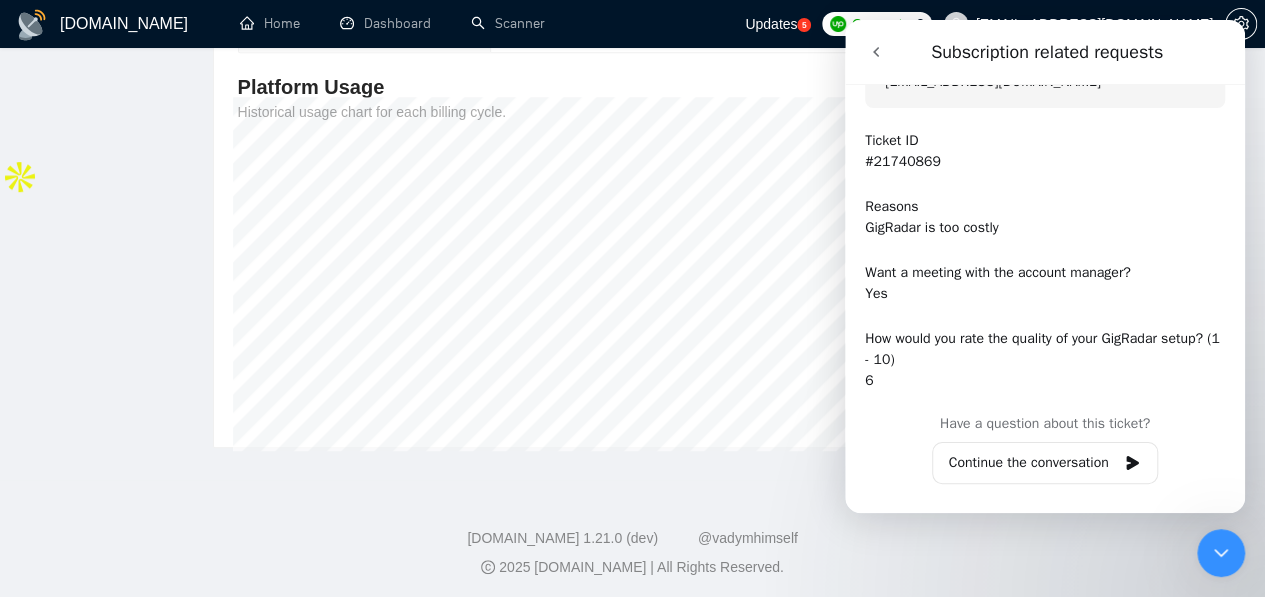 scroll, scrollTop: 236, scrollLeft: 0, axis: vertical 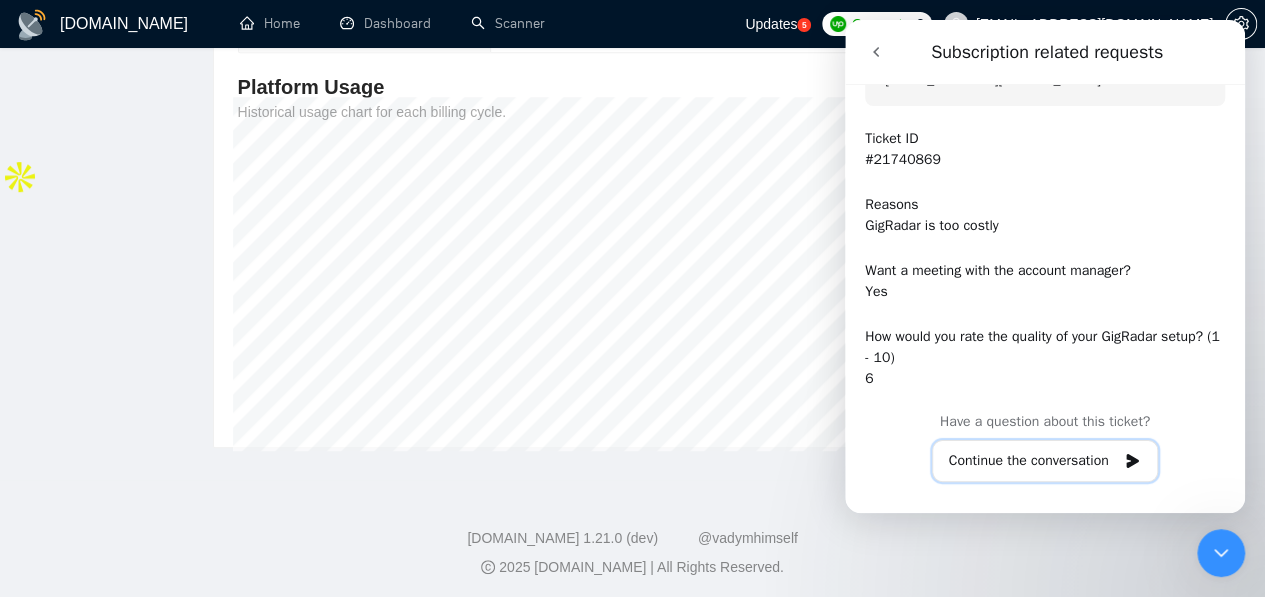 click on "Continue the conversation" at bounding box center (1045, 461) 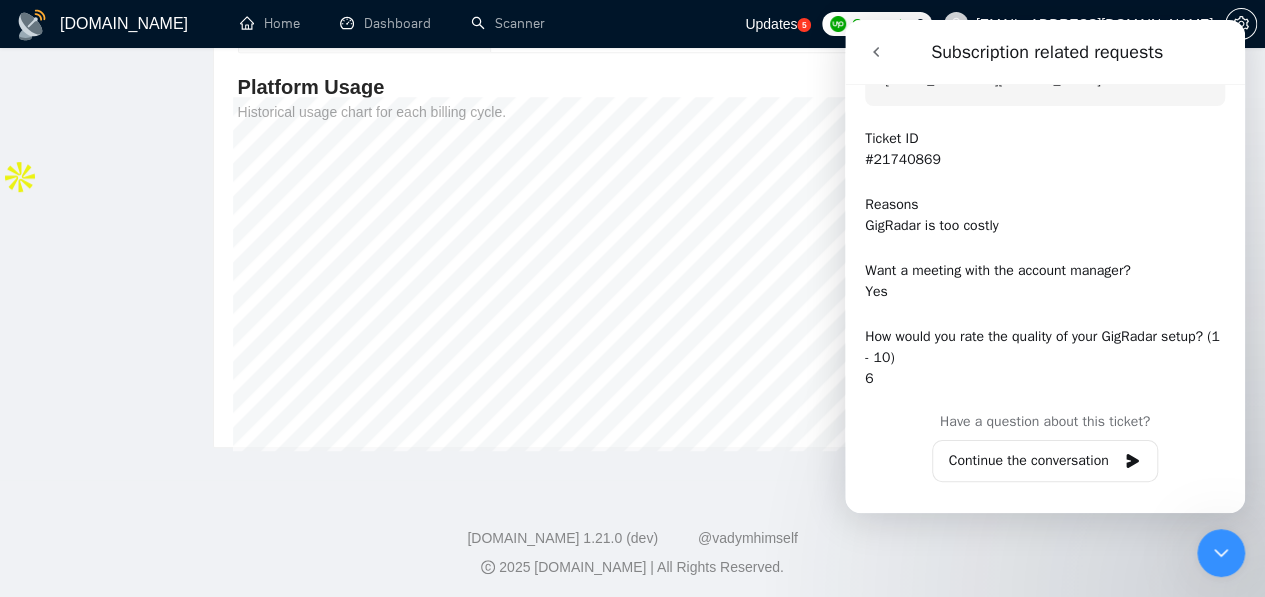 scroll, scrollTop: 133, scrollLeft: 0, axis: vertical 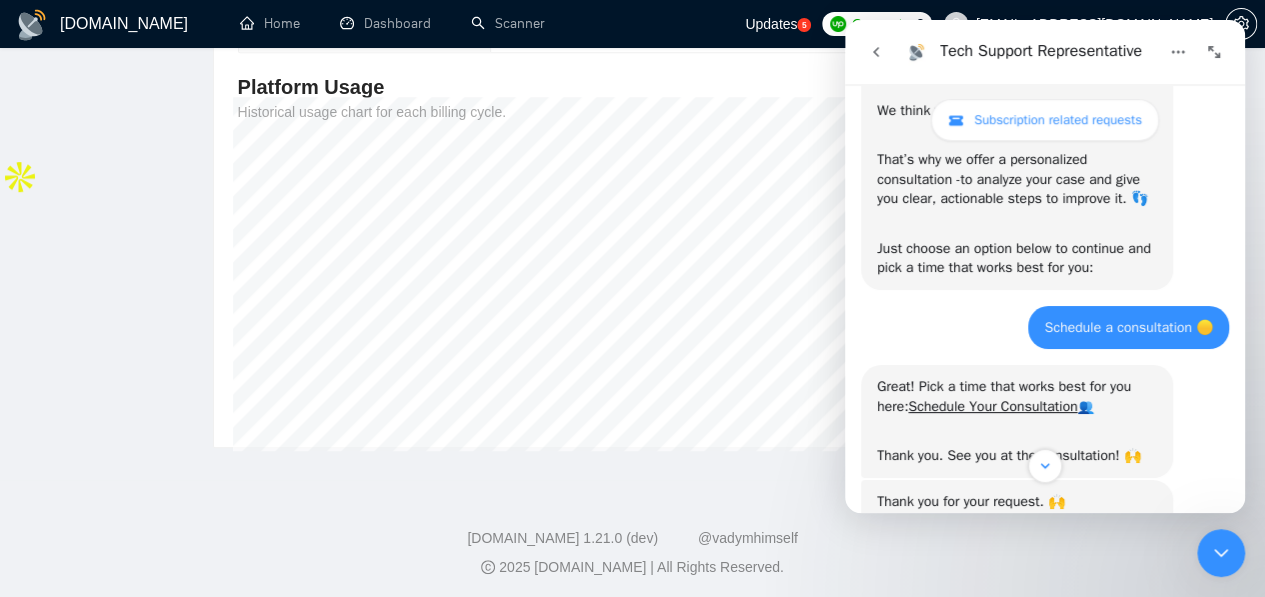 drag, startPoint x: 1047, startPoint y: 442, endPoint x: 1207, endPoint y: 285, distance: 224.16289 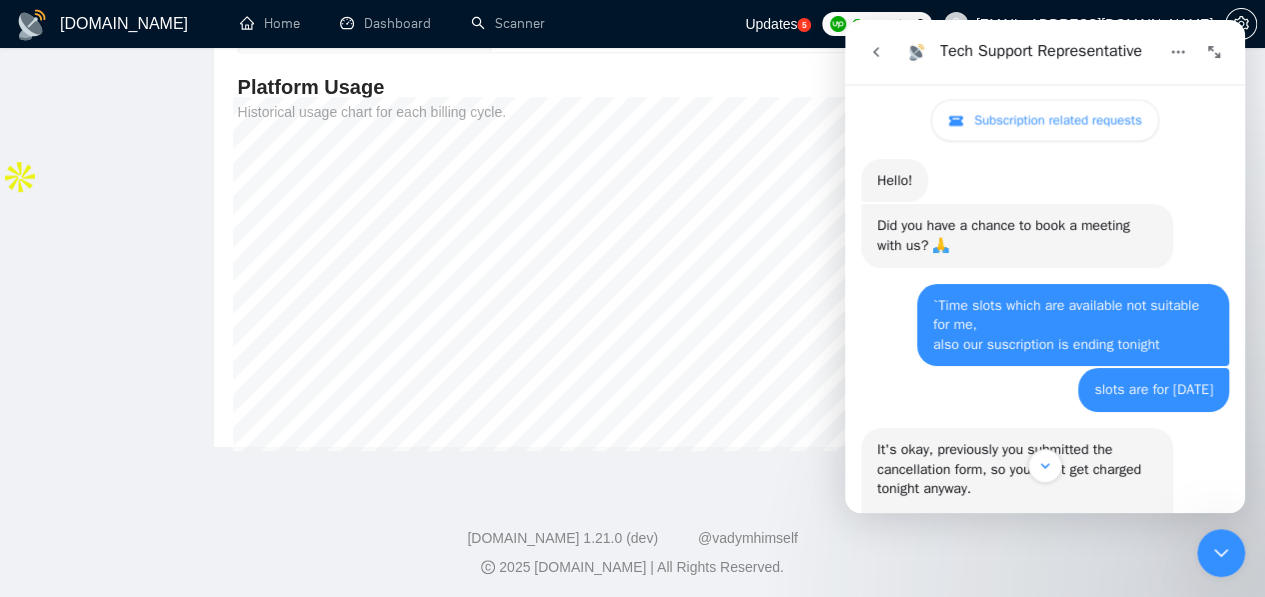 scroll, scrollTop: 1843, scrollLeft: 0, axis: vertical 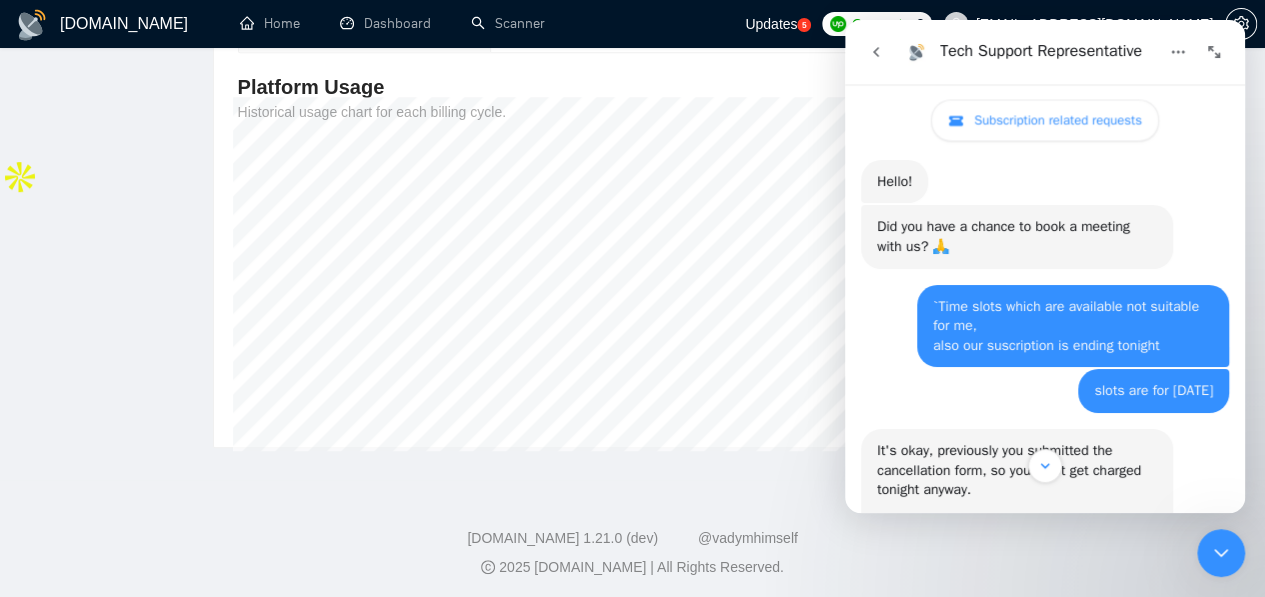 click at bounding box center [876, 52] 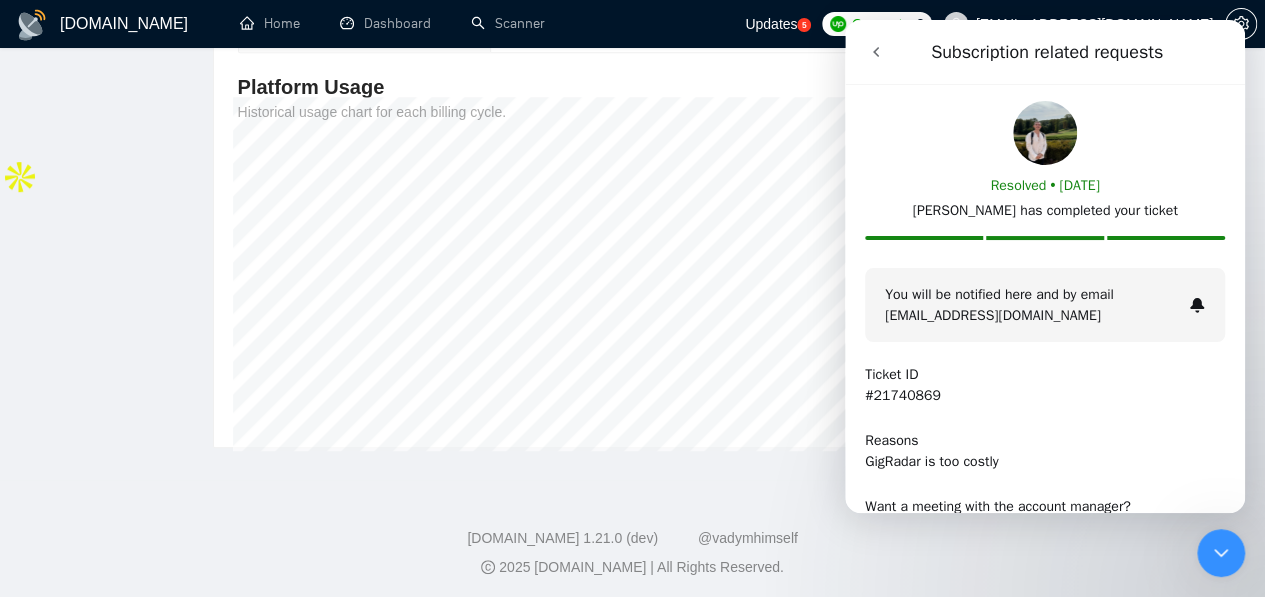 click 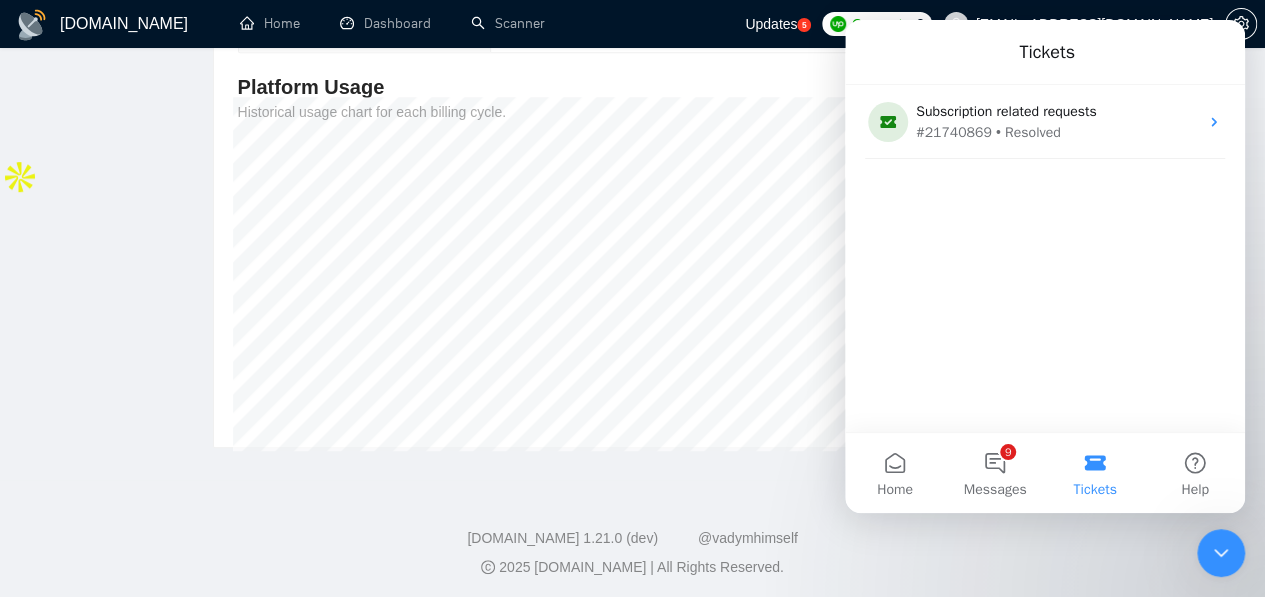 click on "Tickets" at bounding box center [1045, 52] 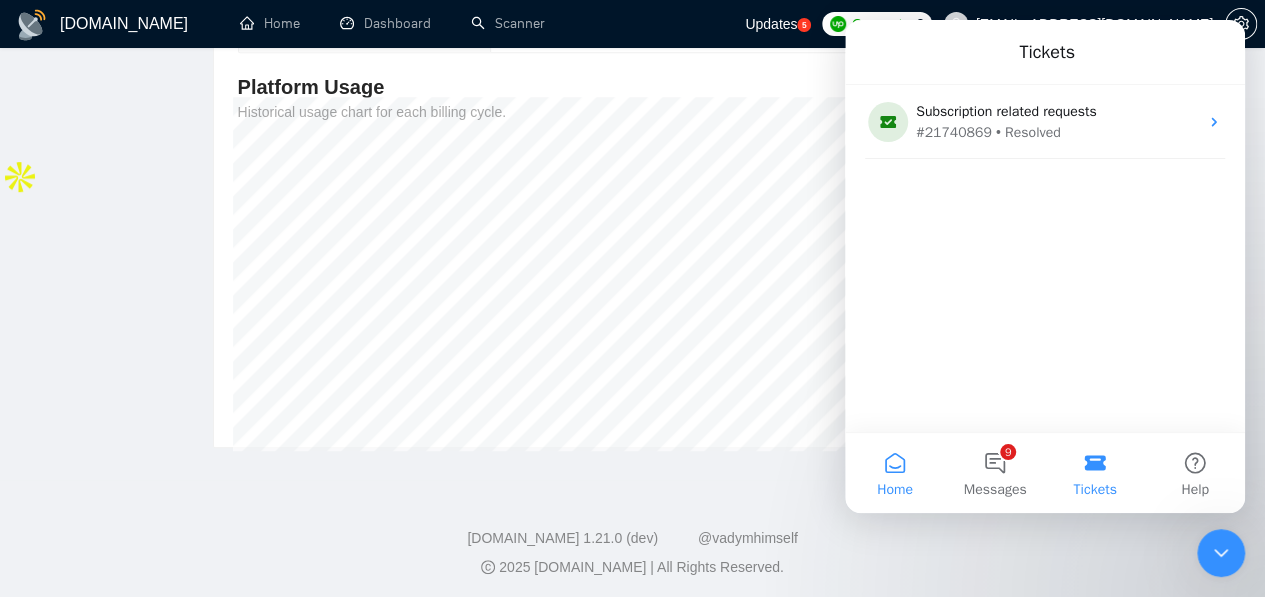 click on "Home" at bounding box center [895, 473] 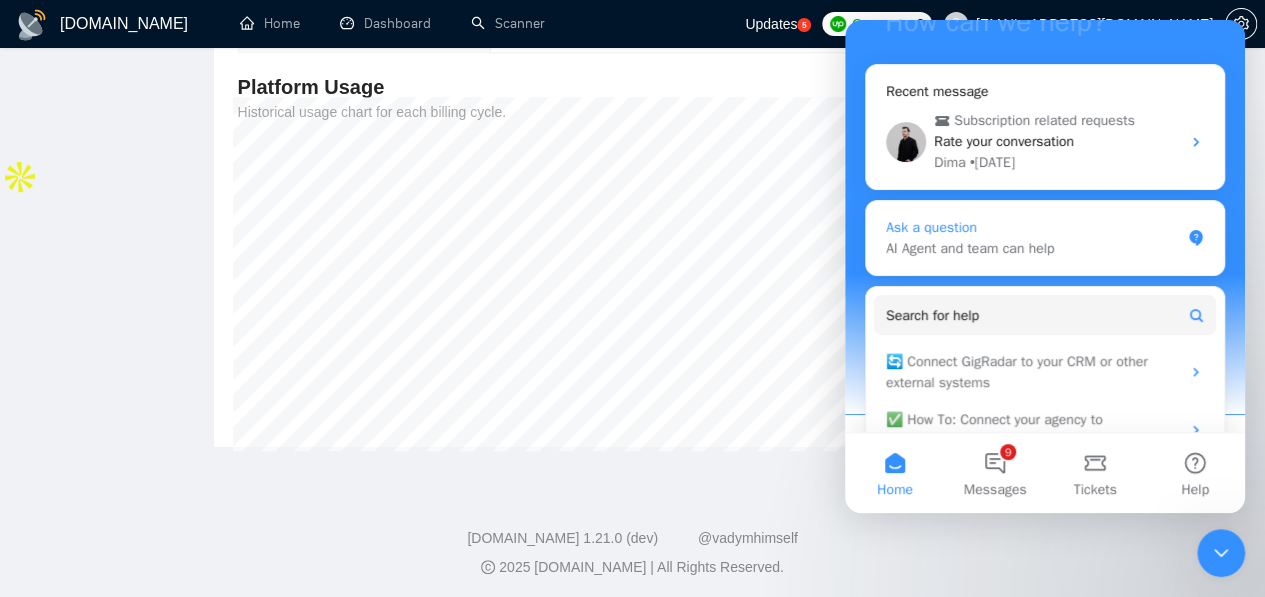 scroll, scrollTop: 226, scrollLeft: 0, axis: vertical 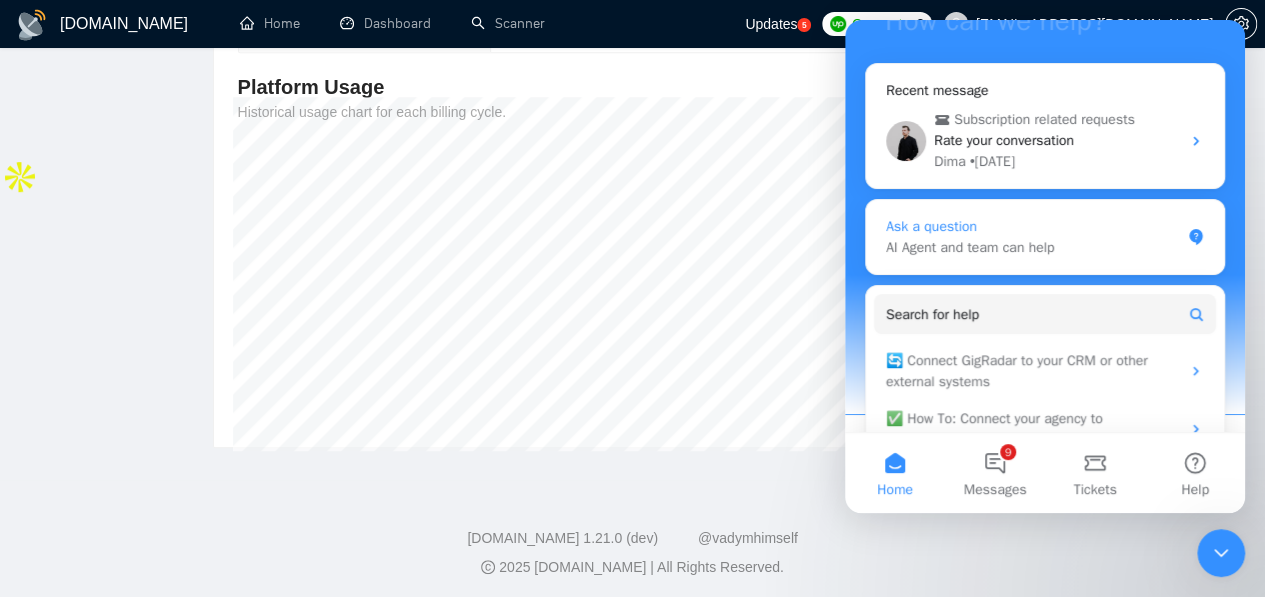 click on "AI Agent and team can help" at bounding box center (1033, 247) 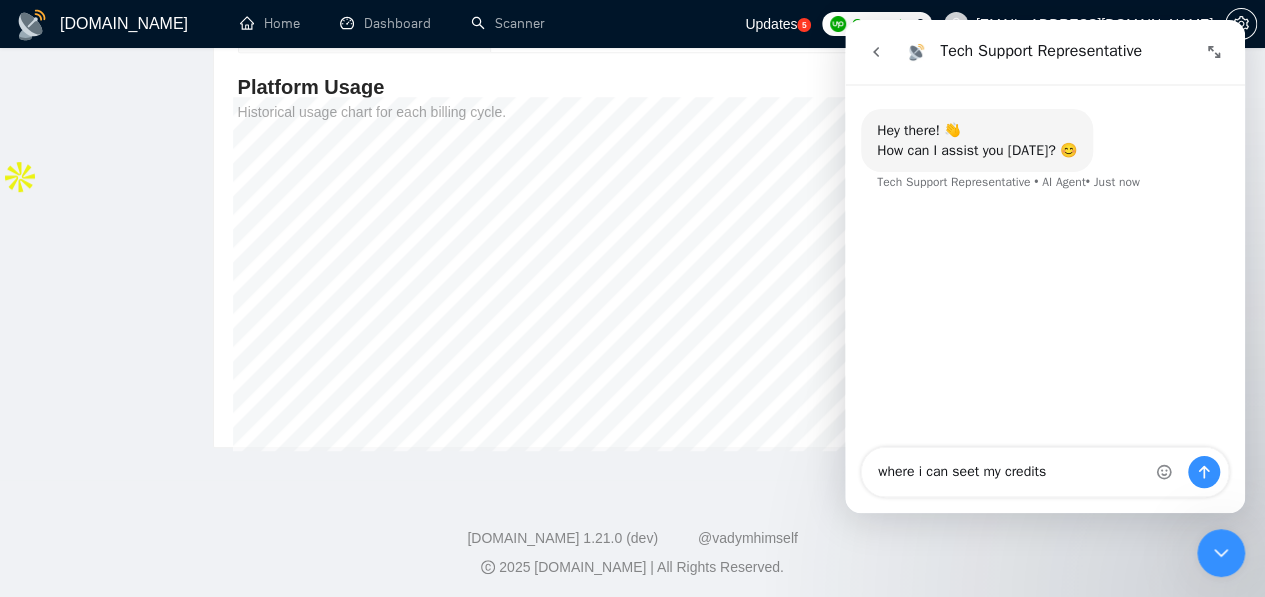 type on "where i can seet my credits?" 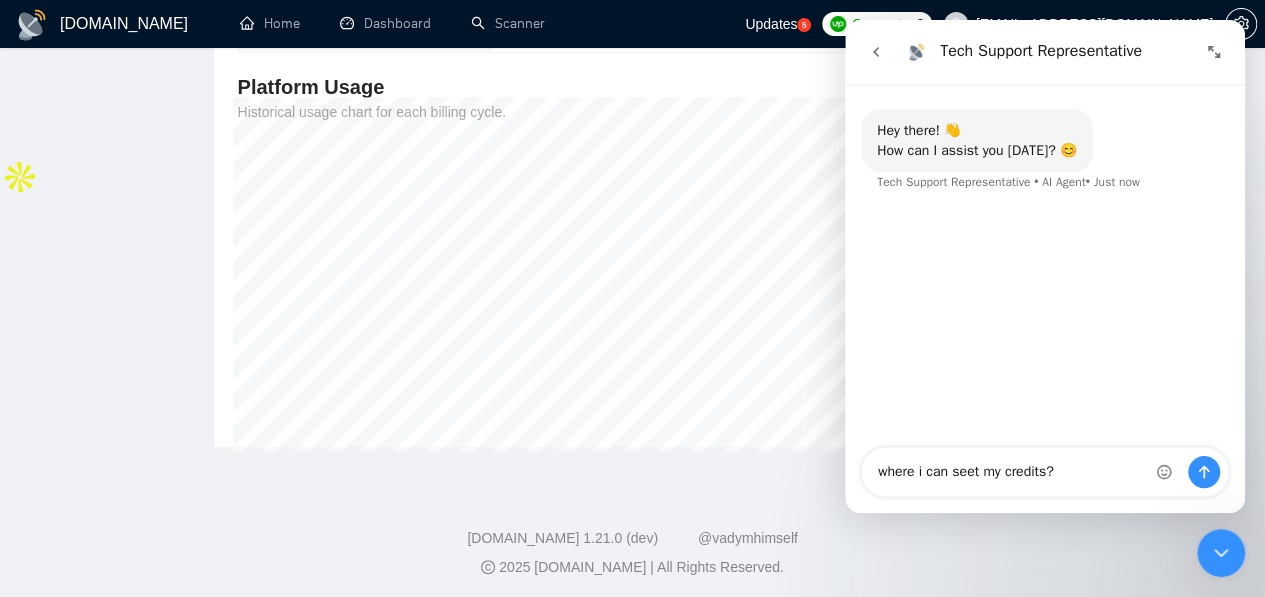 type 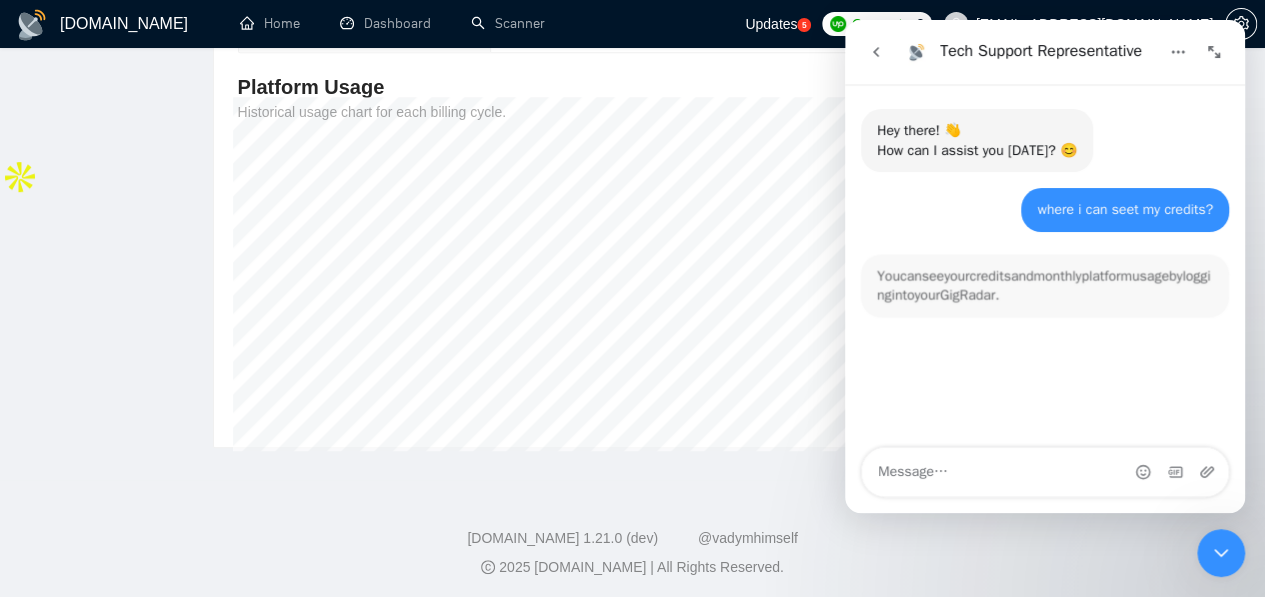 scroll, scrollTop: 2, scrollLeft: 0, axis: vertical 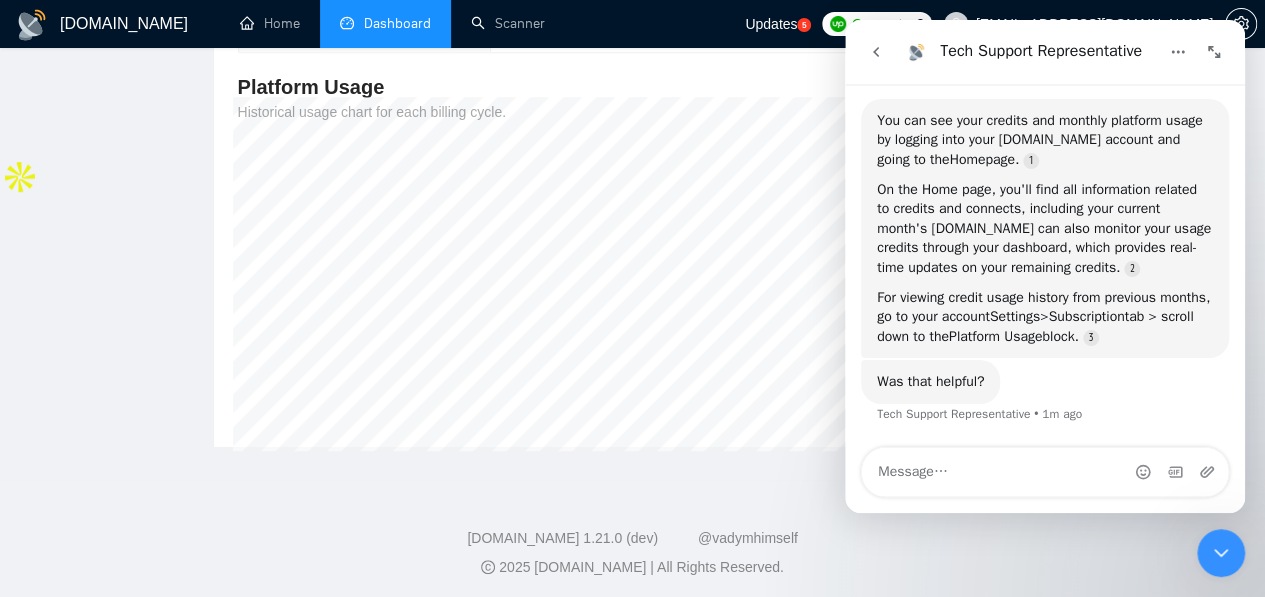 click on "Dashboard" at bounding box center [385, 23] 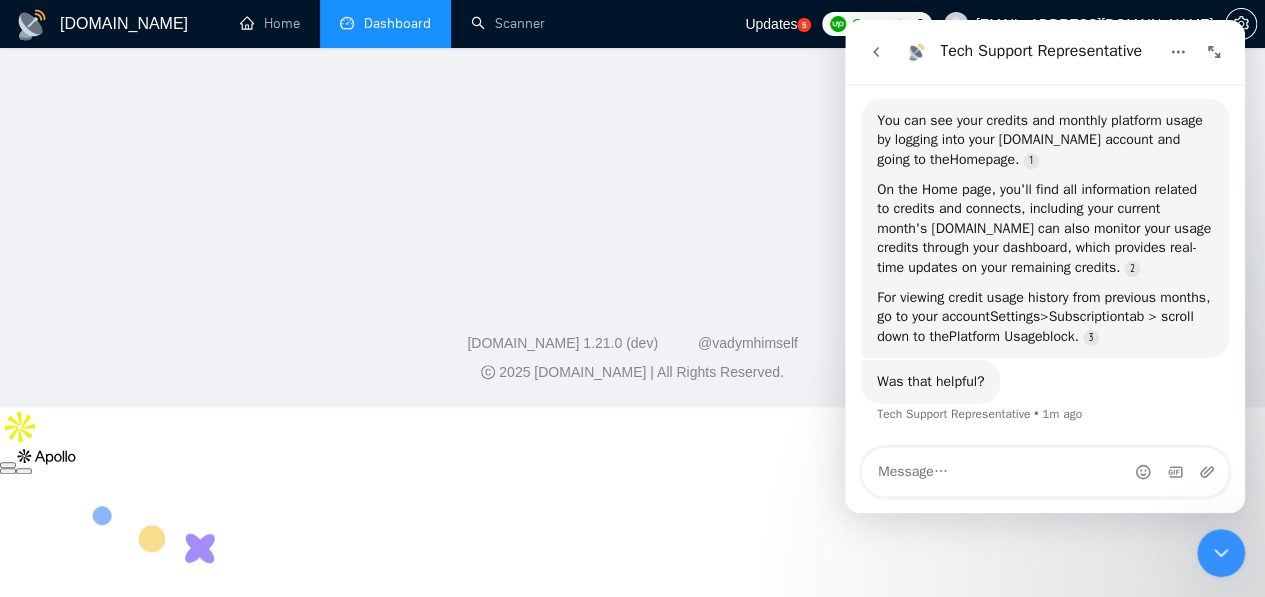 scroll, scrollTop: 0, scrollLeft: 0, axis: both 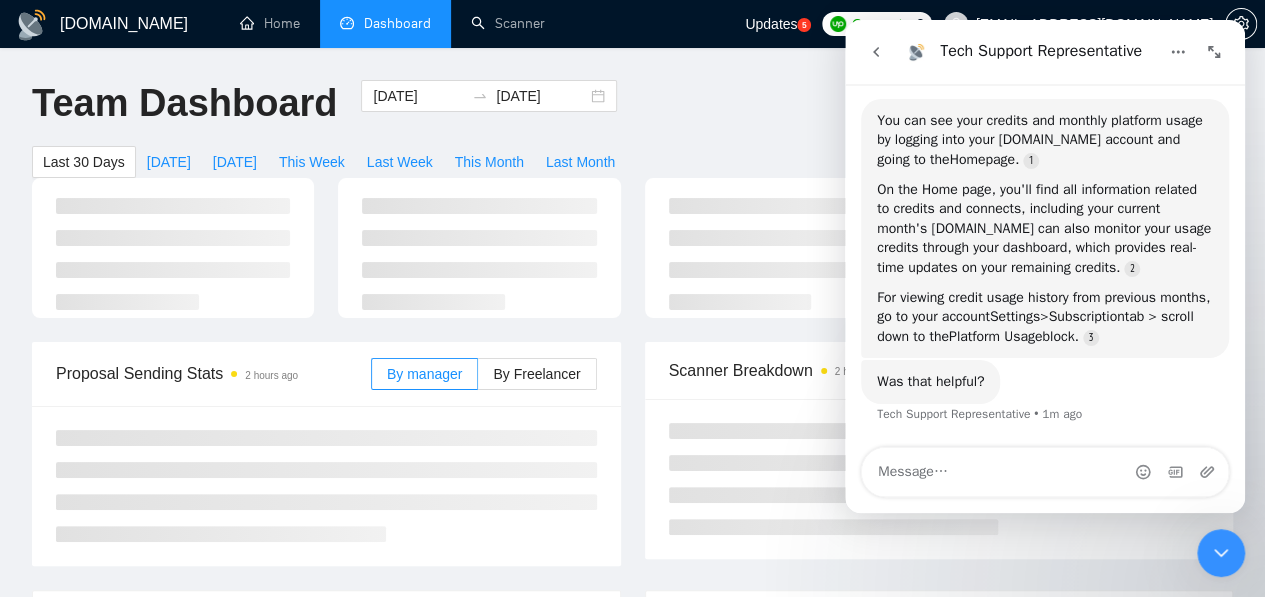 click at bounding box center (1214, 52) 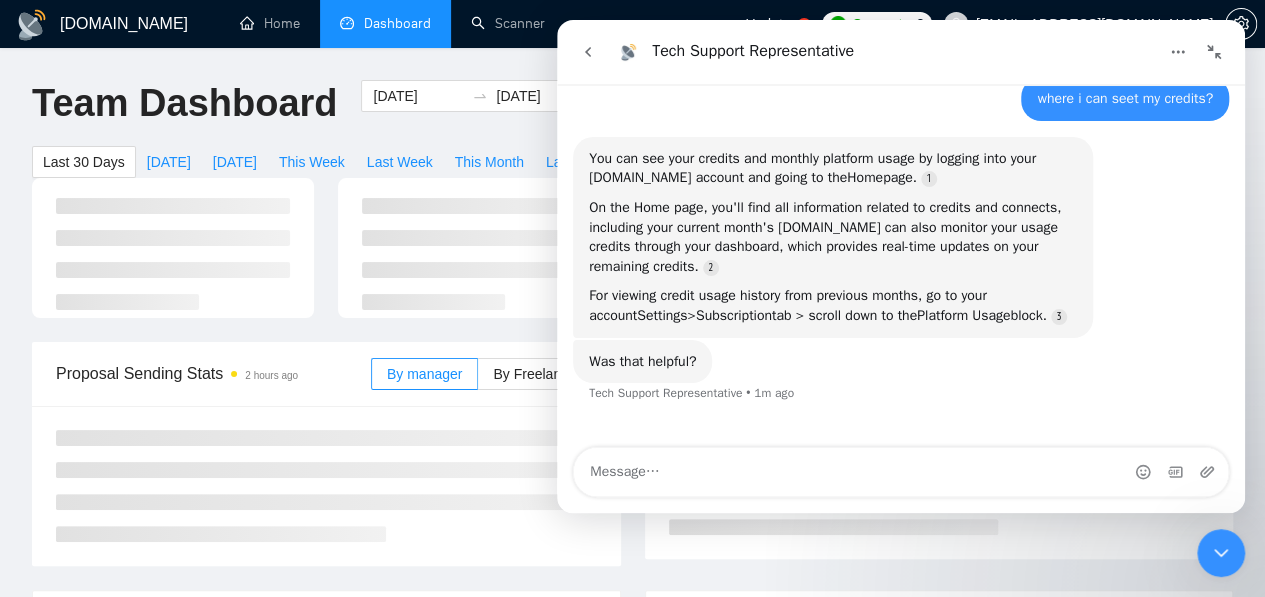 scroll, scrollTop: 108, scrollLeft: 0, axis: vertical 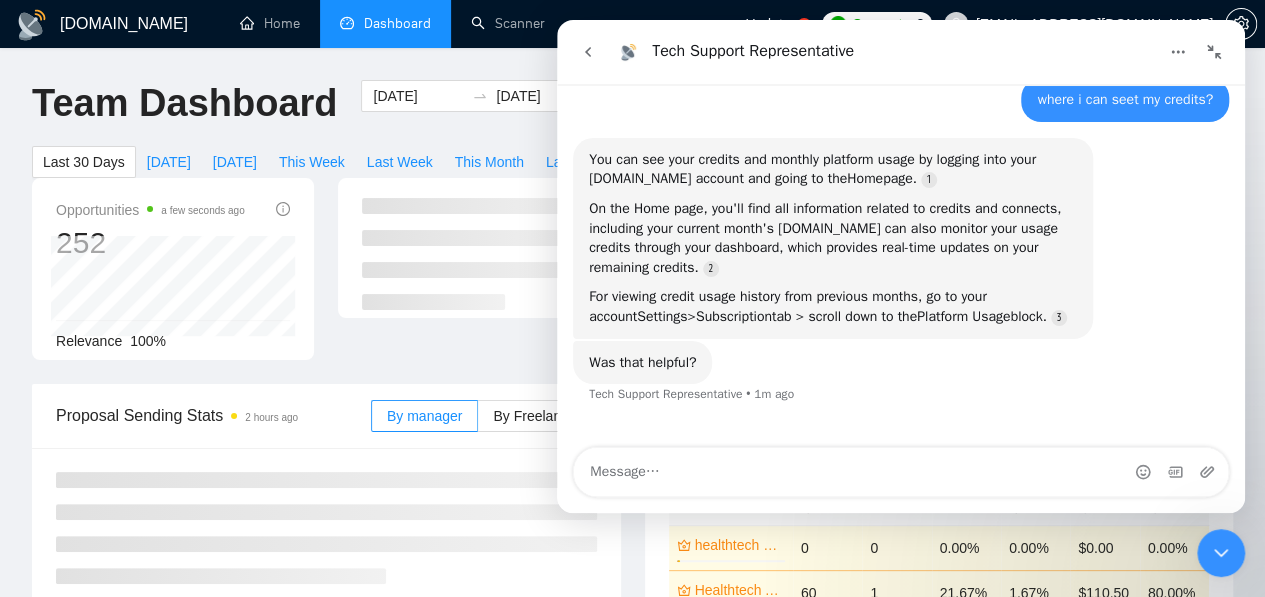 click at bounding box center [1214, 52] 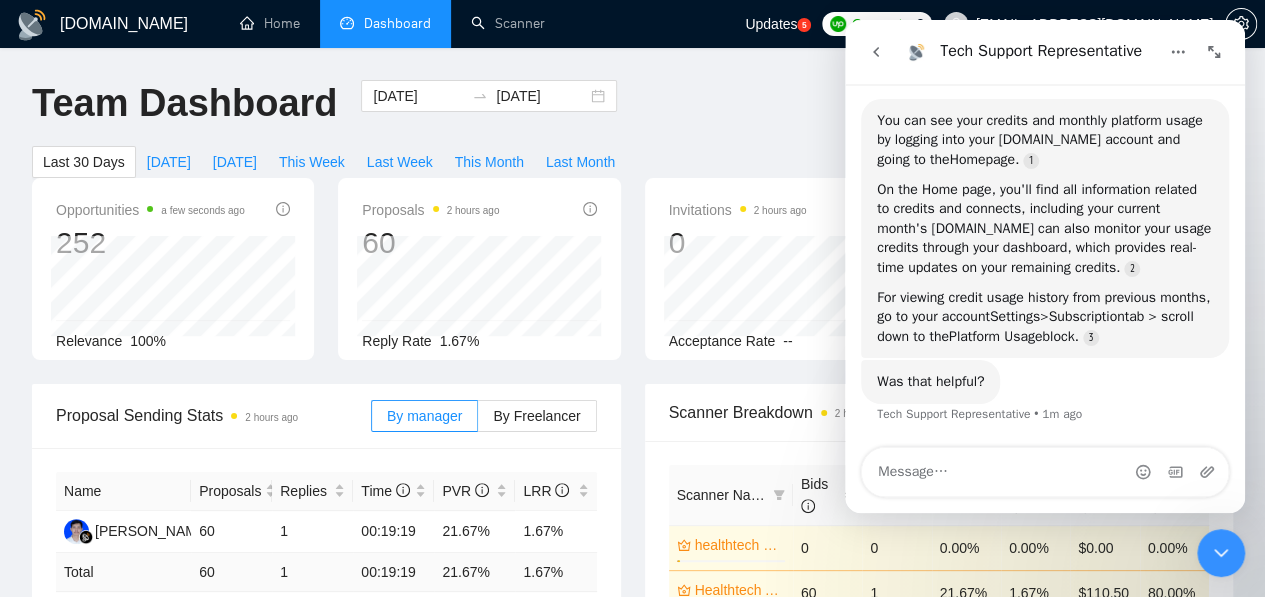 scroll, scrollTop: 165, scrollLeft: 0, axis: vertical 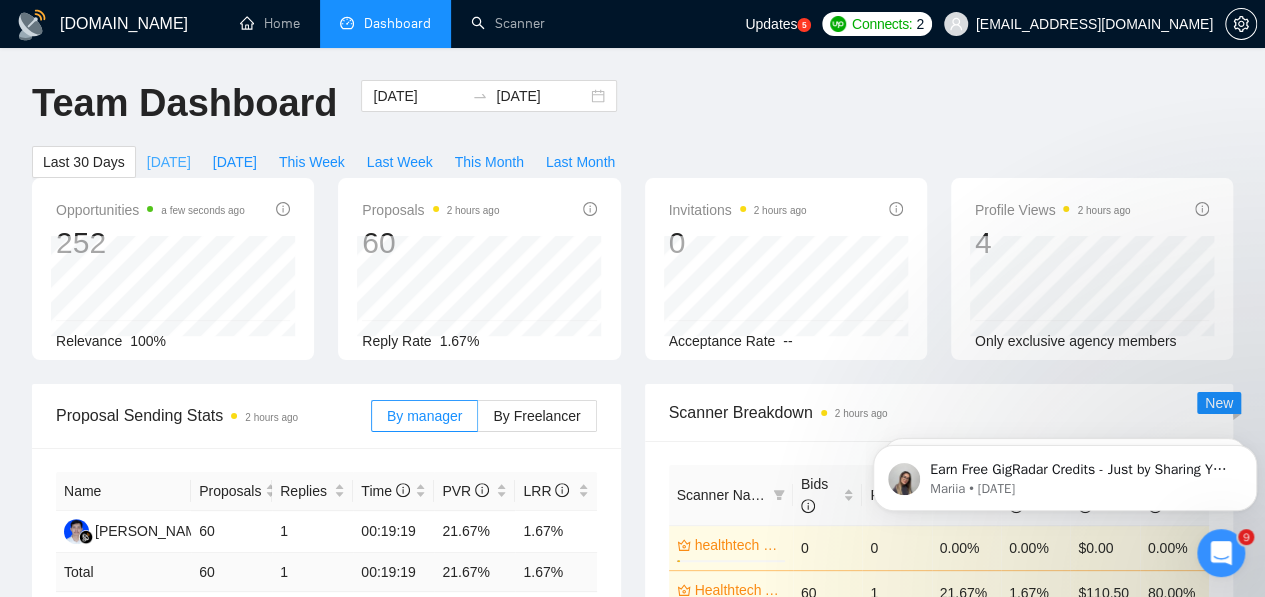 click on "Today" at bounding box center [169, 162] 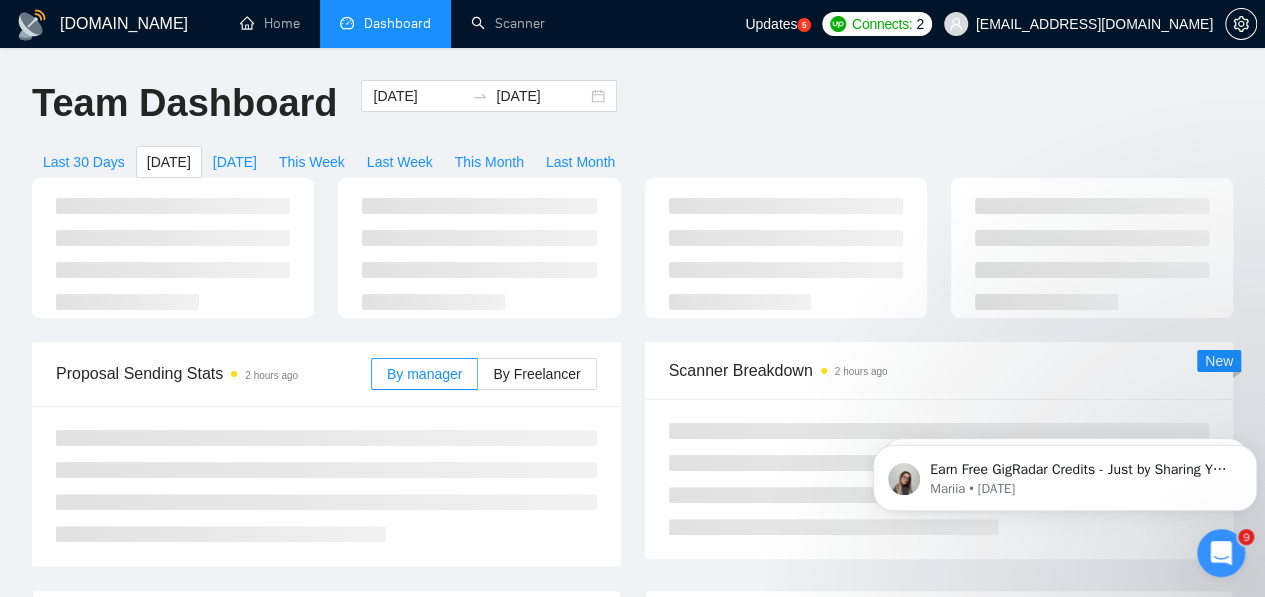 type on "2025-07-30" 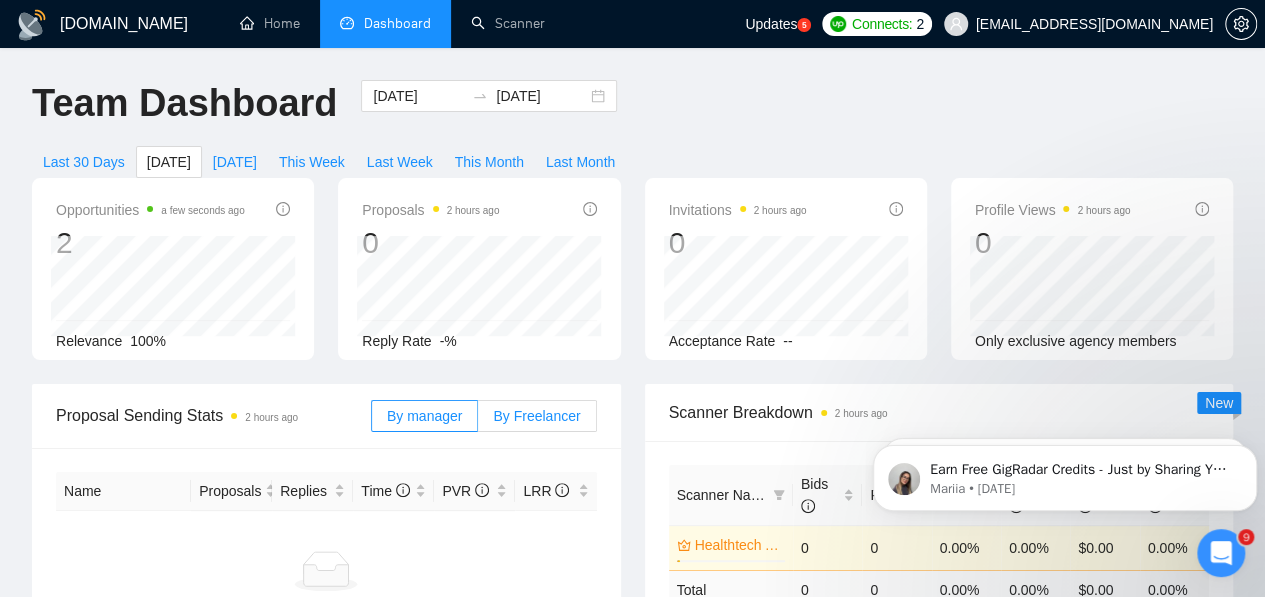 click on "By Freelancer" at bounding box center (536, 416) 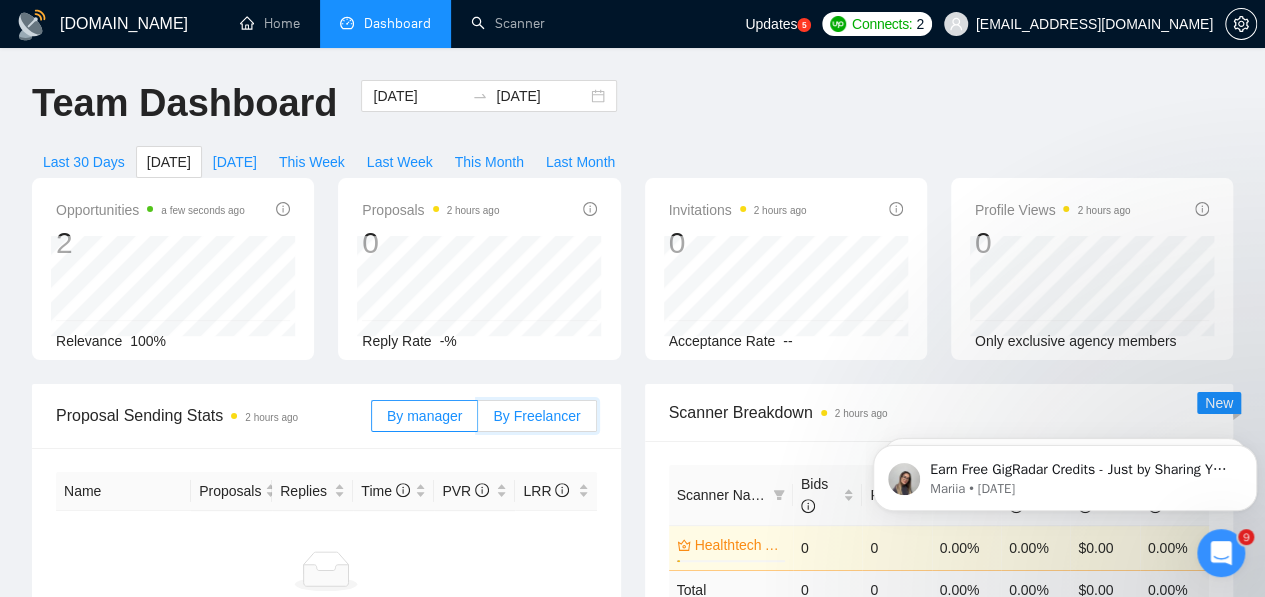 click on "By Freelancer" at bounding box center (478, 421) 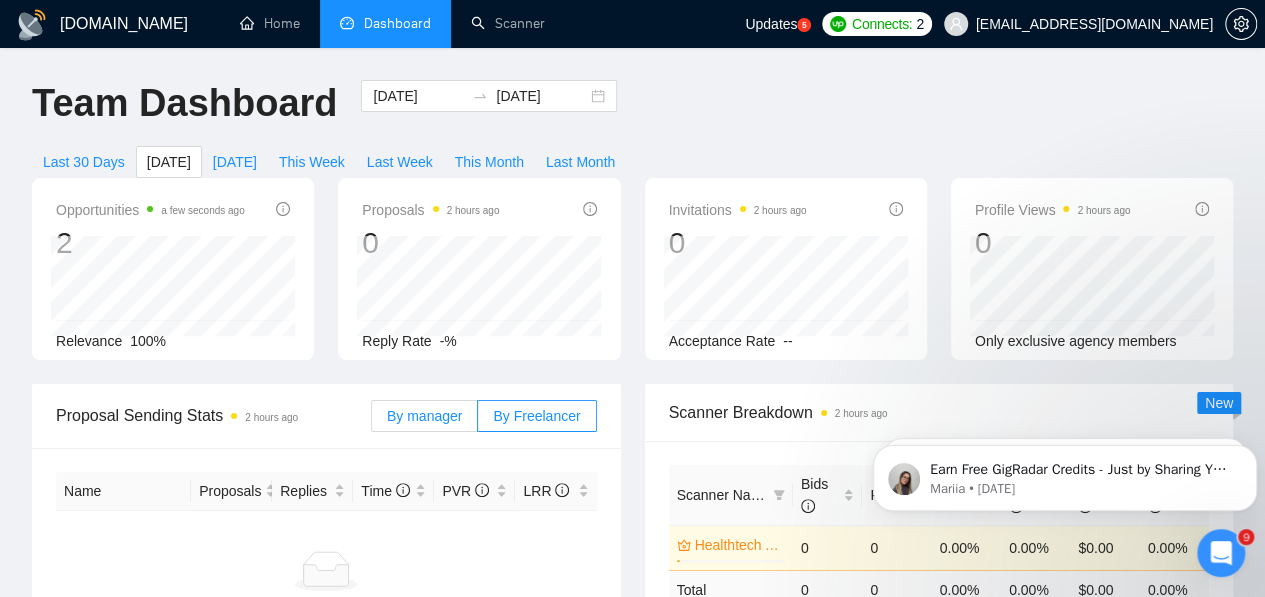 click on "By manager" at bounding box center [424, 416] 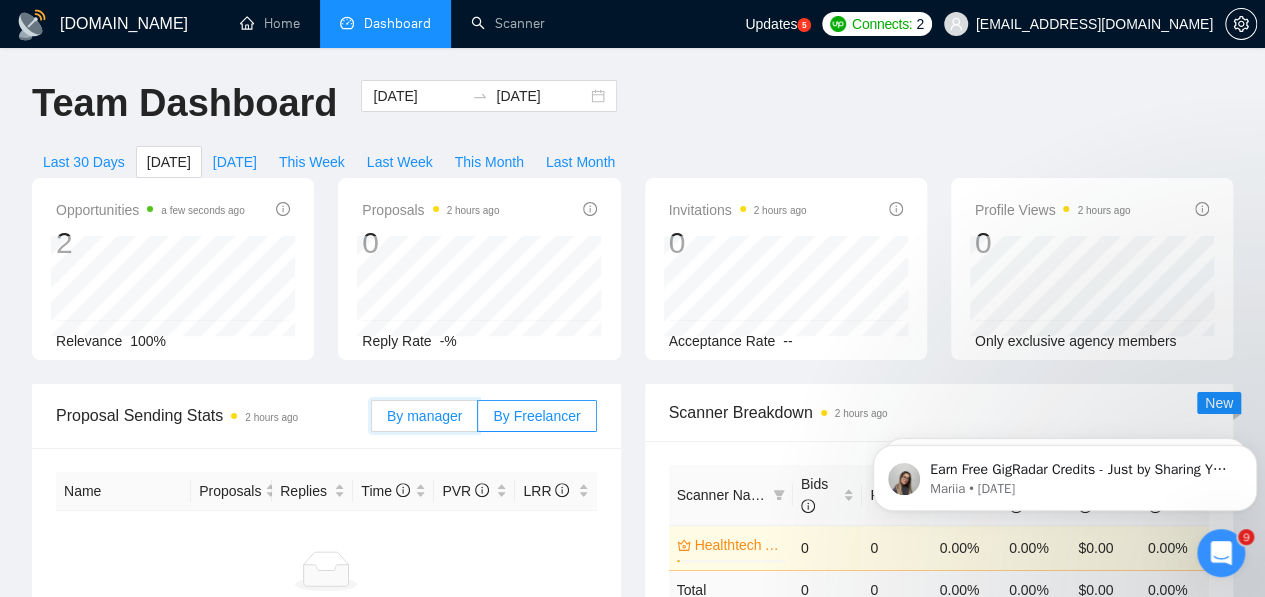 click on "By manager" at bounding box center [372, 421] 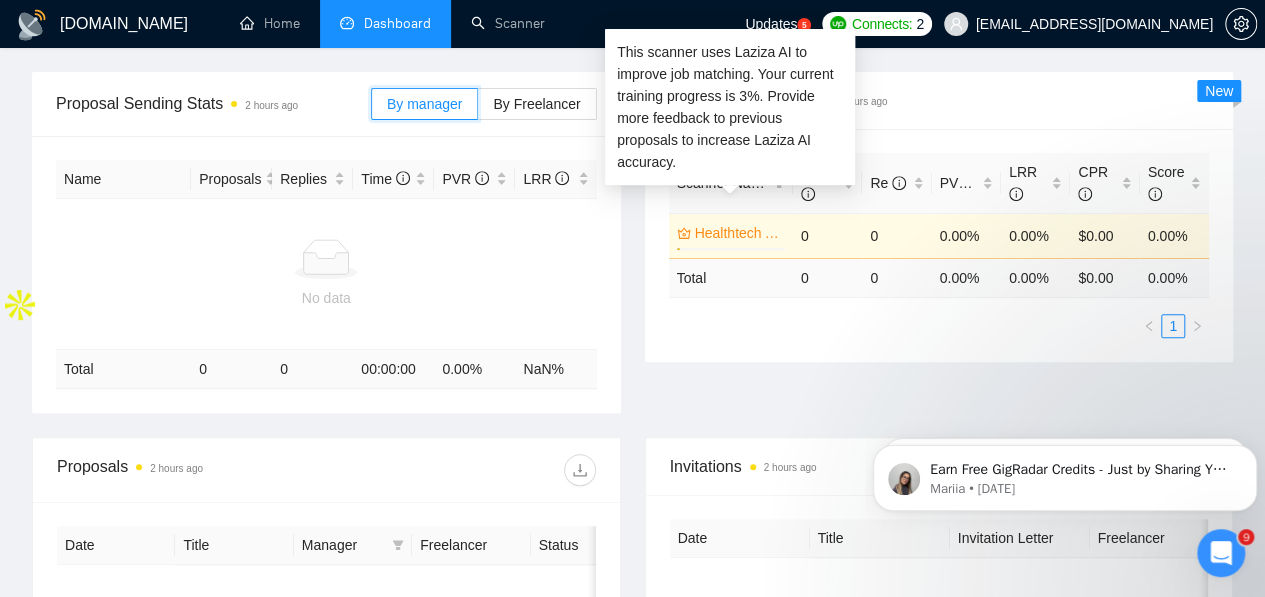 scroll, scrollTop: 0, scrollLeft: 0, axis: both 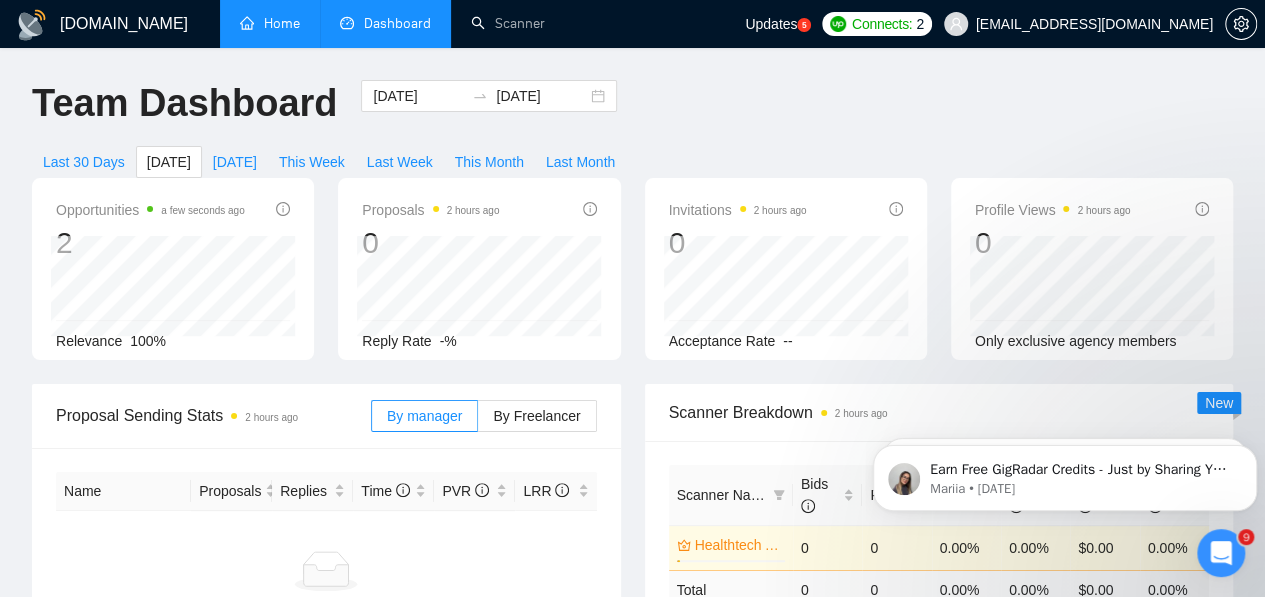 click on "Home" at bounding box center [270, 23] 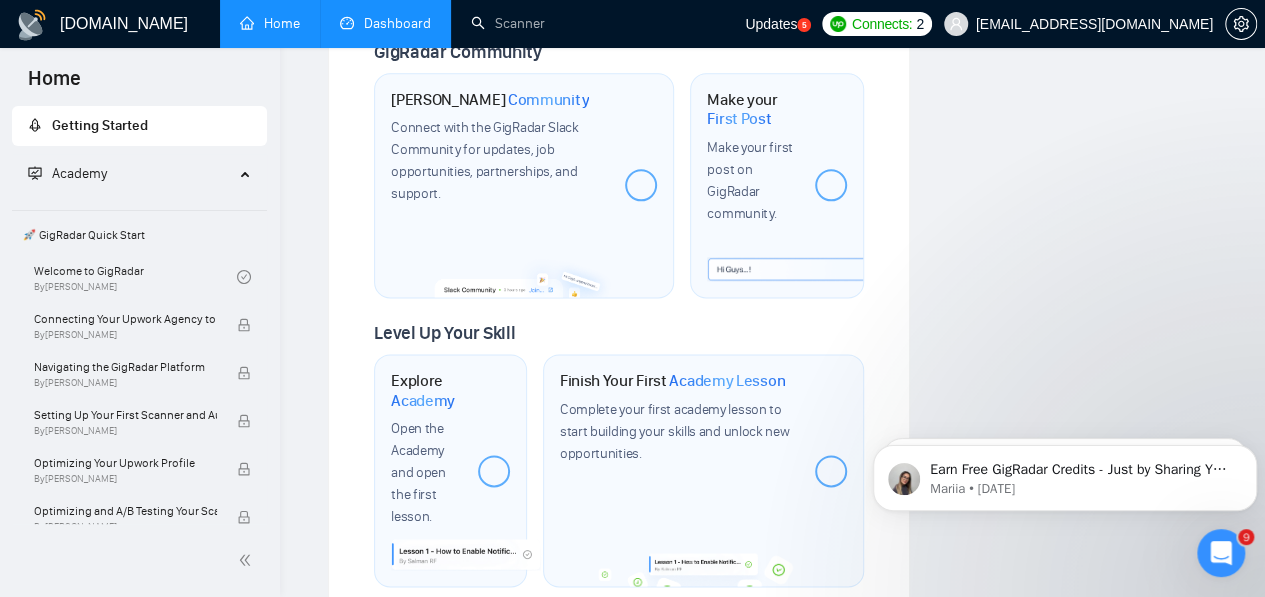 scroll, scrollTop: 1374, scrollLeft: 0, axis: vertical 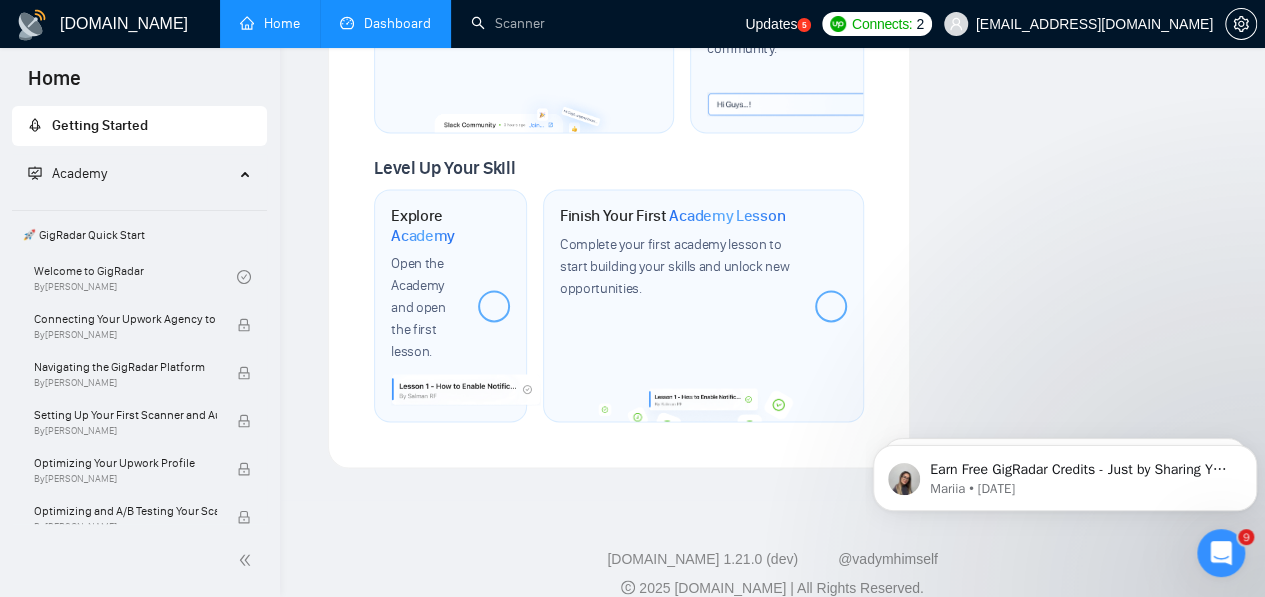 click 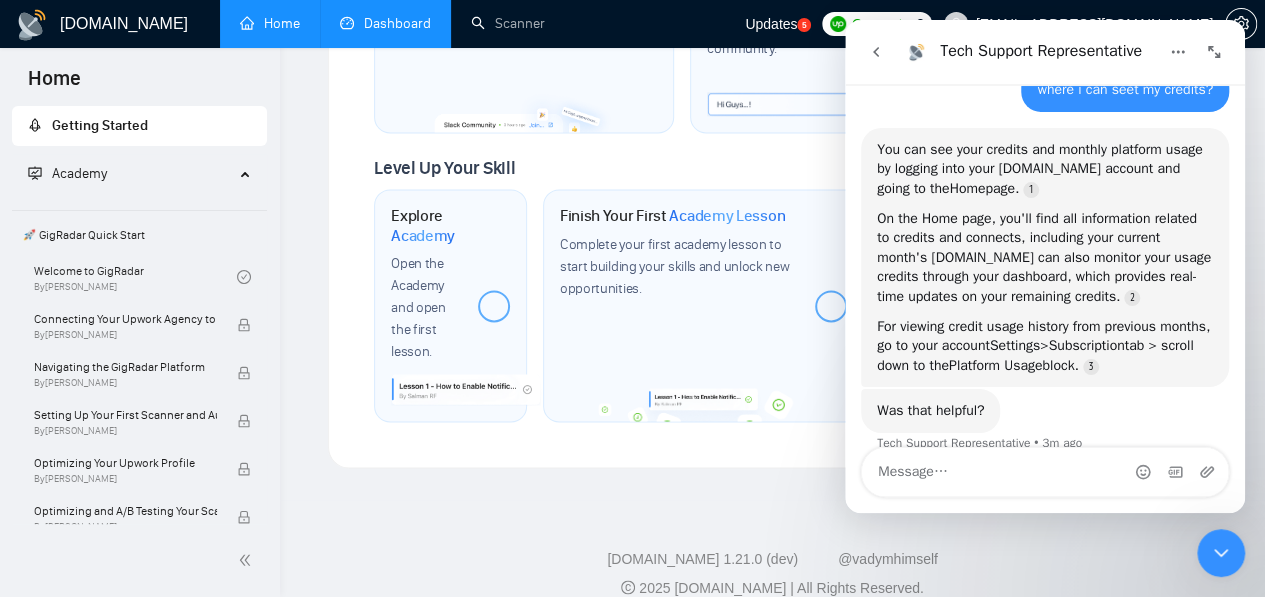 scroll, scrollTop: 165, scrollLeft: 0, axis: vertical 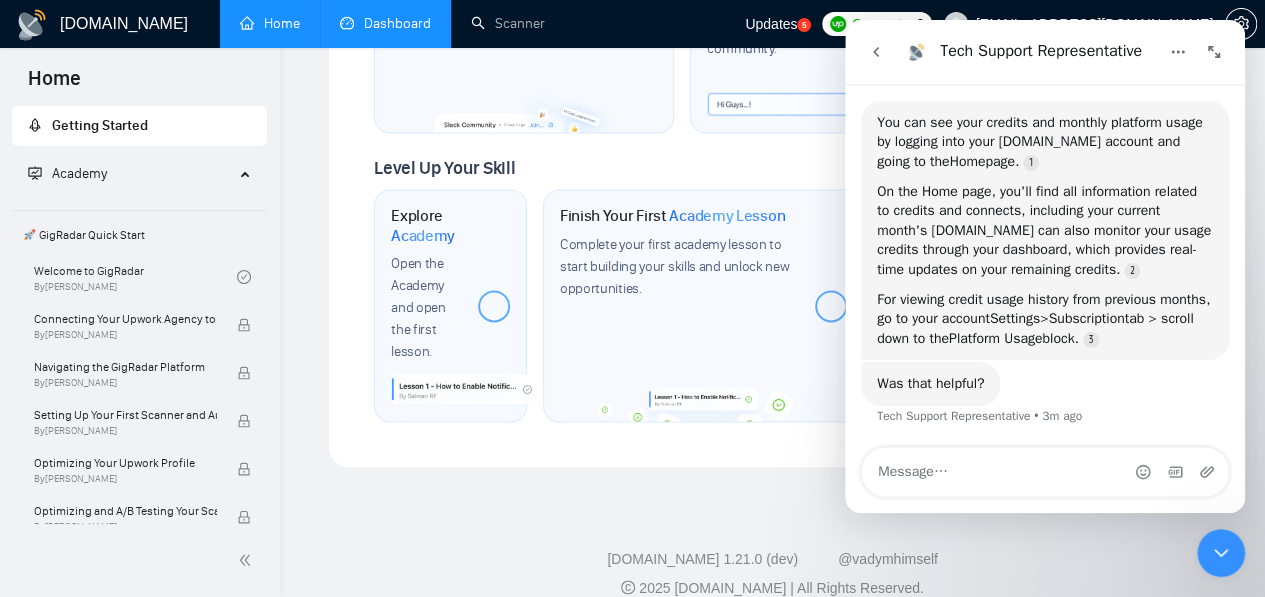 click 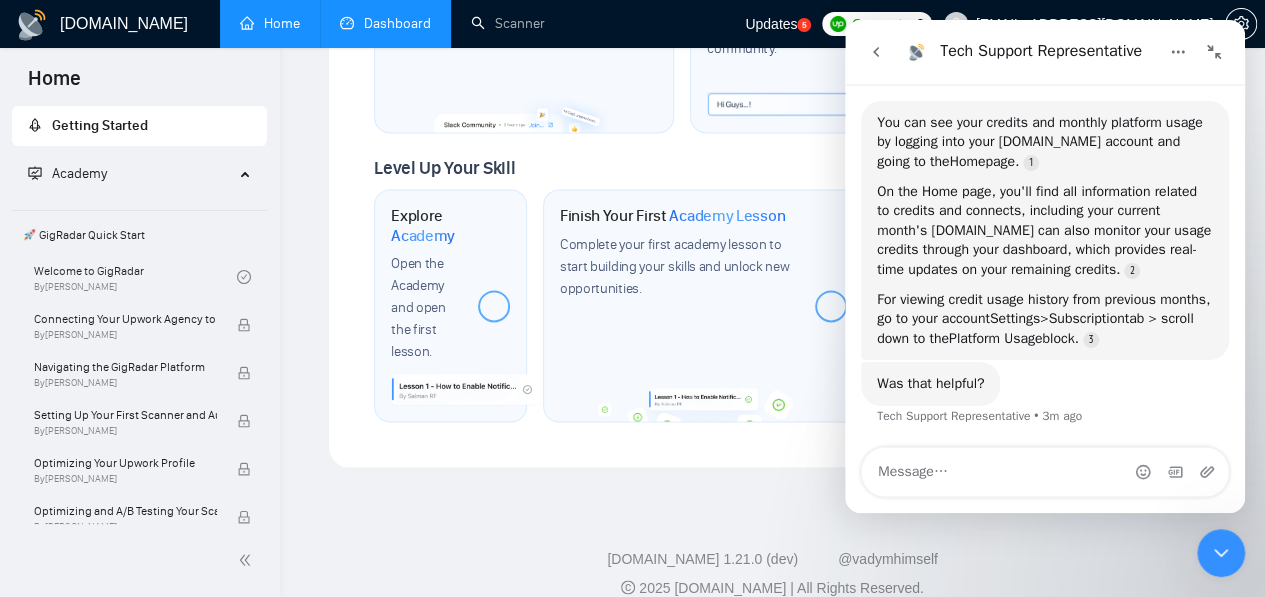 scroll, scrollTop: 86, scrollLeft: 0, axis: vertical 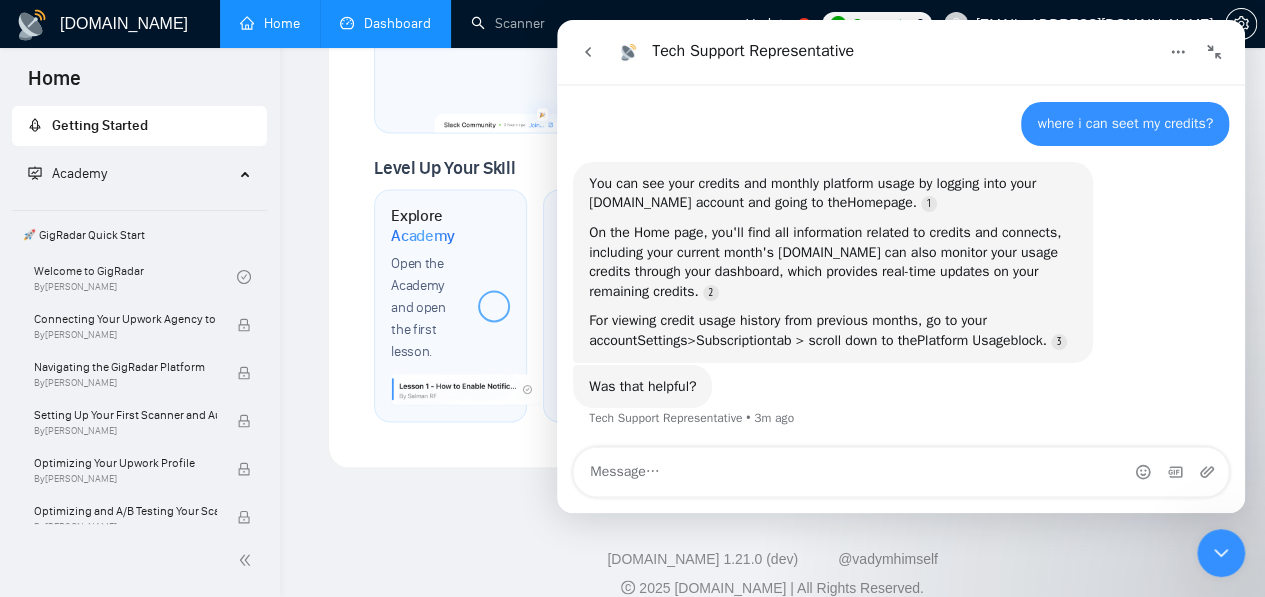 click at bounding box center (1221, 553) 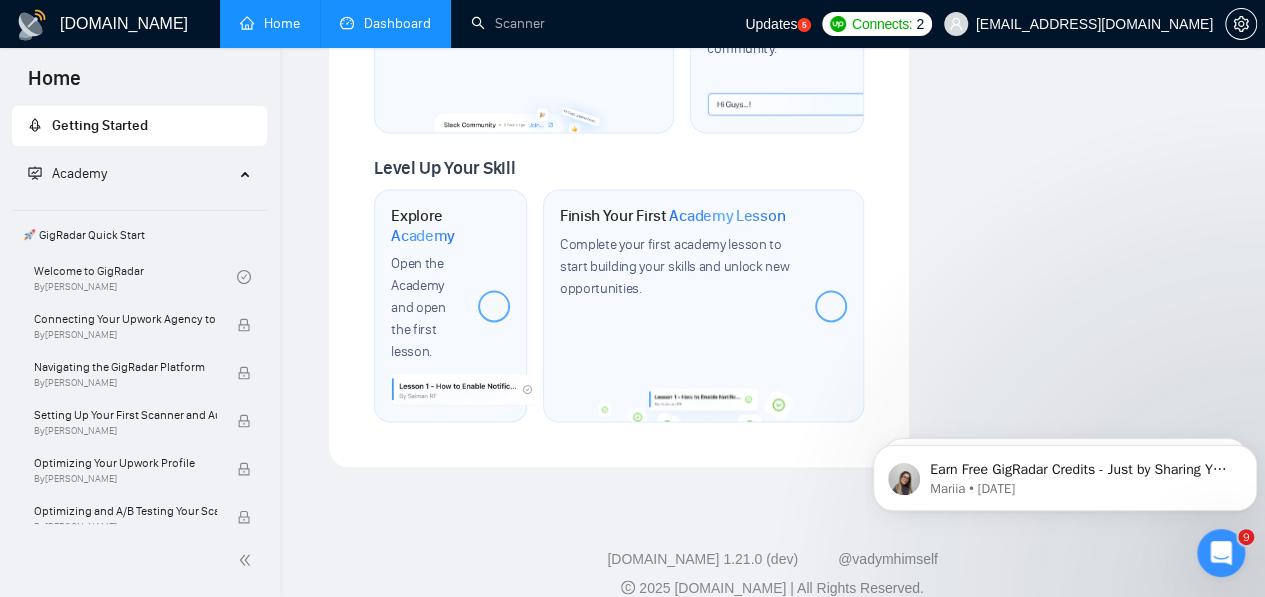 scroll, scrollTop: 0, scrollLeft: 0, axis: both 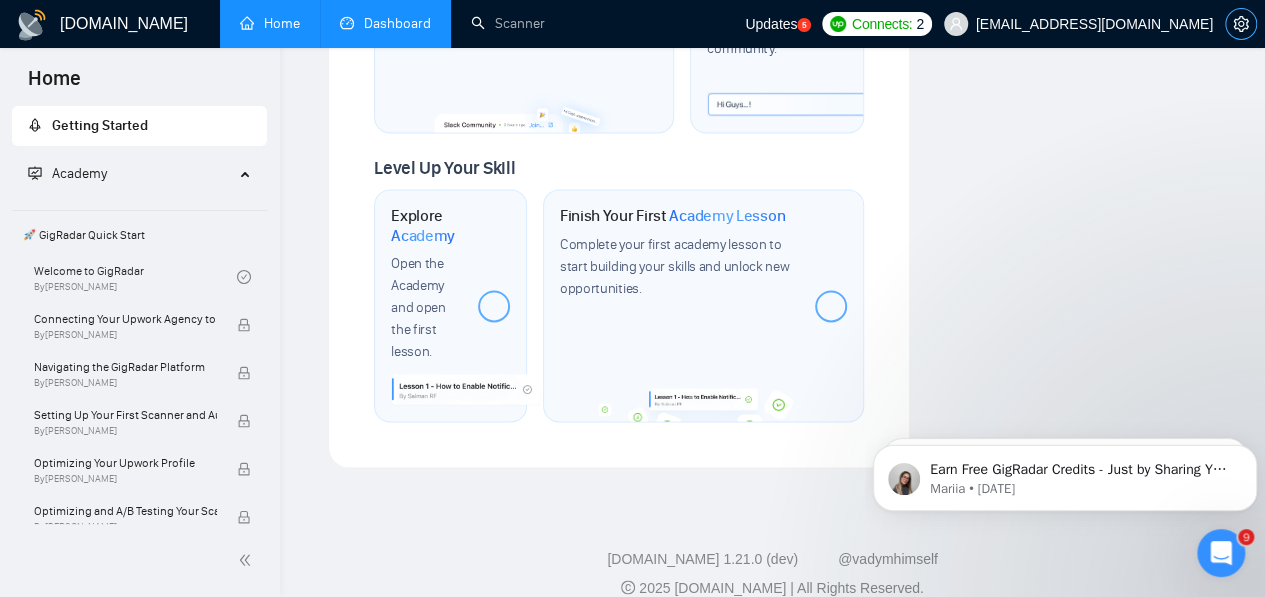 click 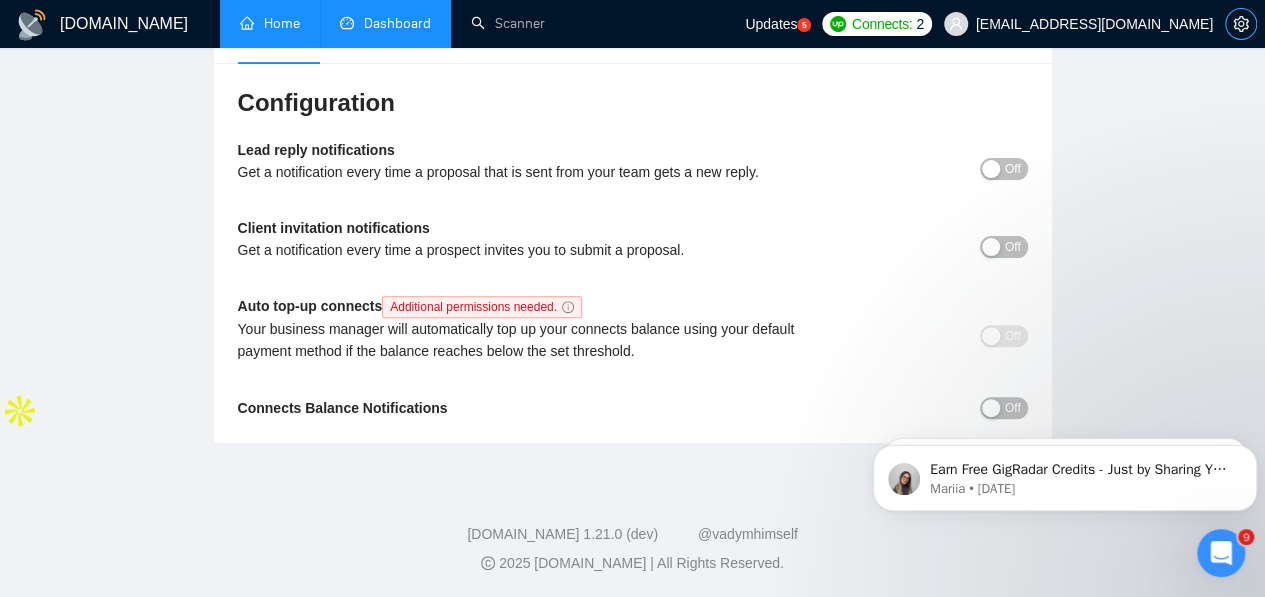 scroll, scrollTop: 0, scrollLeft: 0, axis: both 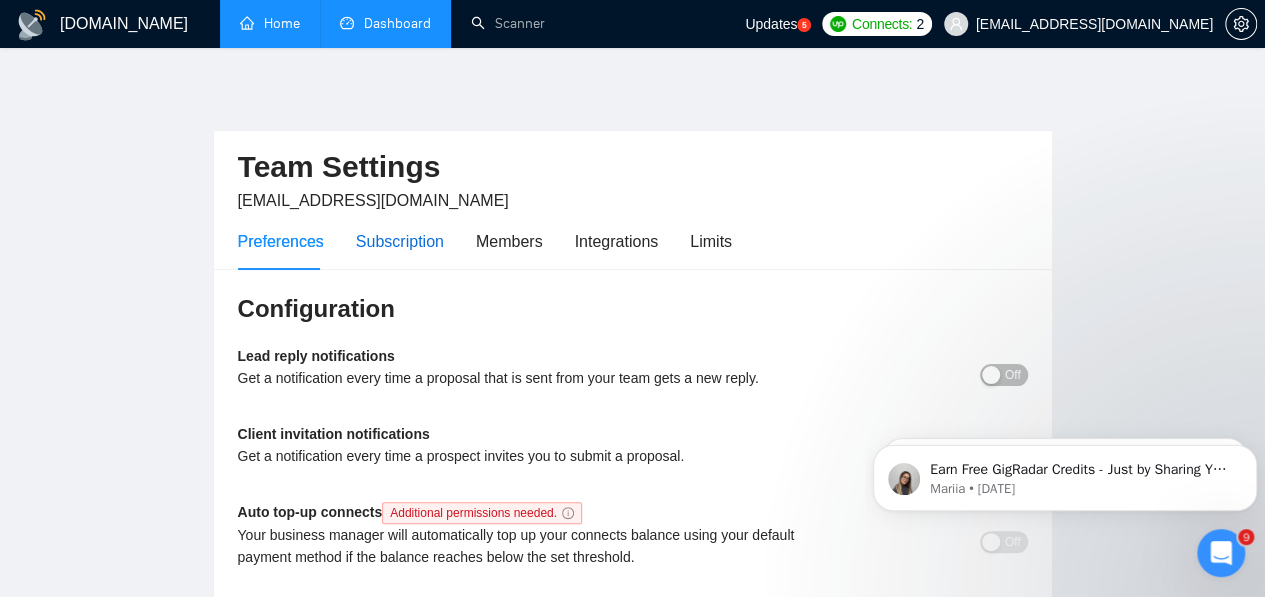 click on "Subscription" at bounding box center (400, 241) 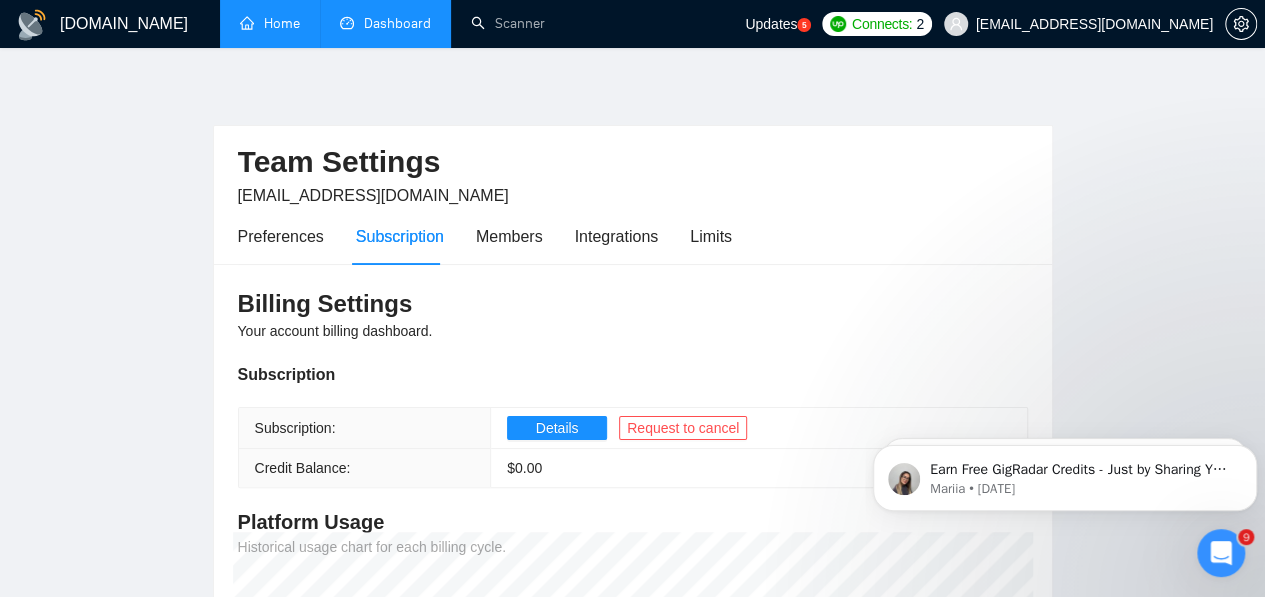 scroll, scrollTop: 0, scrollLeft: 0, axis: both 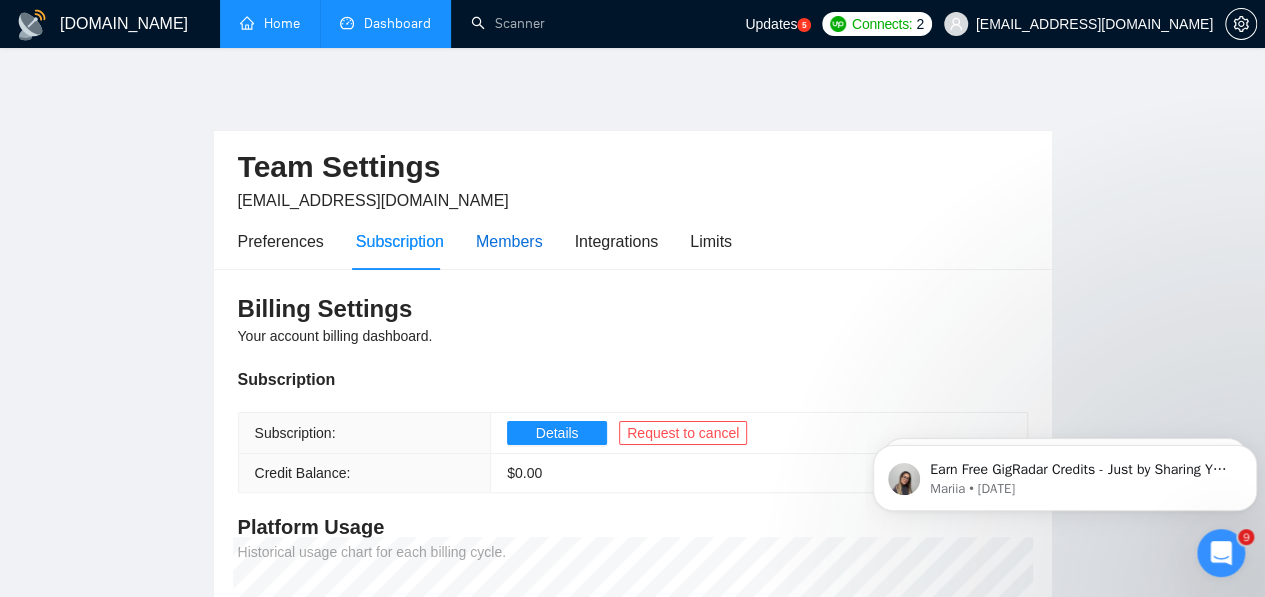 click on "Members" at bounding box center (509, 241) 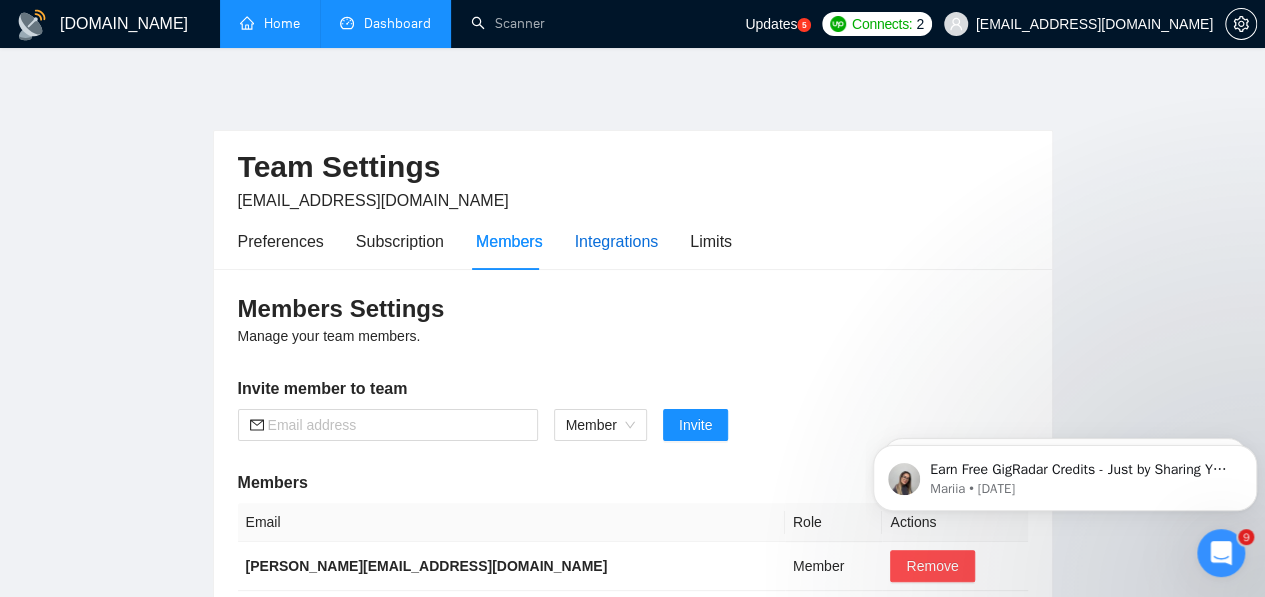 click on "Integrations" at bounding box center [617, 241] 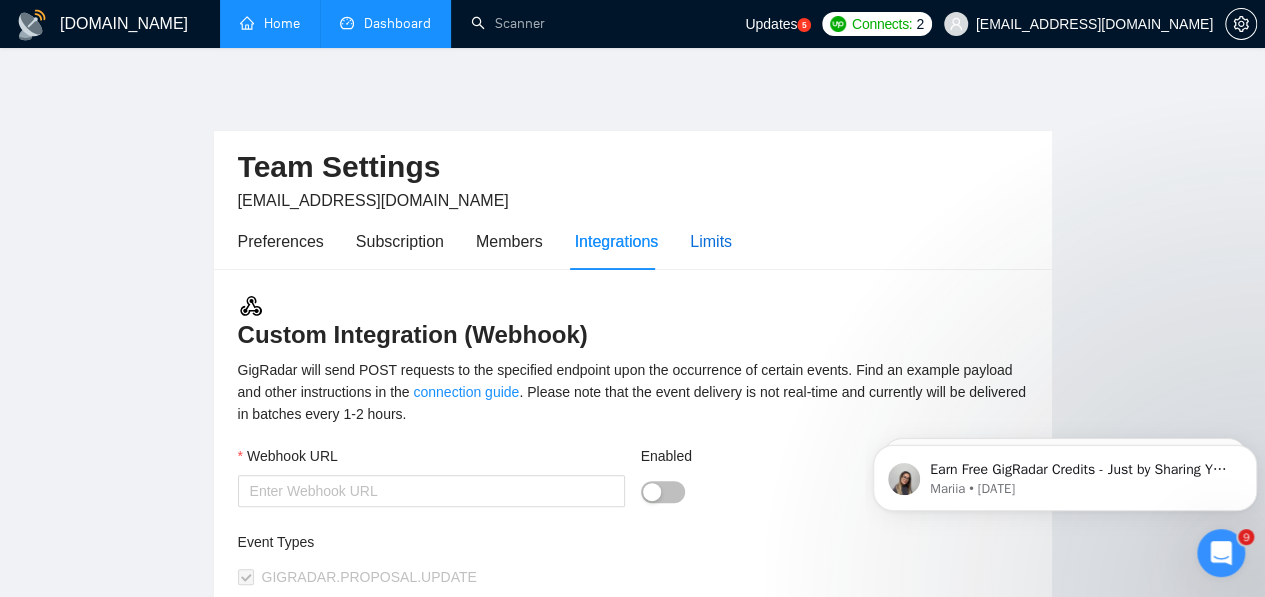 click on "Limits" at bounding box center [711, 241] 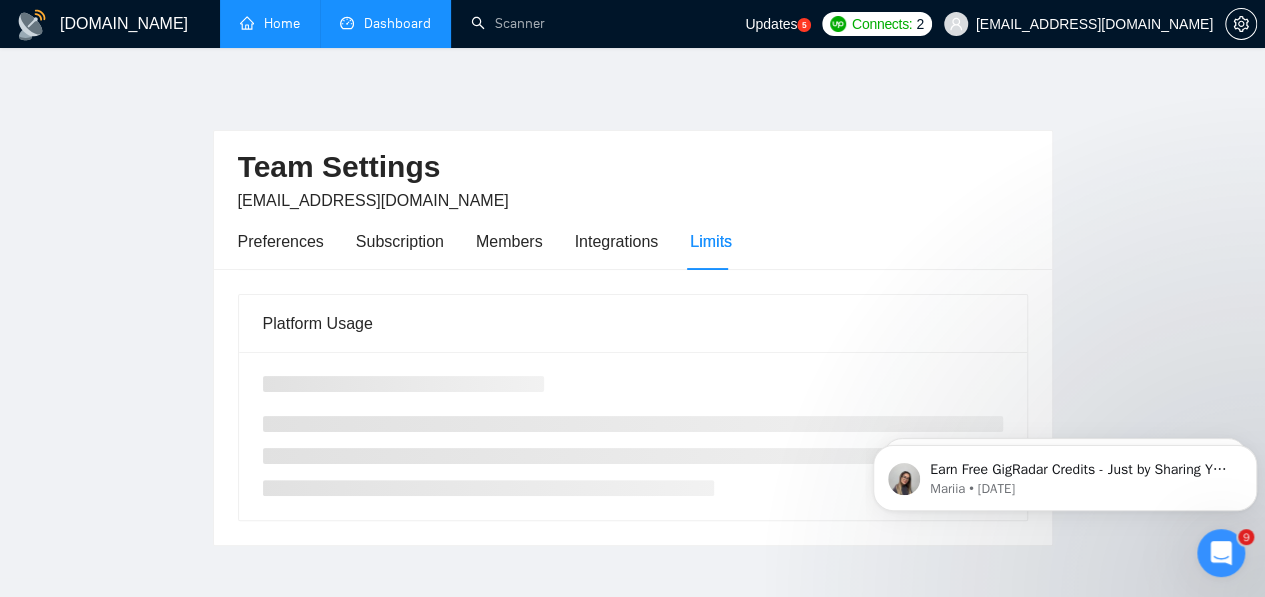 scroll, scrollTop: 99, scrollLeft: 0, axis: vertical 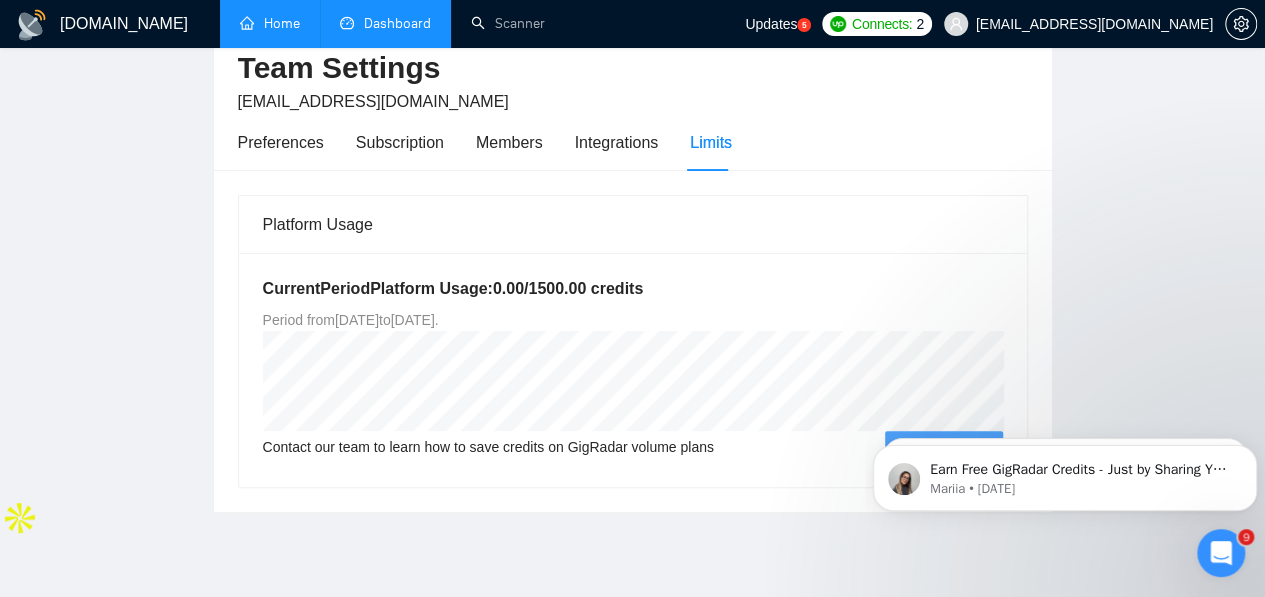 click on "GigRadar.io 1.21.0 (dev) @vadymhimself   2025 GigRadar.io | All Rights Reserved." at bounding box center (632, 606) 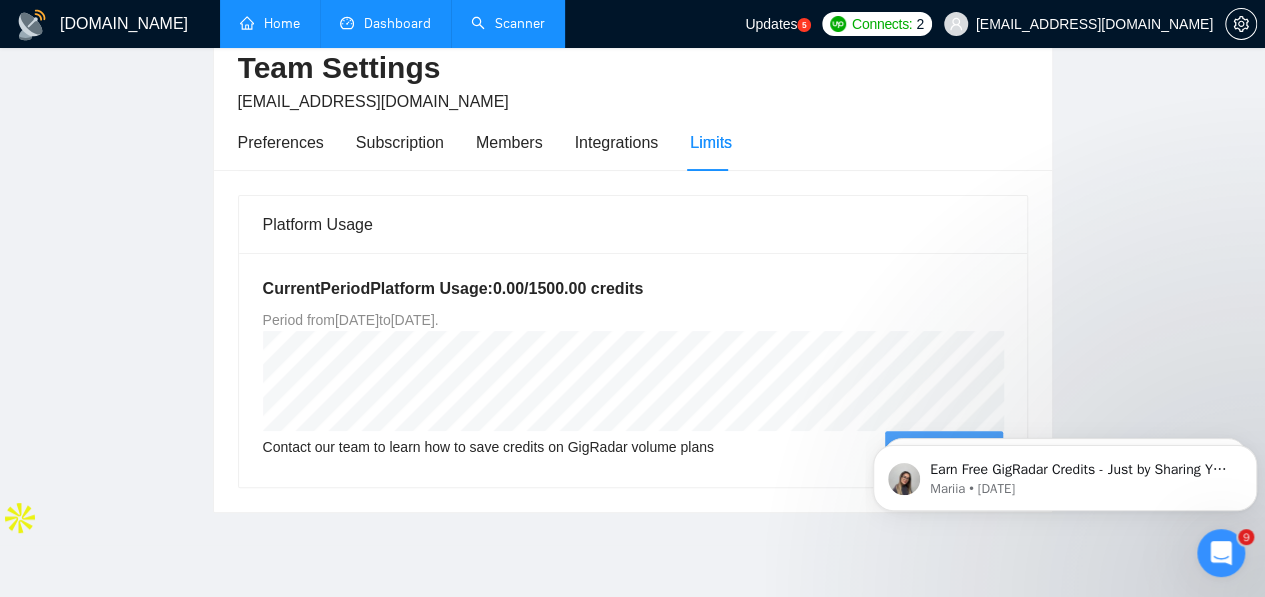click on "Scanner" at bounding box center [508, 23] 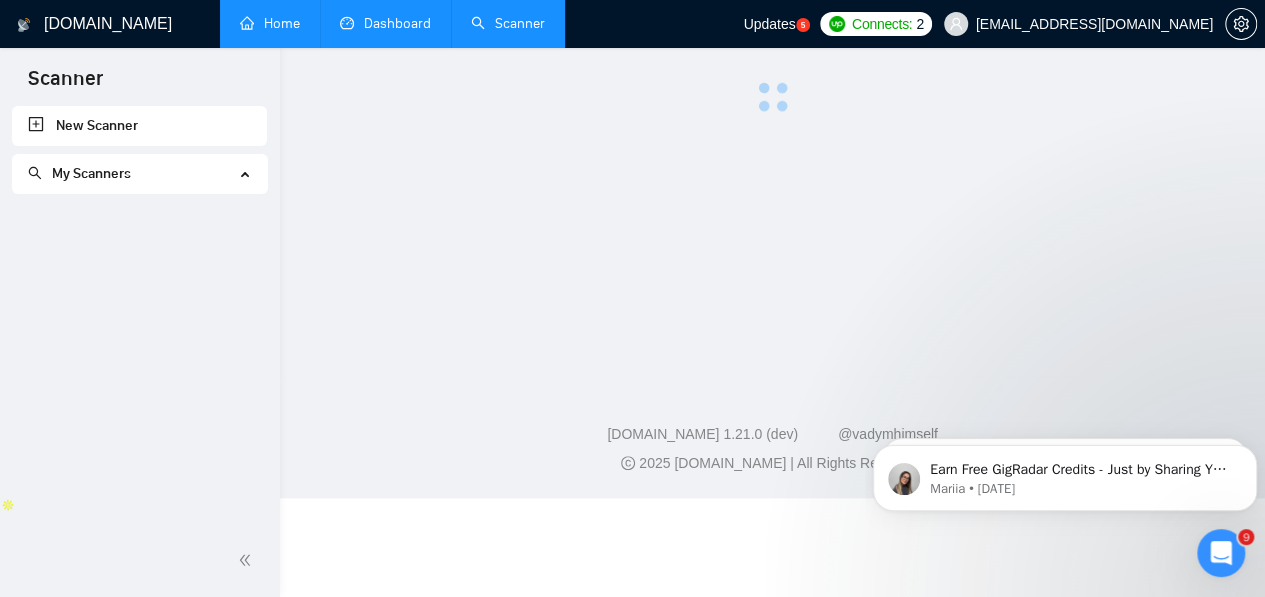 scroll, scrollTop: 0, scrollLeft: 0, axis: both 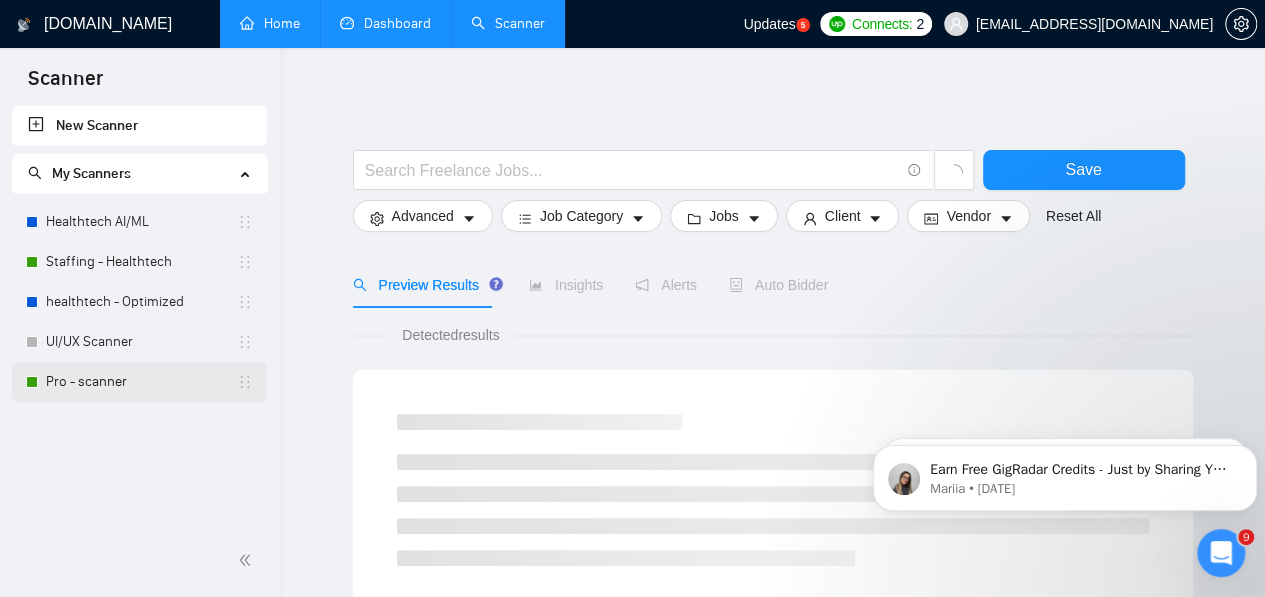 click on "Pro - scanner" at bounding box center [141, 382] 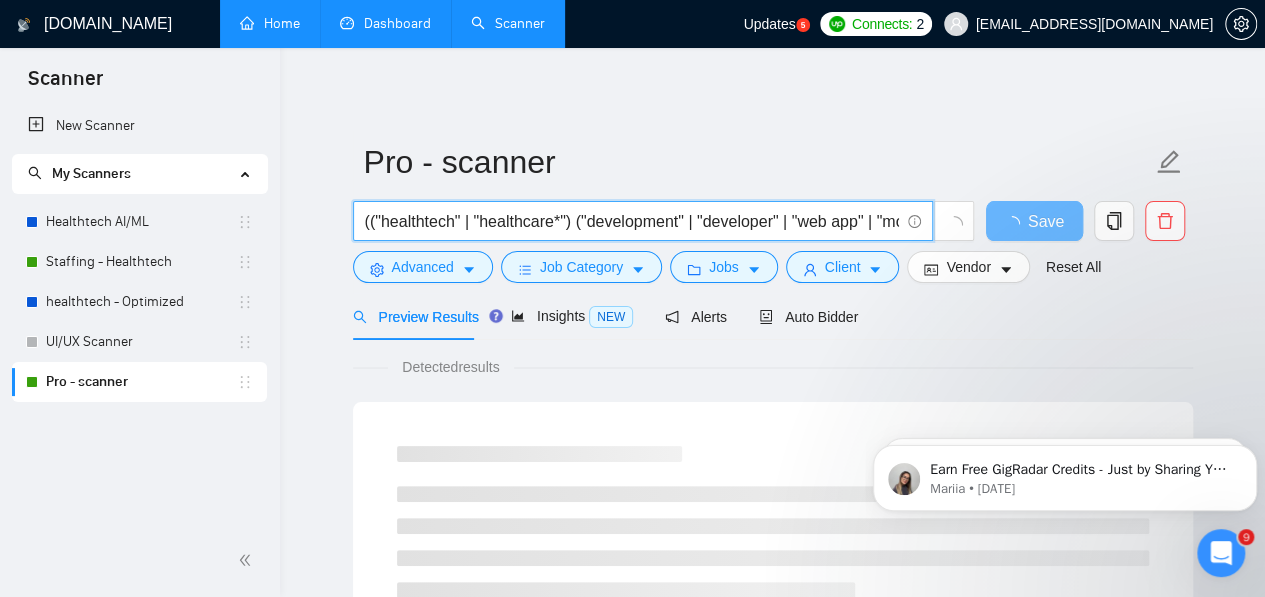 click on "(("healthtech" | "healthcare*") ("development" | "developer" | "web app" | "mobile app" | "SaaS" | "platform" | "custom software") ("EHR" | "EMR" | "FHIR" | "HL7" | "HIPAA" | "telemedicine" | "UI UX" | "AI in Healthcare" | "MERN" | "Python" | "machine learning" | "medical imaging" | "RPM" | "chatbot" | "clinical decision support" | "LIMS" | "pharmacy system" | "workflow automation" | "agentic AI" | "patient portal"))" at bounding box center [632, 221] 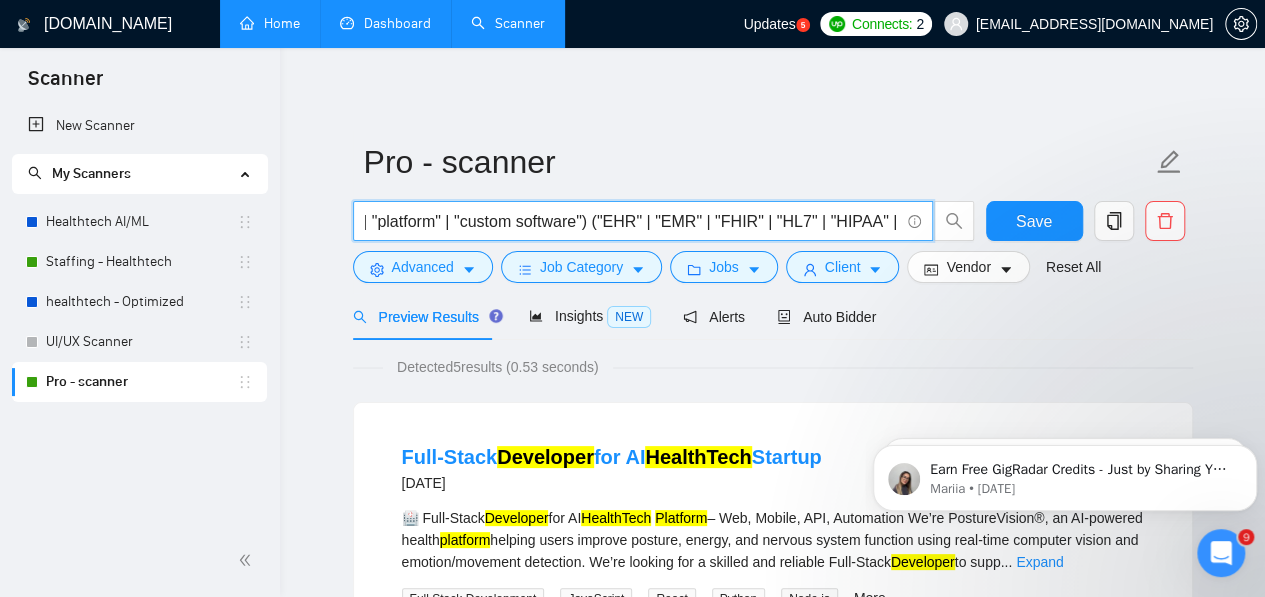 scroll, scrollTop: 0, scrollLeft: 685, axis: horizontal 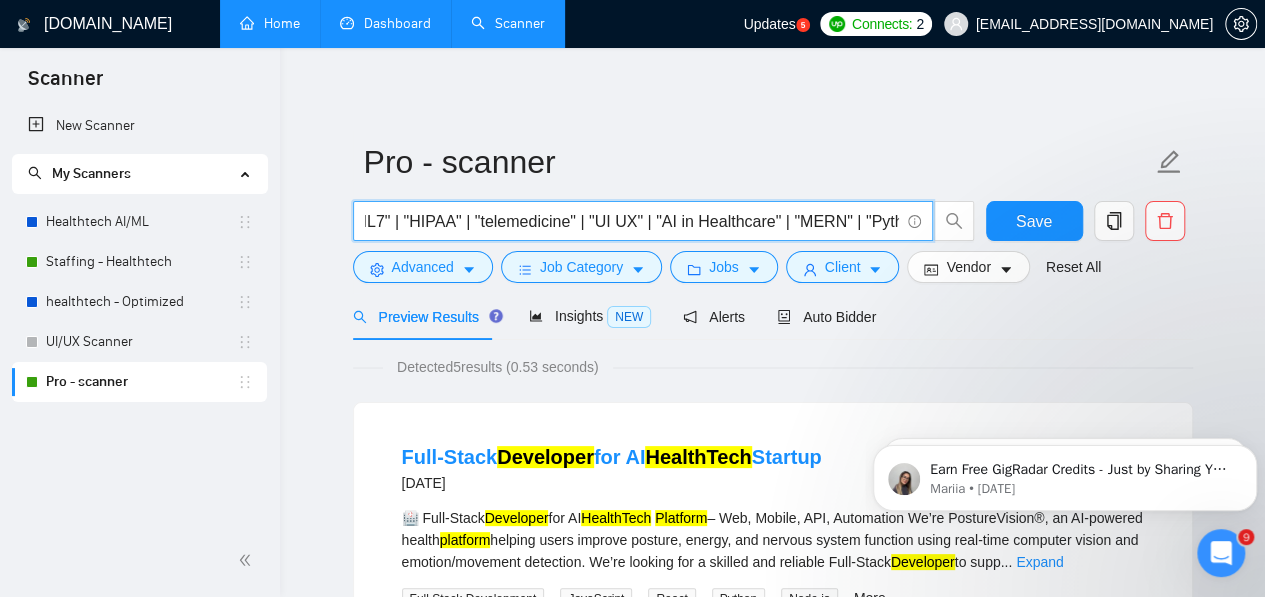 drag, startPoint x: 588, startPoint y: 219, endPoint x: 579, endPoint y: 230, distance: 14.21267 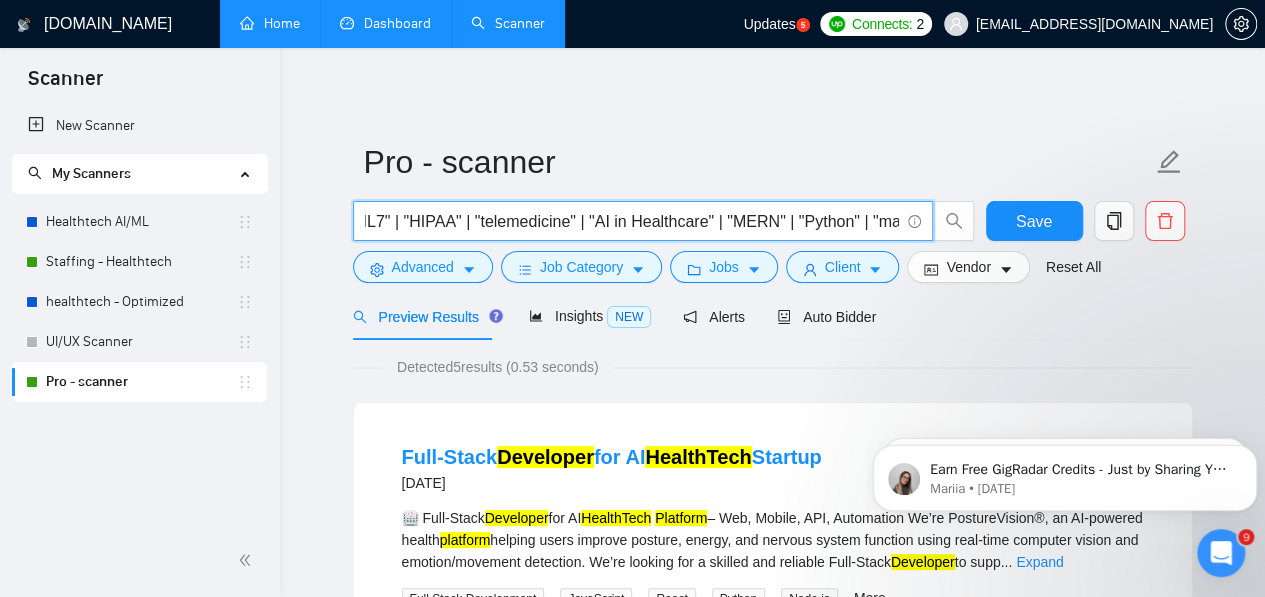 click on "(("healthtech" | "healthcare*") ("development" | "developer" | "web app" | "mobile app" | "SaaS" | "platform" | "custom software") ("EHR" | "EMR" | "FHIR" | "HL7" | "HIPAA" | "telemedicine" | "AI in Healthcare" | "MERN" | "Python" | "machine learning" | "medical imaging" | "RPM" | "chatbot" | "clinical decision support" | "LIMS" | "pharmacy system" | "workflow automation" | "agentic AI" | "patient portal"))" at bounding box center [632, 221] 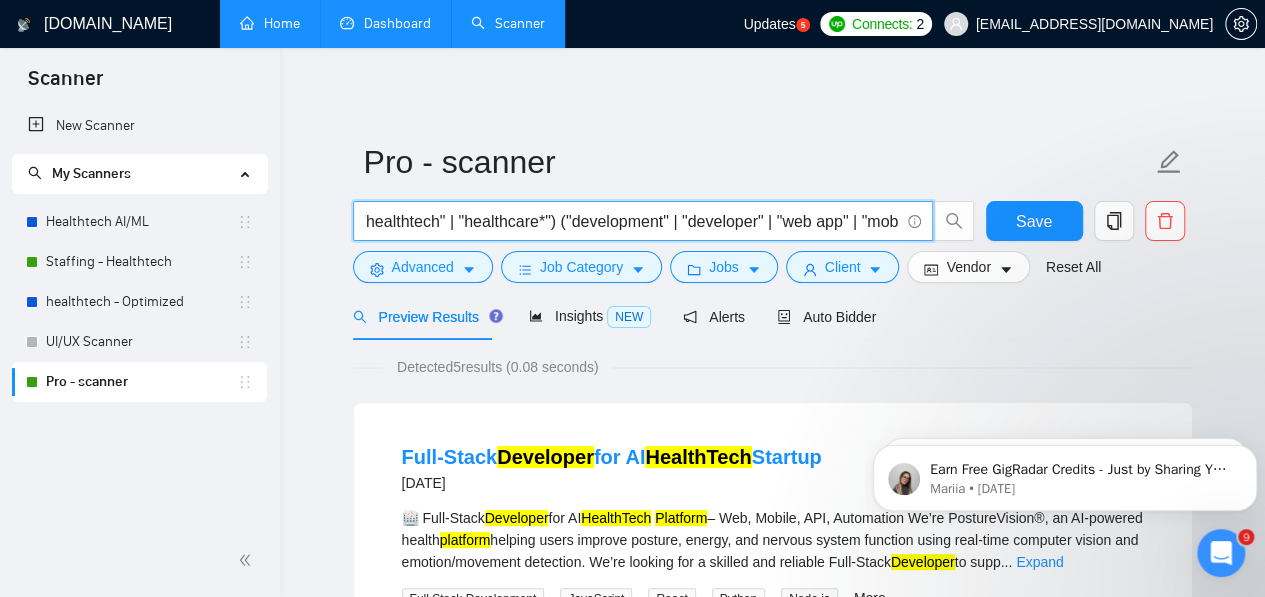 scroll, scrollTop: 0, scrollLeft: 0, axis: both 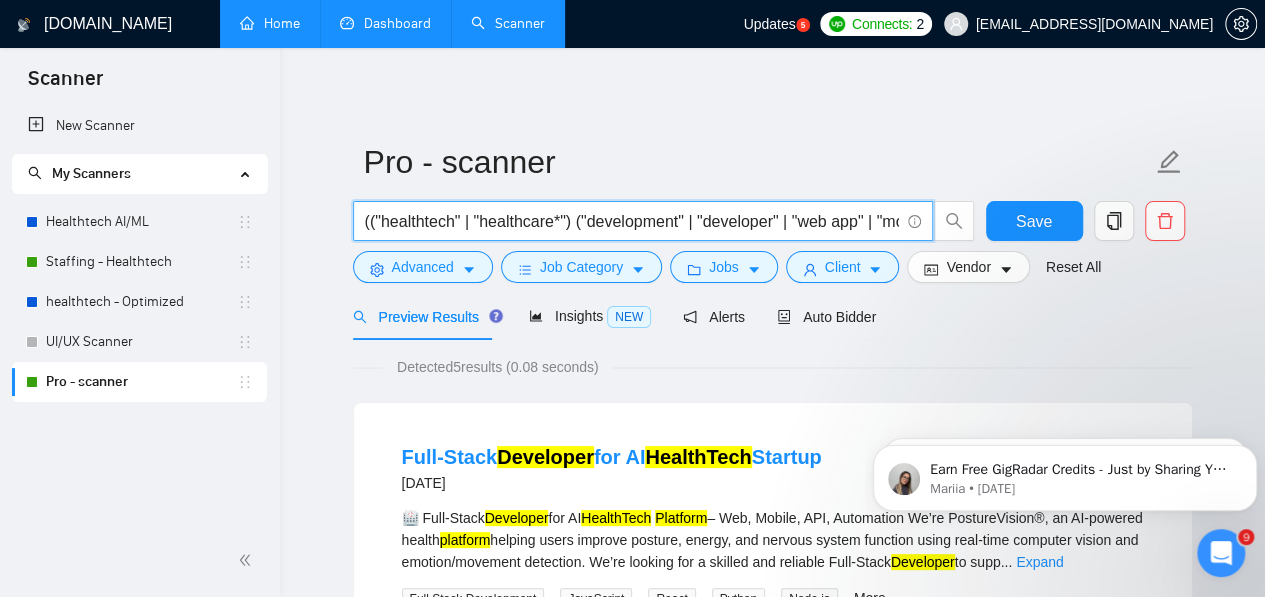 drag, startPoint x: 180, startPoint y: 265, endPoint x: 812, endPoint y: 117, distance: 649.09784 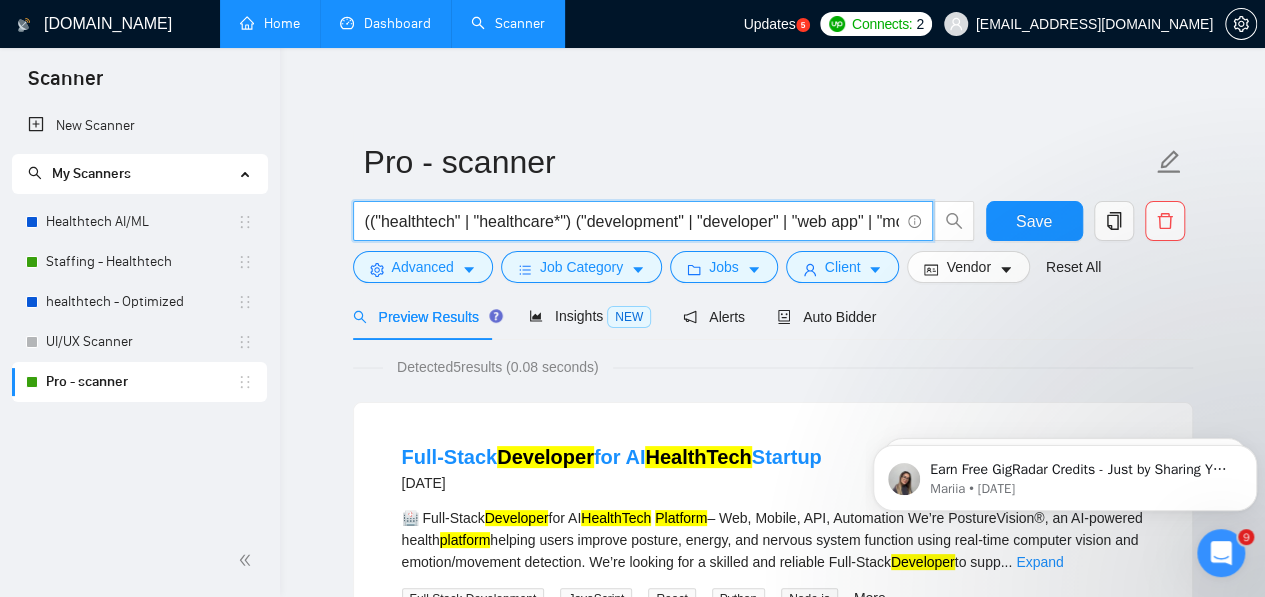 click on "(("healthtech" | "healthcare*") ("development" | "developer" | "web app" | "mobile app" | "SaaS" | "platform" | "custom software") ("EHR" | "EMR" | "FHIR" | "HL7" | "HIPAA" | "telemedicine" | "AI in Healthcare" | "MERN" | "Python" | "machine learning" | "medical imaging" | "RPM" | "chatbot" | "clinical decision support" | "LIMS" | "pharmacy system" | "workflow automation" | "agentic AI" | "patient portal"))" at bounding box center (632, 221) 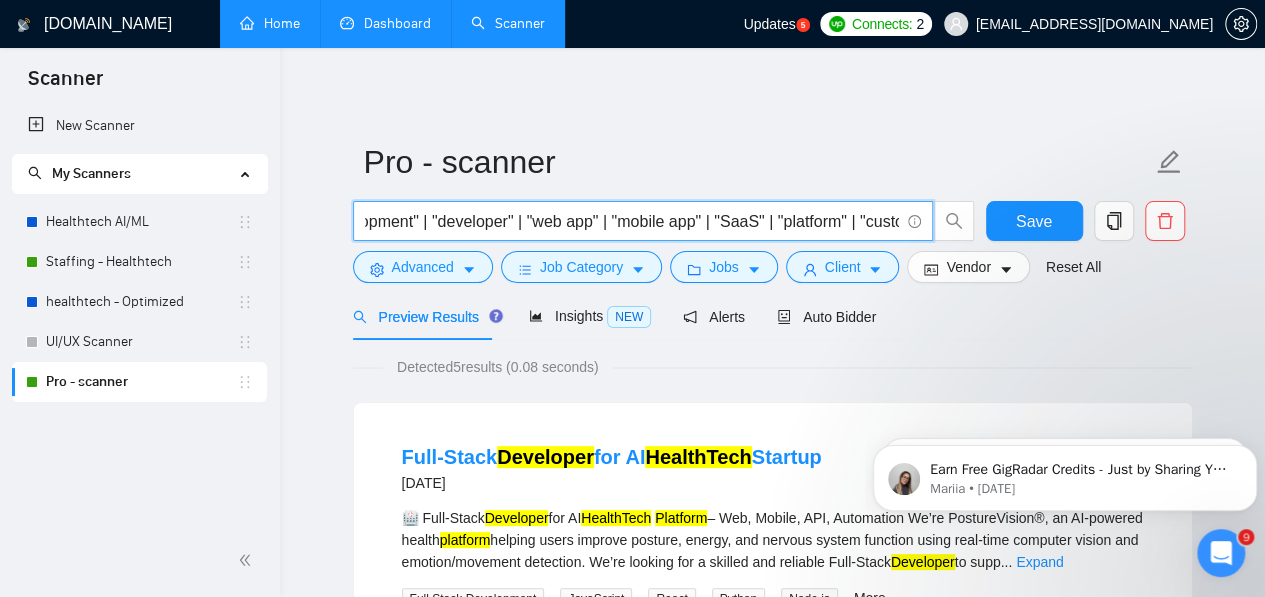 scroll, scrollTop: 0, scrollLeft: 314, axis: horizontal 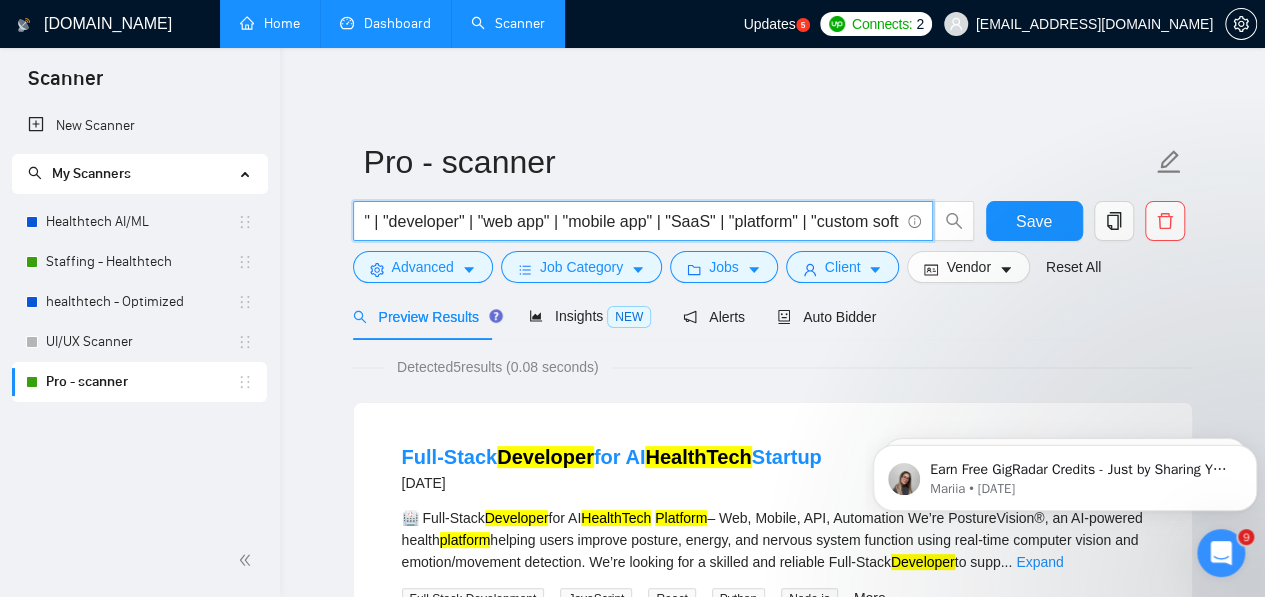 click on "(("healthtech" | "healthcare*") ("development" | "developer" | "web app" | "mobile app" | "SaaS" | "platform" | "custom software") ("EHR" | "EMR" | "FHIR" | "HL7" | "HIPAA" | "telemedicine" | "AI in Healthcare" | "MERN" | "Python" | "machine learning" | "medical imaging" | "RPM" | "chatbot" | "clinical decision support" | "LIMS" | "pharmacy system" | "workflow automation" | "agentic AI" | "patient portal"))" at bounding box center [632, 221] 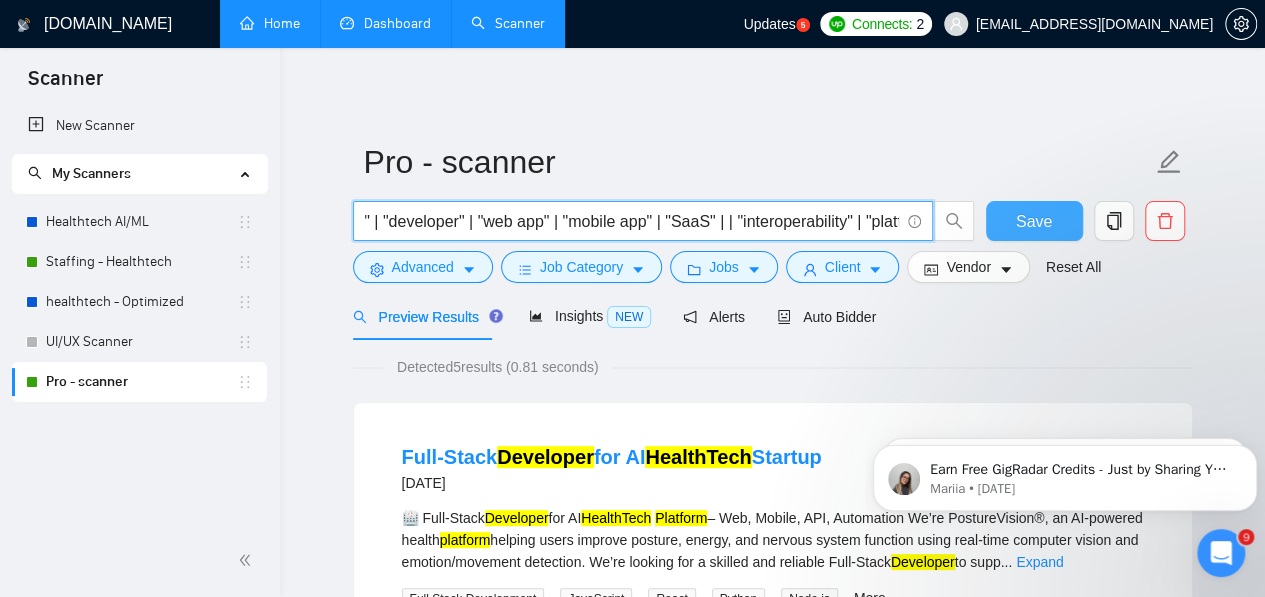 type on "(("healthtech" | "healthcare*") ("development" | "developer" | "web app" | "mobile app" | "SaaS" | | "interoperability" | "platform" | "custom software") ("EHR" | "EMR" | "FHIR" | "HL7" | "HIPAA" | "telemedicine" | "AI in Healthcare" | "MERN" | "Python" | "machine learning" | "medical imaging" | "RPM" | "chatbot" | "clinical decision support" | "LIMS" | "pharmacy system" | "workflow automation" | "agentic AI" | "patient portal"))" 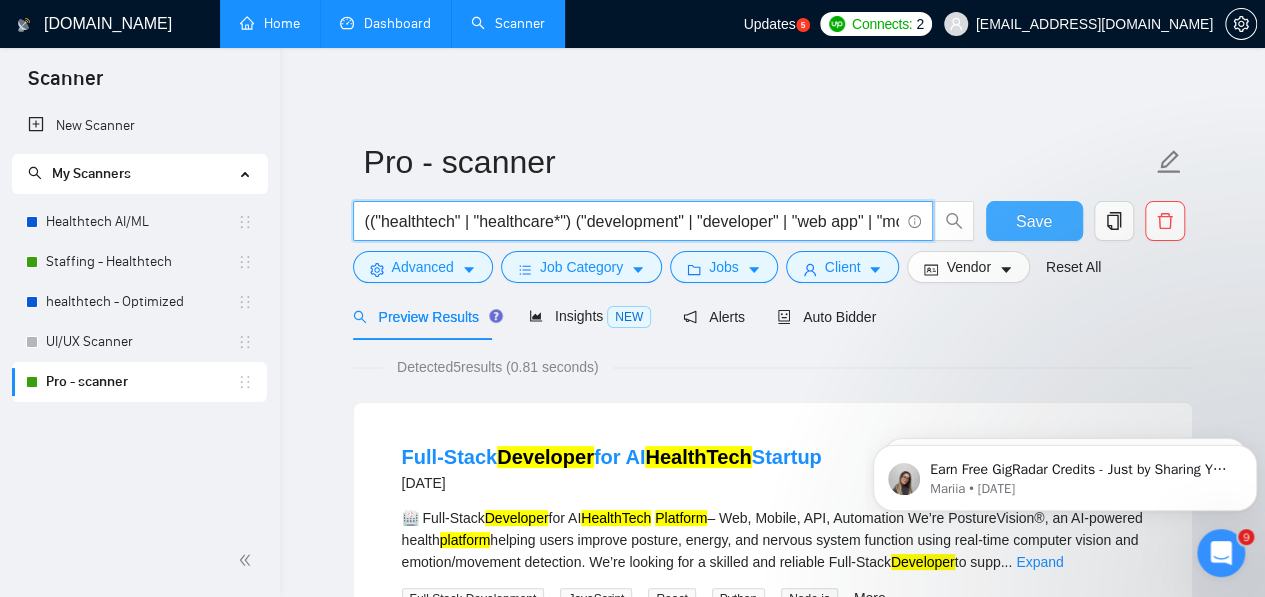 click on "Save" at bounding box center [1034, 221] 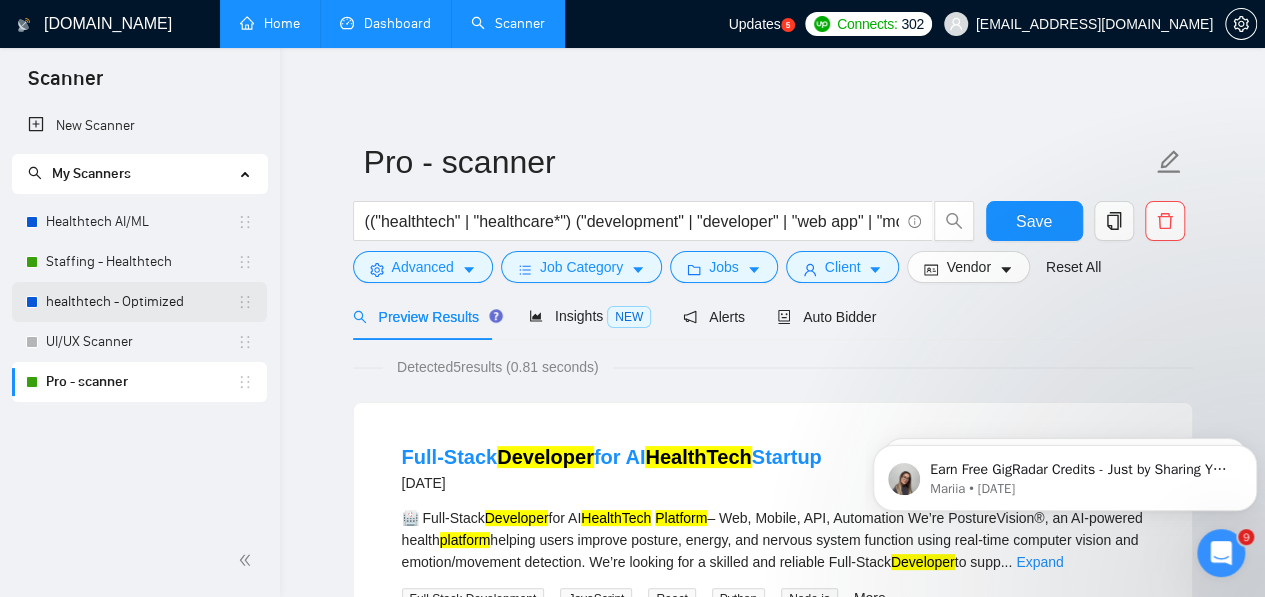 click on "healthtech - Optimized" at bounding box center (141, 302) 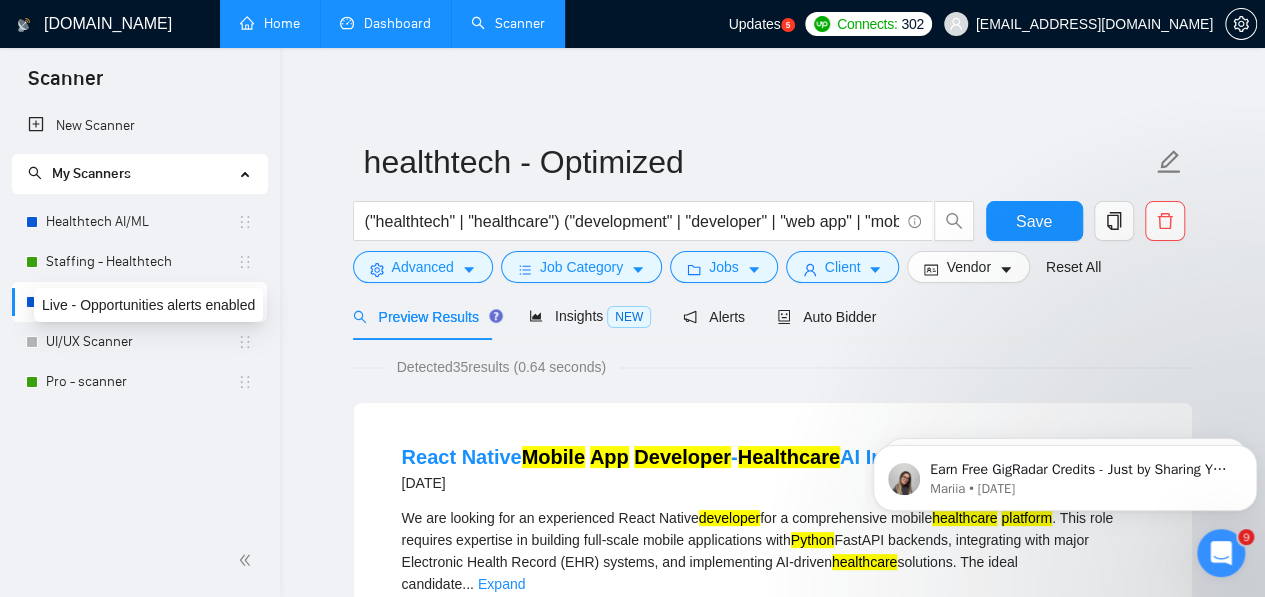 click at bounding box center [32, 302] 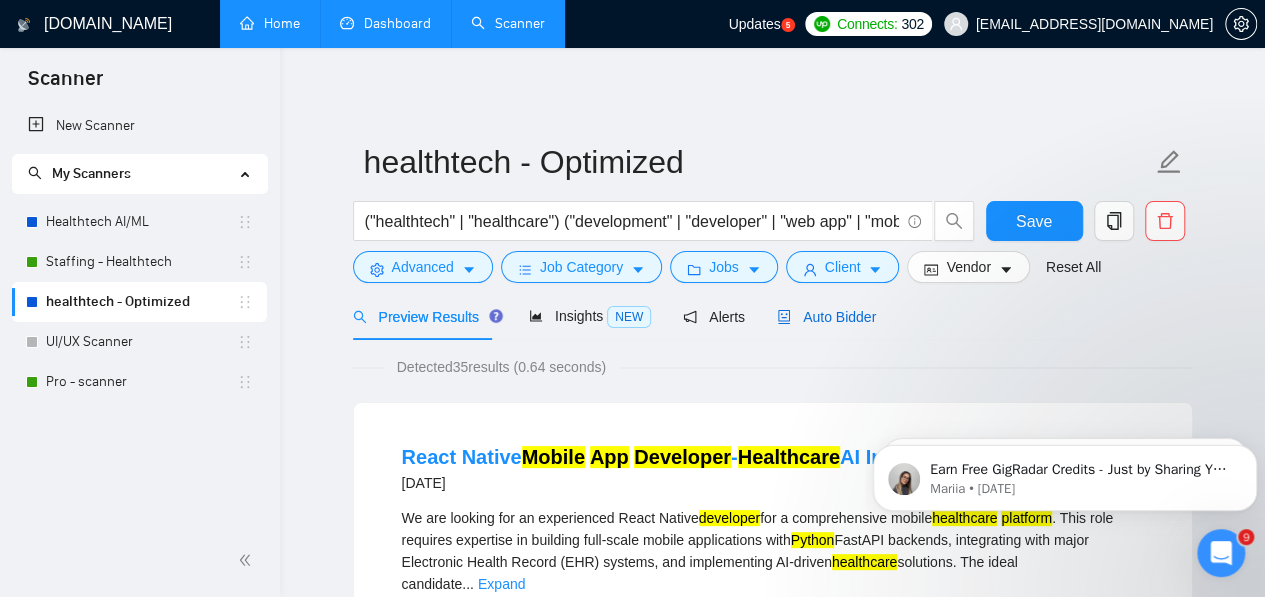 drag, startPoint x: 804, startPoint y: 321, endPoint x: 90, endPoint y: 17, distance: 776.0232 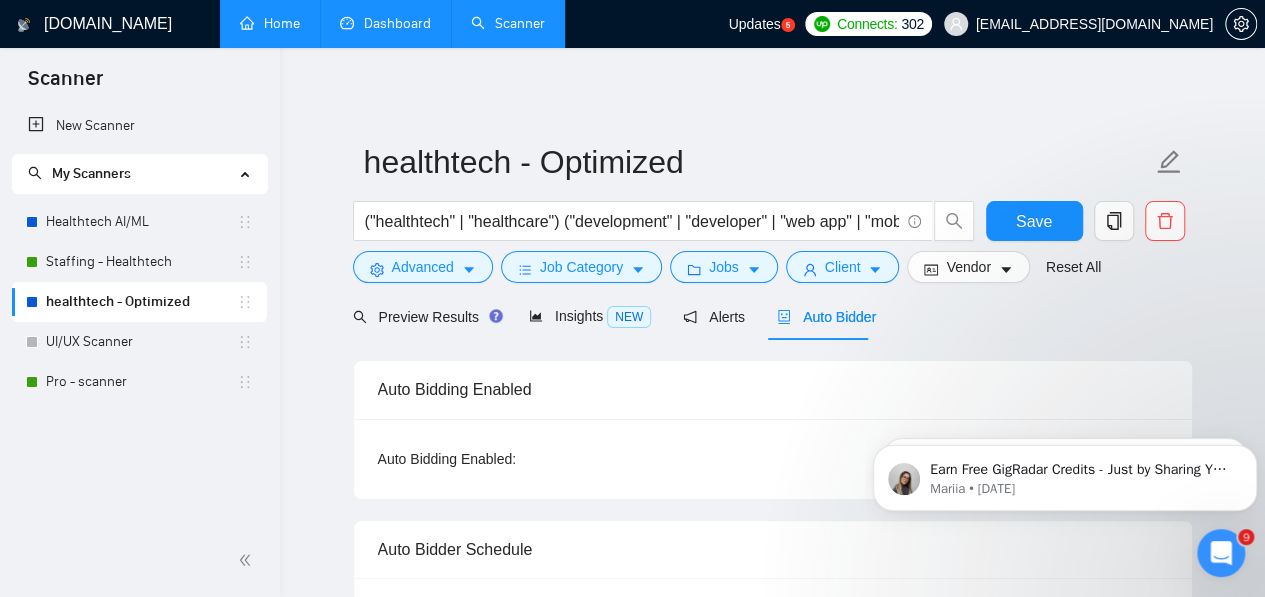 type 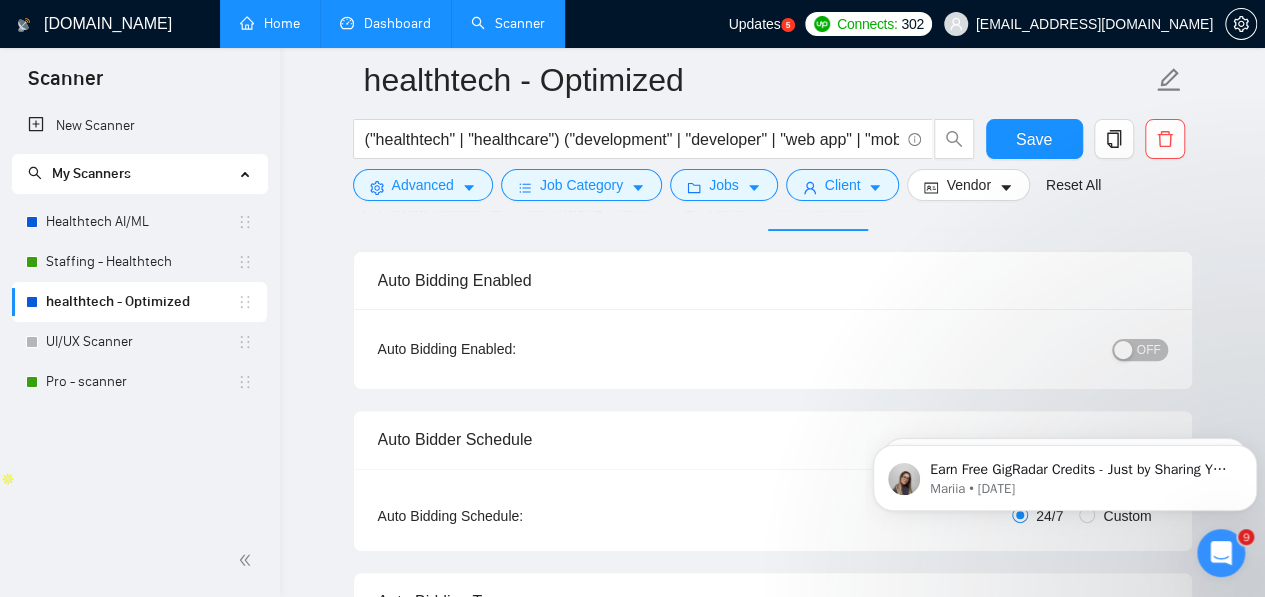 scroll, scrollTop: 126, scrollLeft: 0, axis: vertical 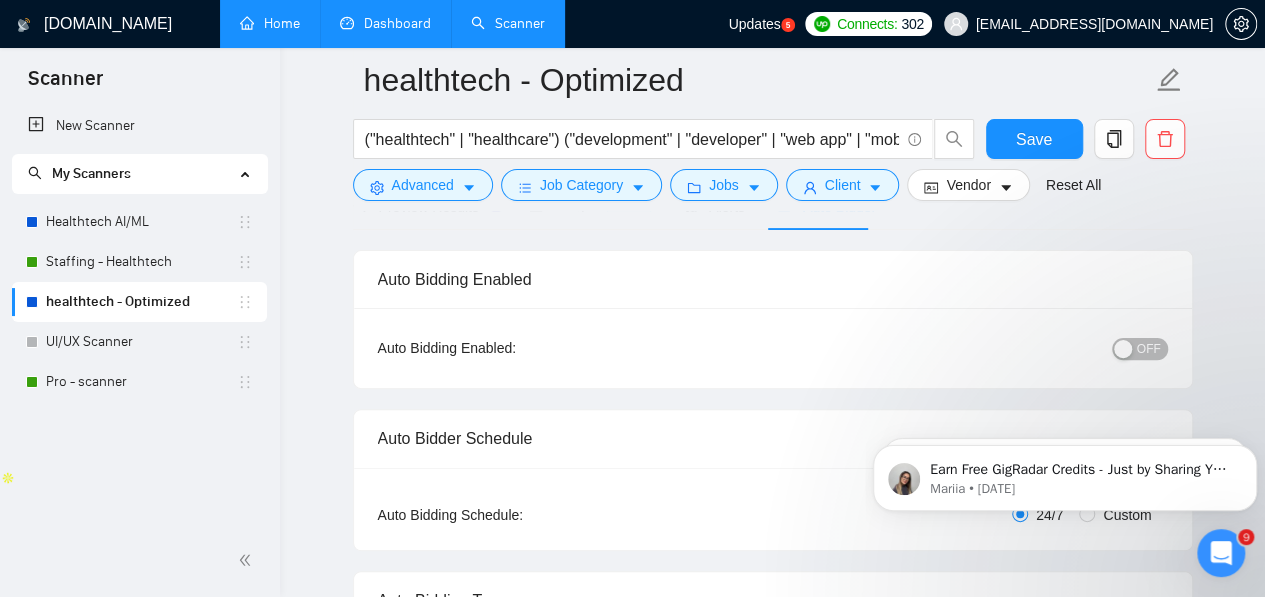 click on "OFF" at bounding box center [1149, 349] 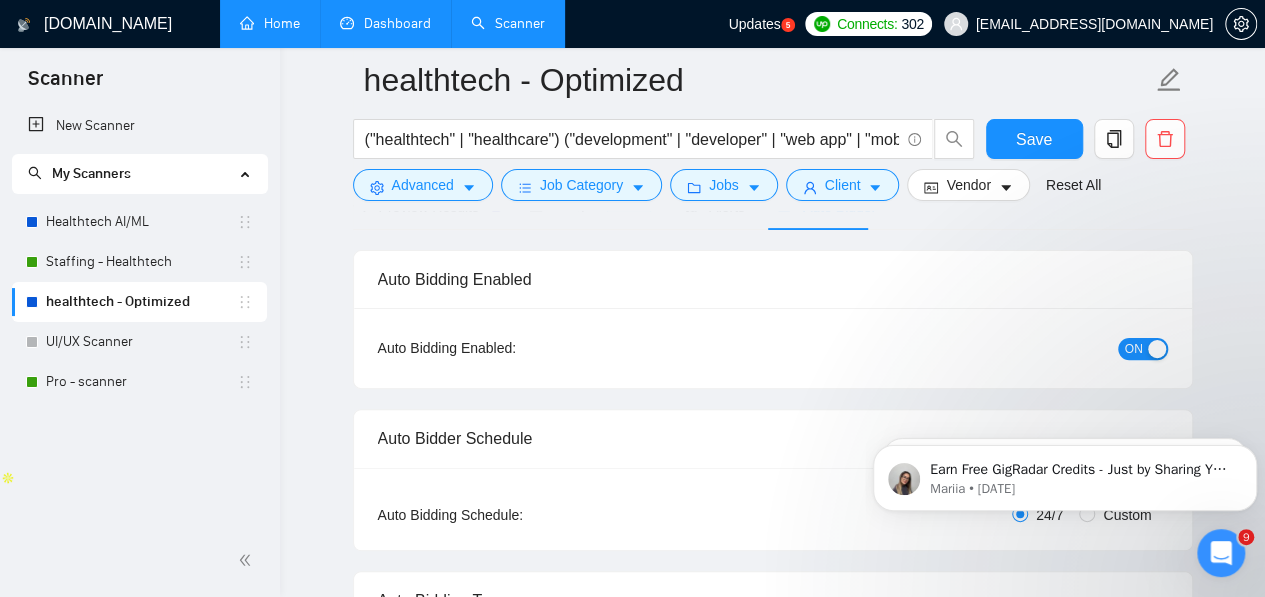 click on "healthtech - Optimized ("healthtech" | "healthcare") ("development" | "developer" | "web app" | "mobile app" | "SaaS" | "platform" | "custom software") ("EHR" | "EMR" | "FHIR" | "HL7" | "HIPAA" | "telemedicine" "UI UX" | "AI in Healthcare" | "MERN" | "Python" | "machine learning" | "medical imaging" | "RPM" | "chatbot" | "clinical decision support" | "LIMS" | "pharmacy system" | "workflow automation" | "agentic AI" | "patient portal") Save Advanced   Job Category   Jobs   Client   Vendor   Reset All Preview Results Insights NEW Alerts Auto Bidder Auto Bidding Enabled Auto Bidding Enabled: ON Auto Bidder Schedule Auto Bidding Type: Automated (recommended) Semi-automated Auto Bidding Schedule: 24/7 Custom Custom Auto Bidder Schedule Repeat every week on Monday Tuesday Wednesday Thursday Friday Saturday Sunday Active Hours ( Asia/Calcutta ): From: To: ( 24  hours) Asia/Calcutta Auto Bidding Type Select your bidding algorithm: Choose the algorithm for you bidding. Template Bidder 0.50  credits / proposal 1.00" at bounding box center [772, 2663] 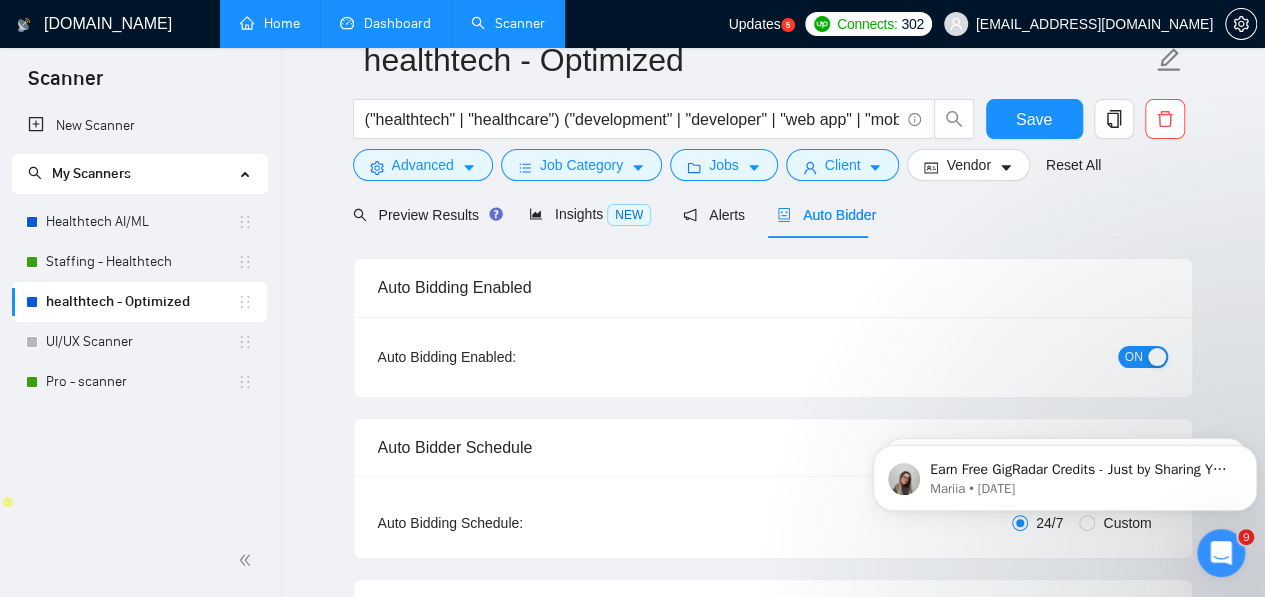 scroll, scrollTop: 0, scrollLeft: 0, axis: both 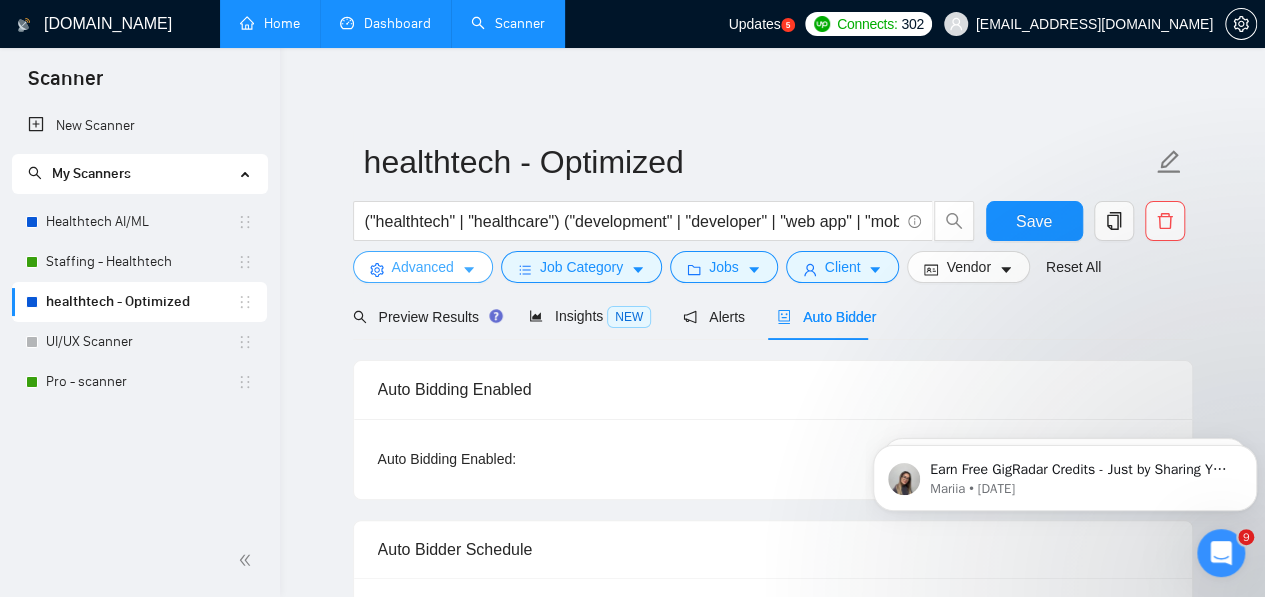 click on "Advanced" at bounding box center [423, 267] 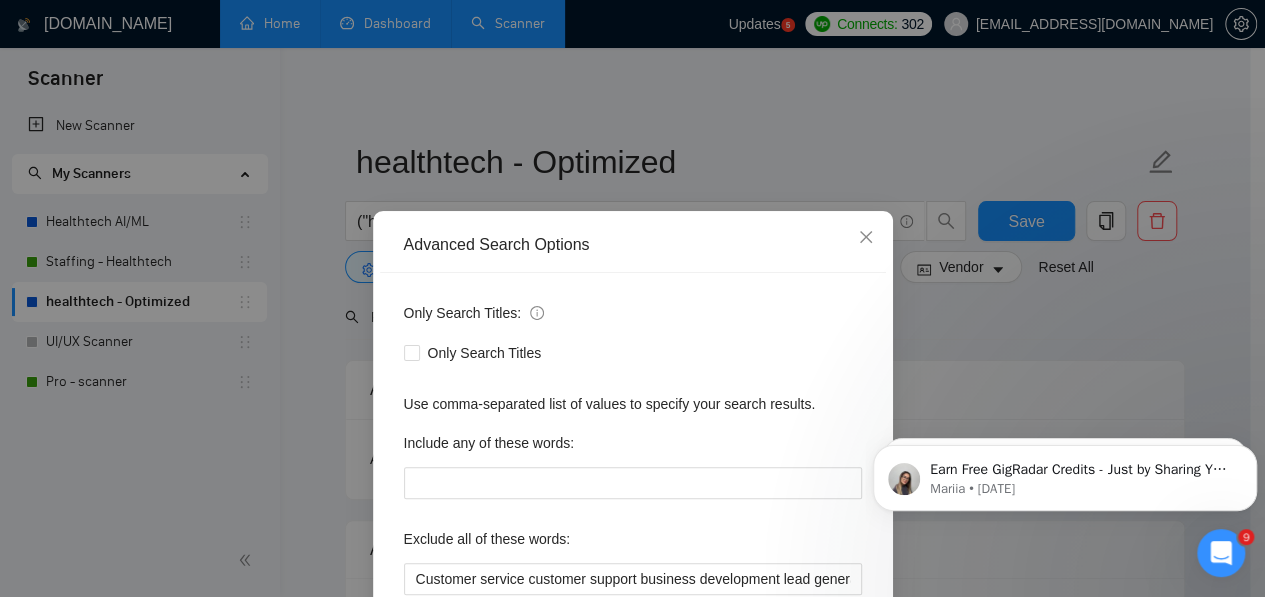 scroll, scrollTop: 0, scrollLeft: 0, axis: both 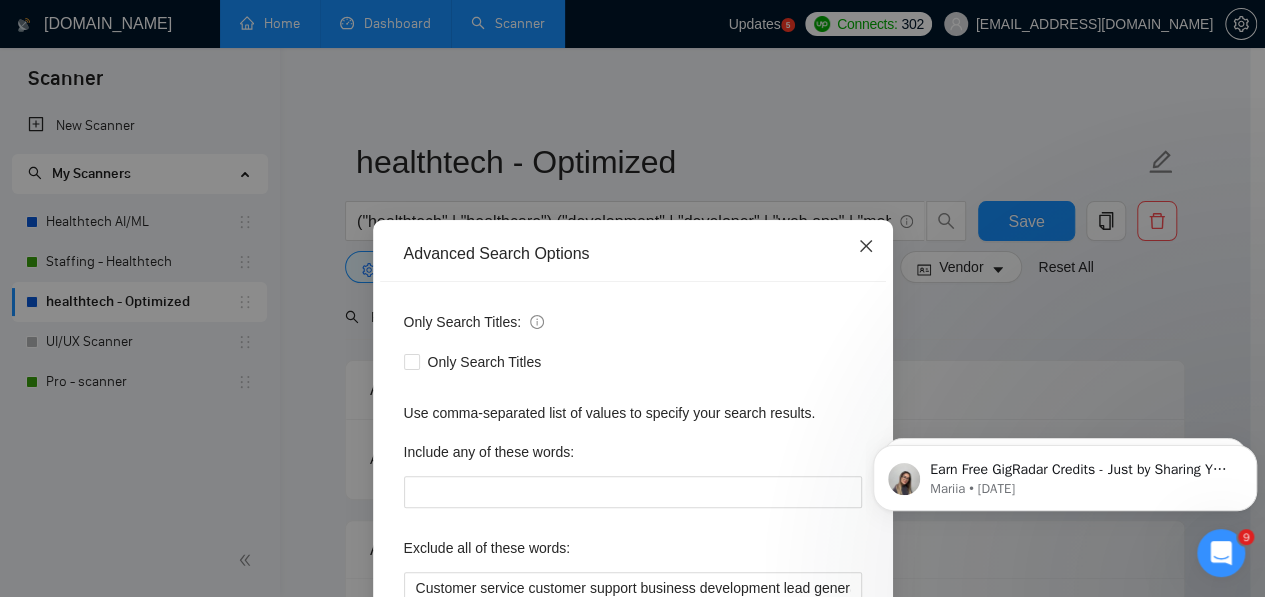 click 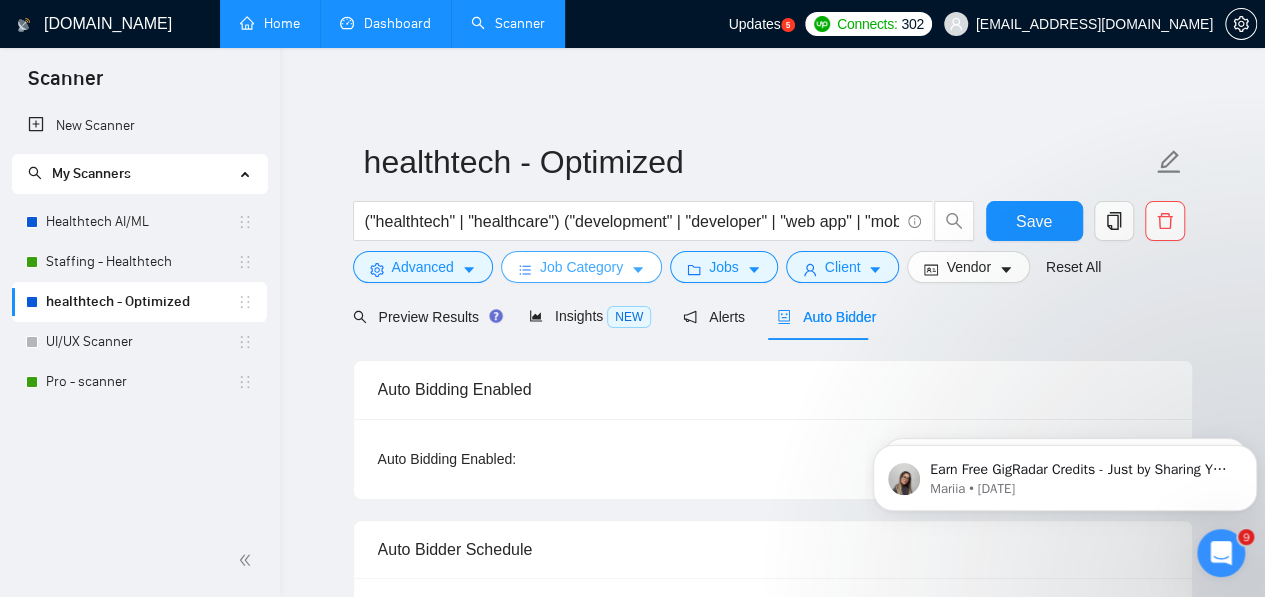click on "Job Category" at bounding box center (581, 267) 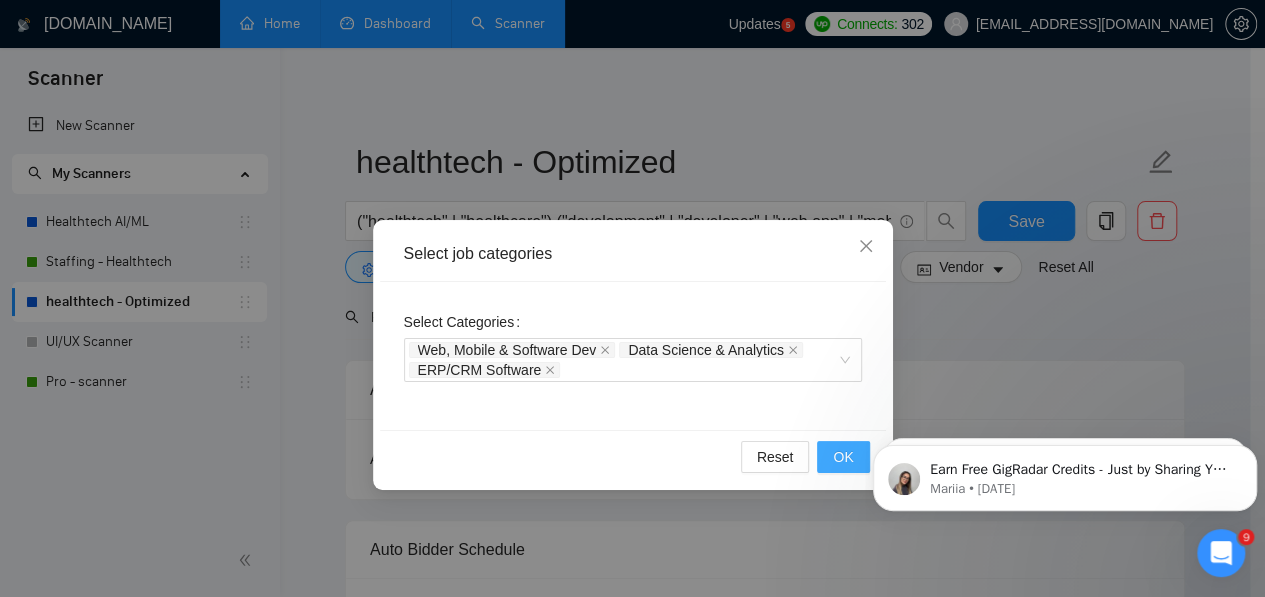 click on "OK" at bounding box center (843, 457) 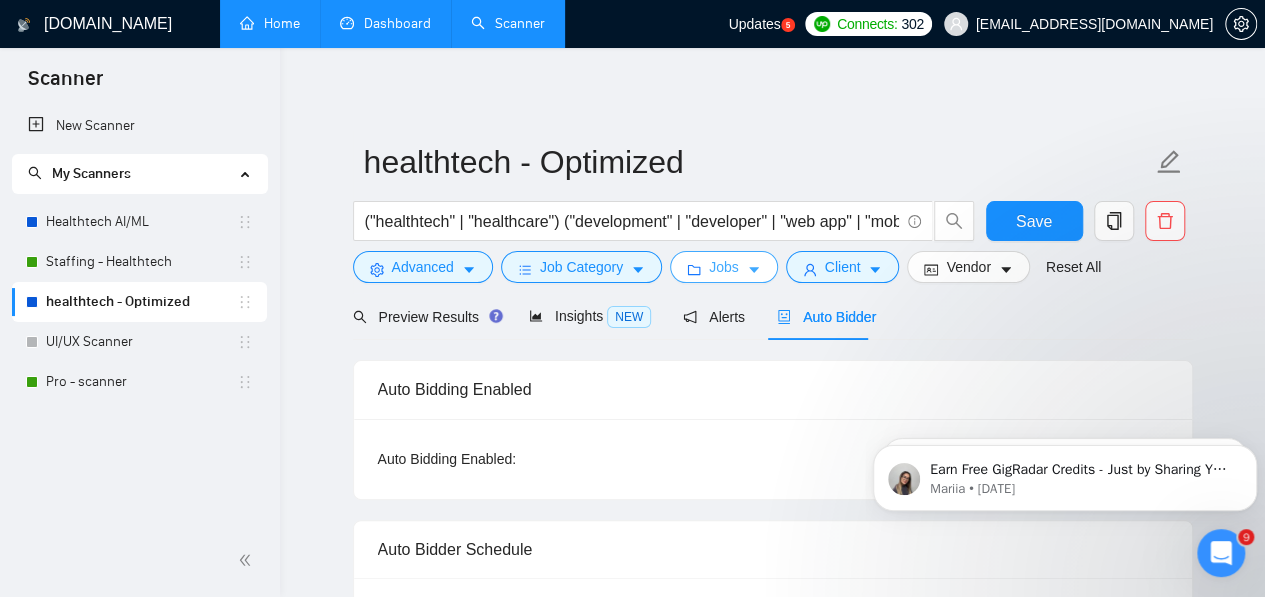click on "Jobs" at bounding box center (724, 267) 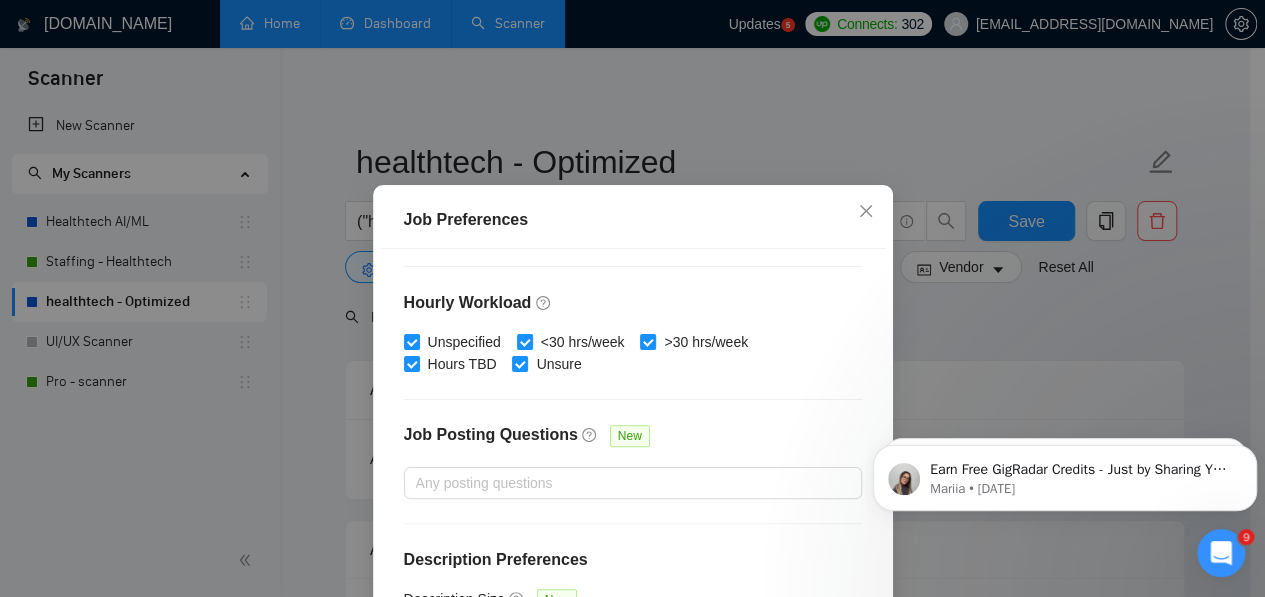 scroll, scrollTop: 708, scrollLeft: 0, axis: vertical 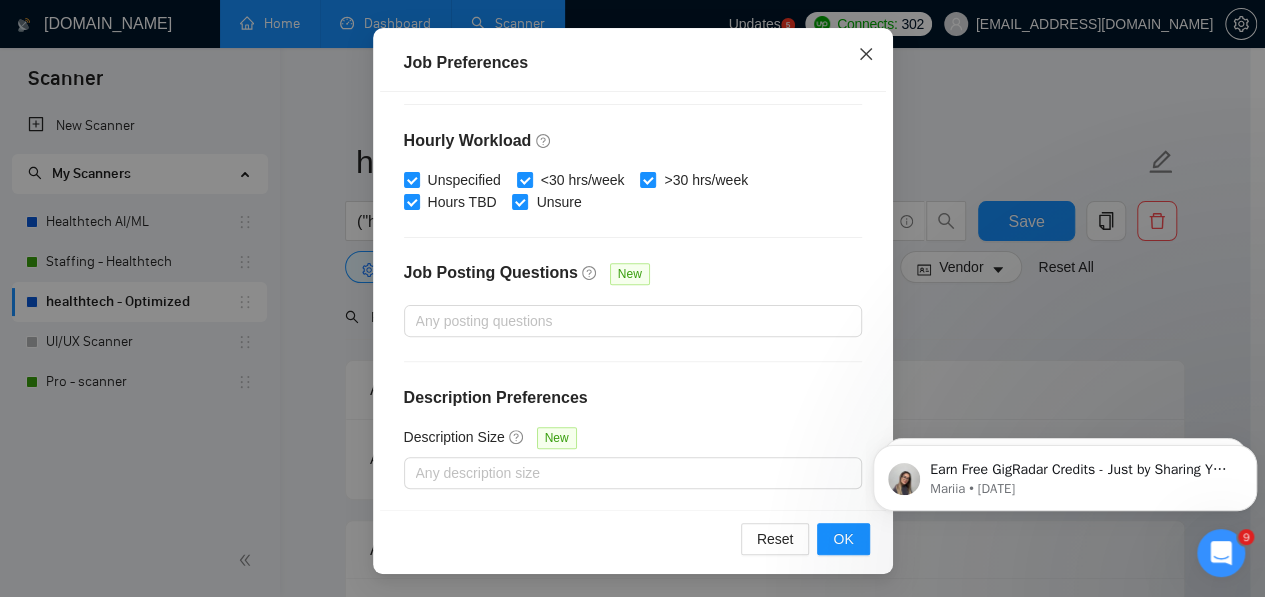 click 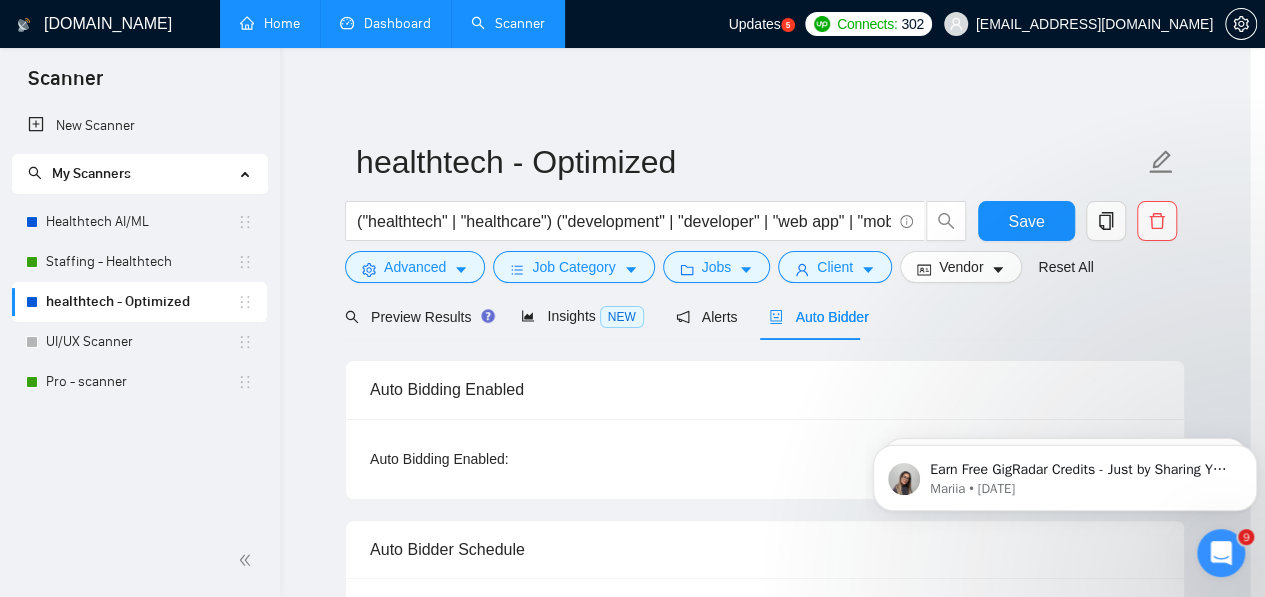 scroll, scrollTop: 92, scrollLeft: 0, axis: vertical 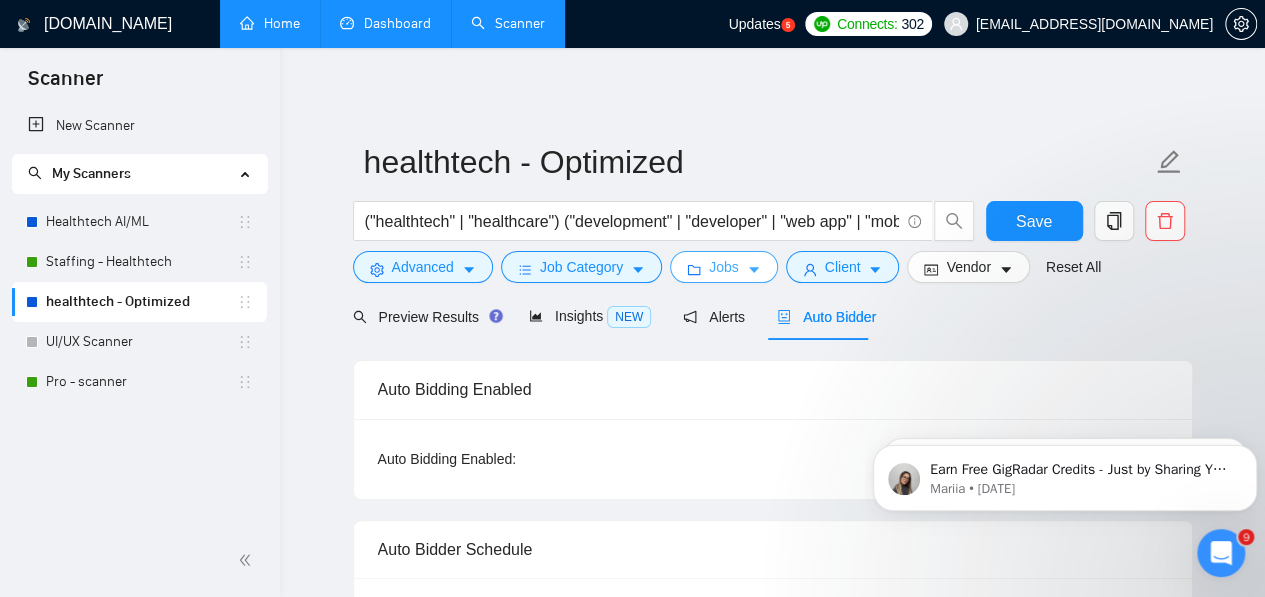 click on "Jobs" at bounding box center [724, 267] 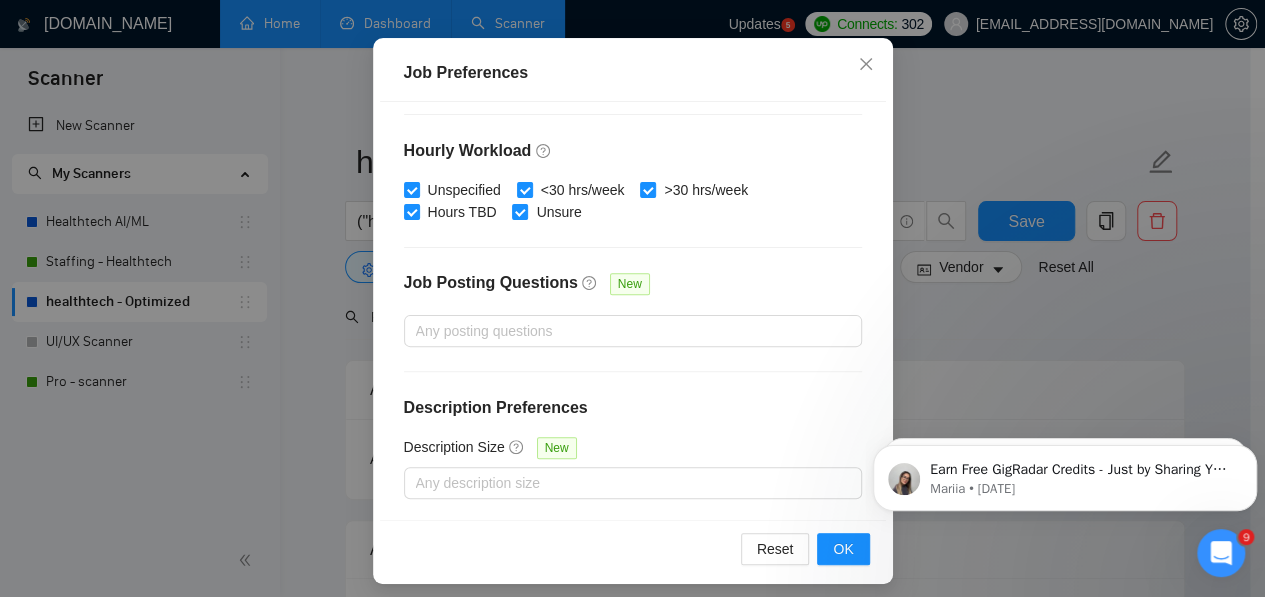 scroll, scrollTop: 148, scrollLeft: 0, axis: vertical 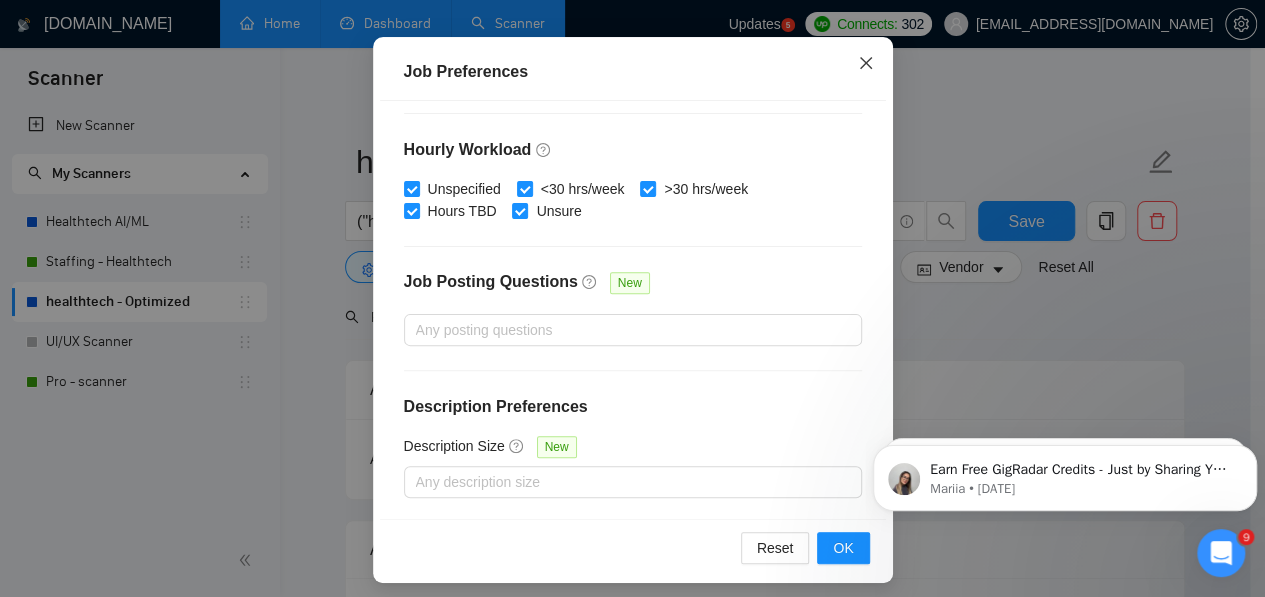 click 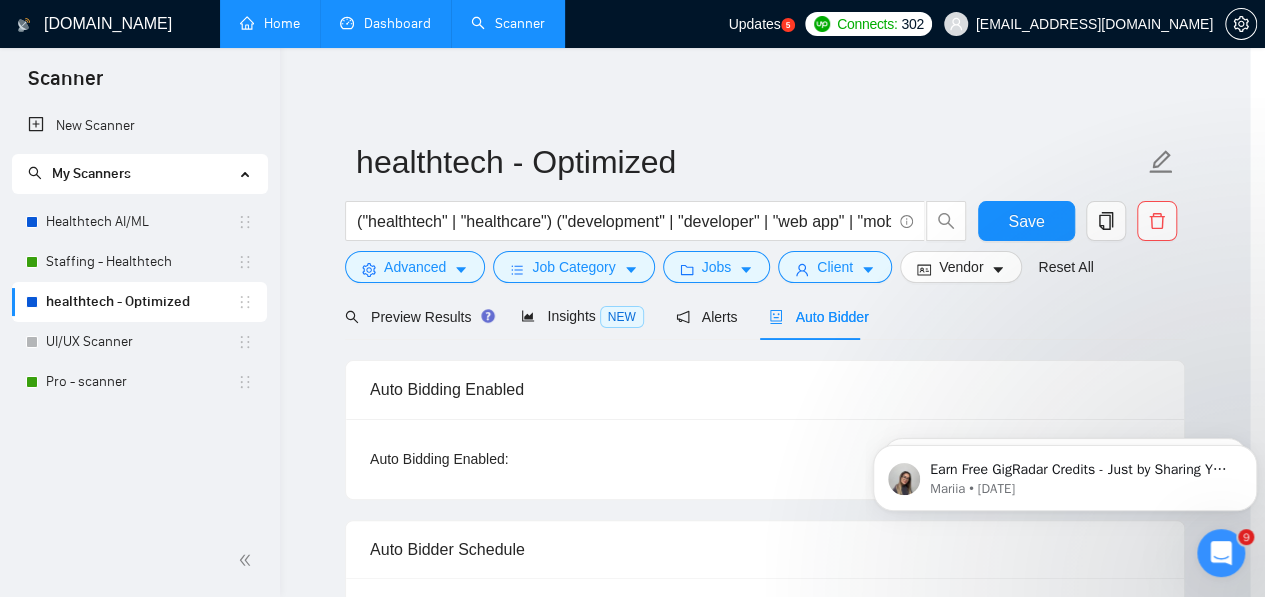 scroll, scrollTop: 92, scrollLeft: 0, axis: vertical 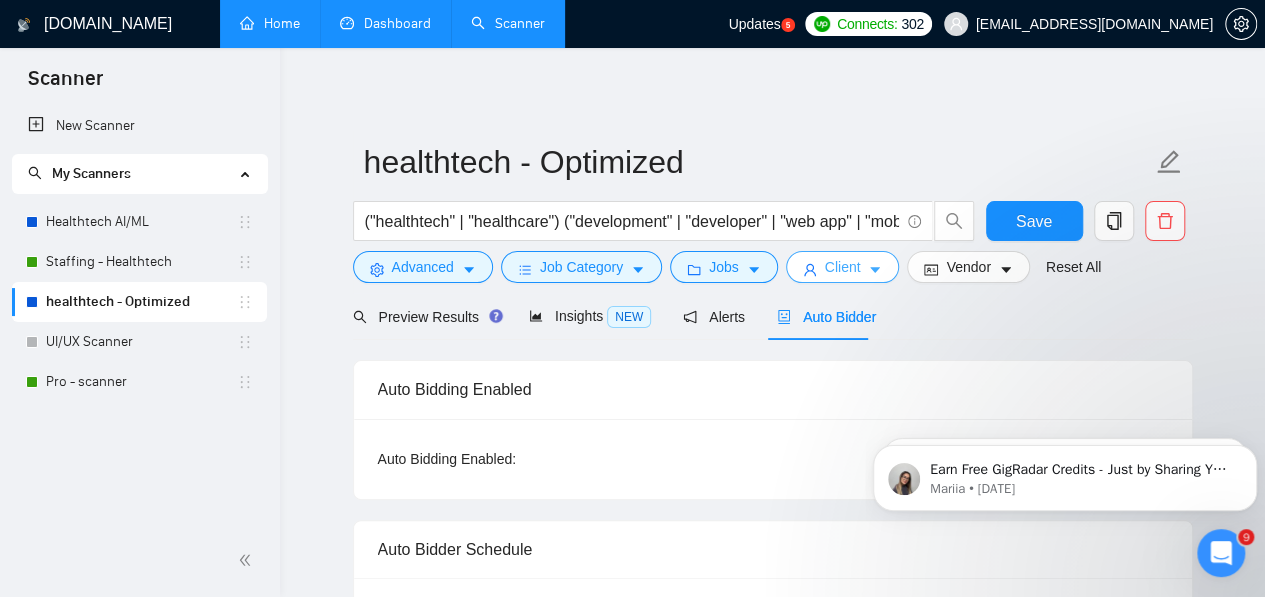 click on "Client" at bounding box center [843, 267] 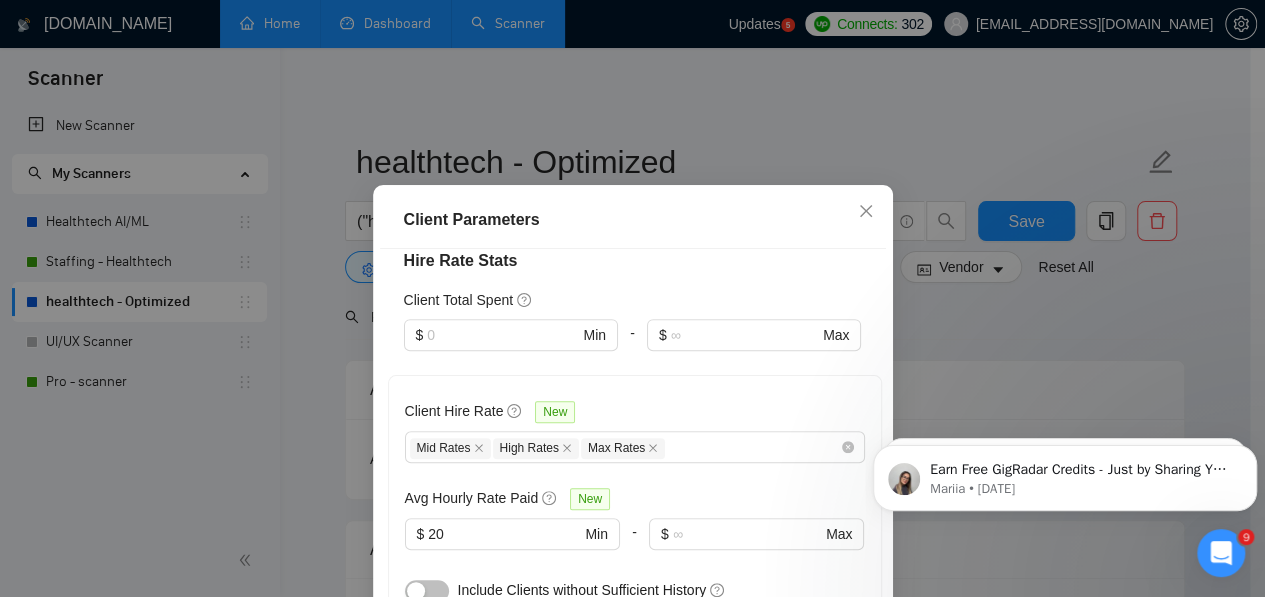 scroll, scrollTop: 532, scrollLeft: 0, axis: vertical 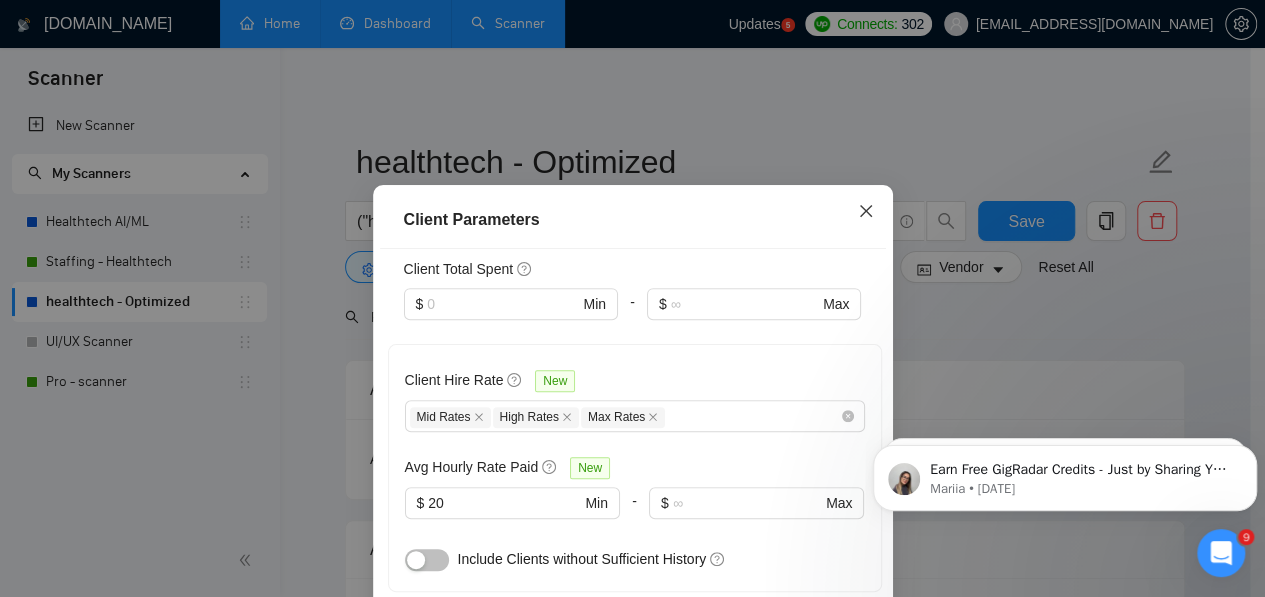 click 